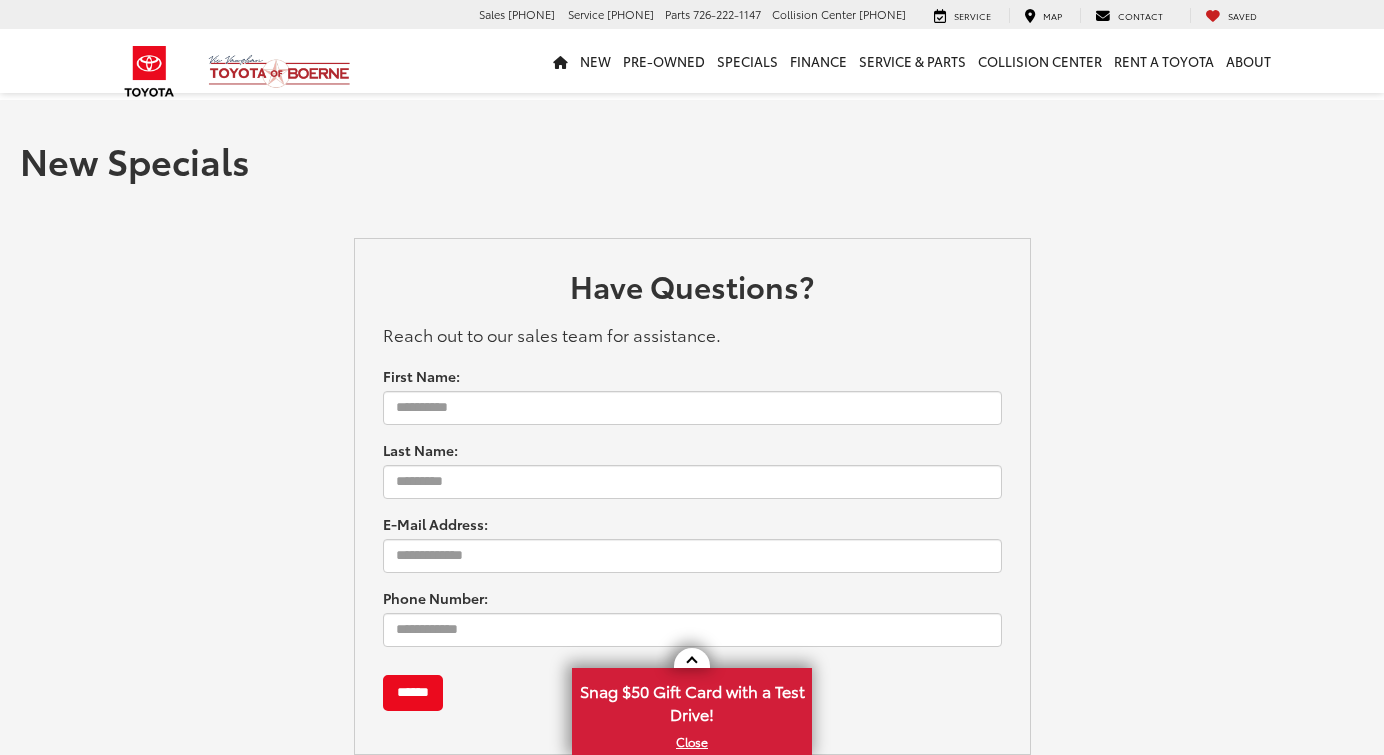scroll, scrollTop: 0, scrollLeft: 0, axis: both 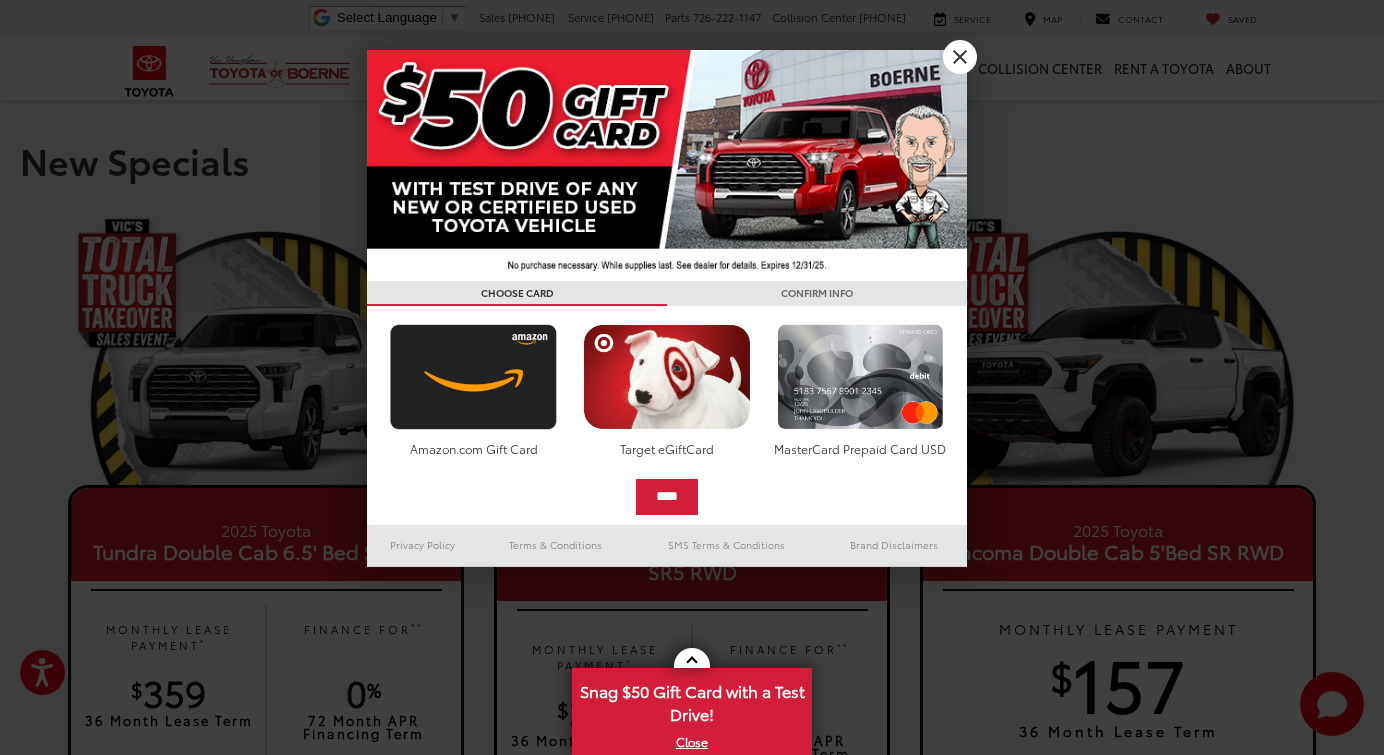 click on "X" at bounding box center (960, 57) 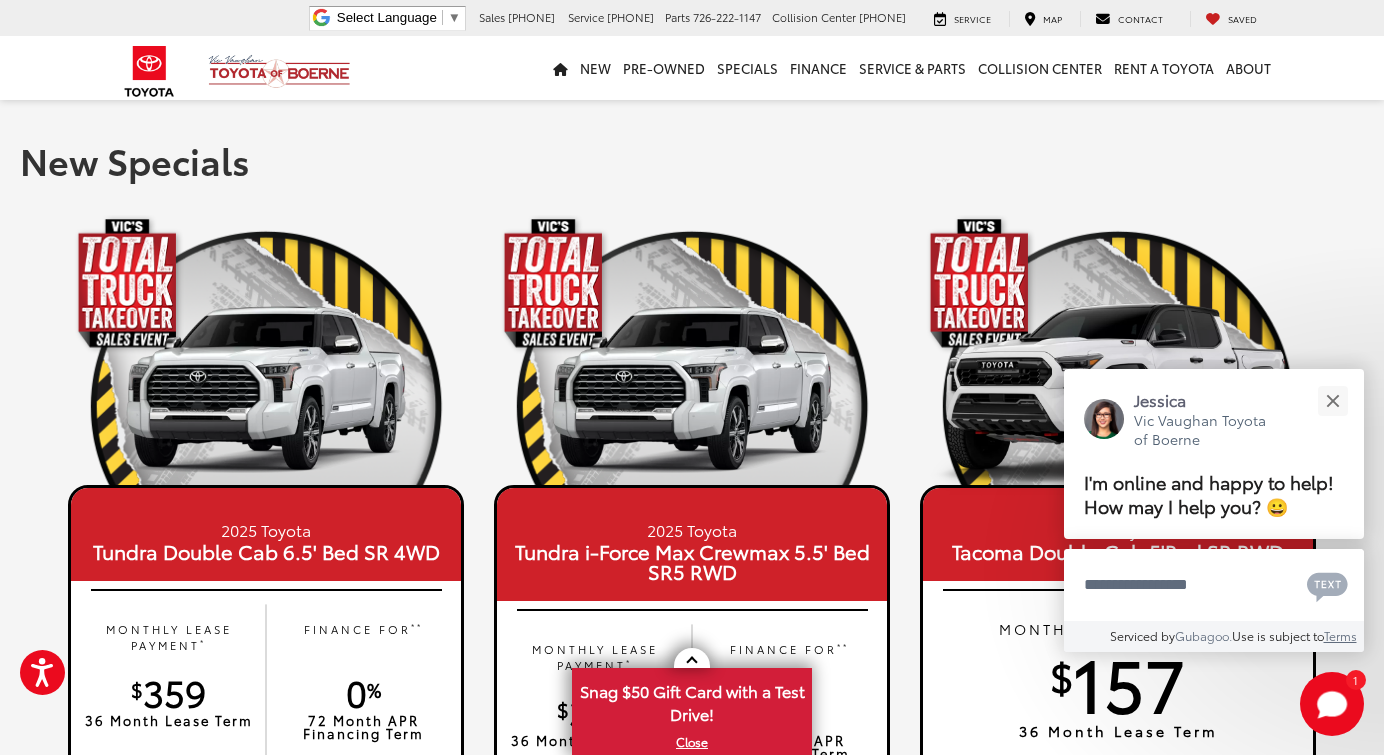 scroll, scrollTop: 30, scrollLeft: 0, axis: vertical 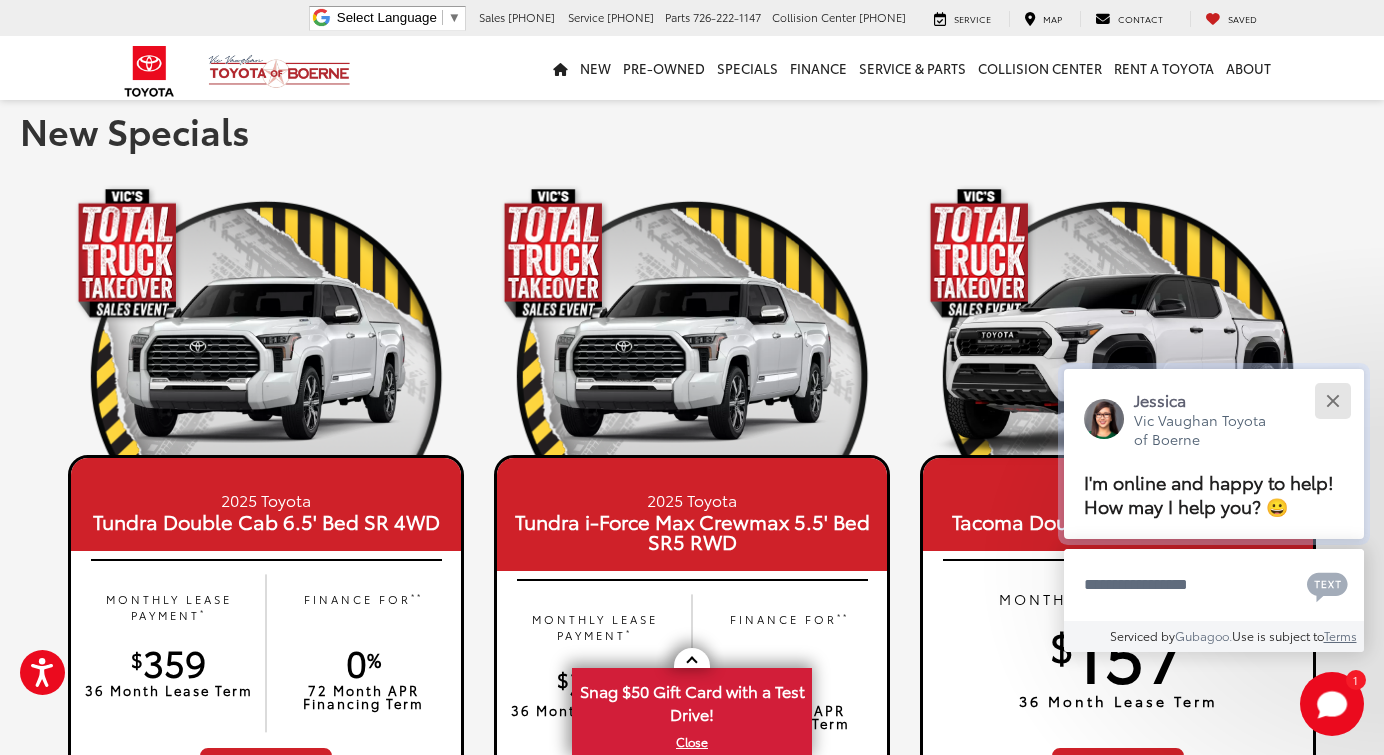 click at bounding box center [1332, 400] 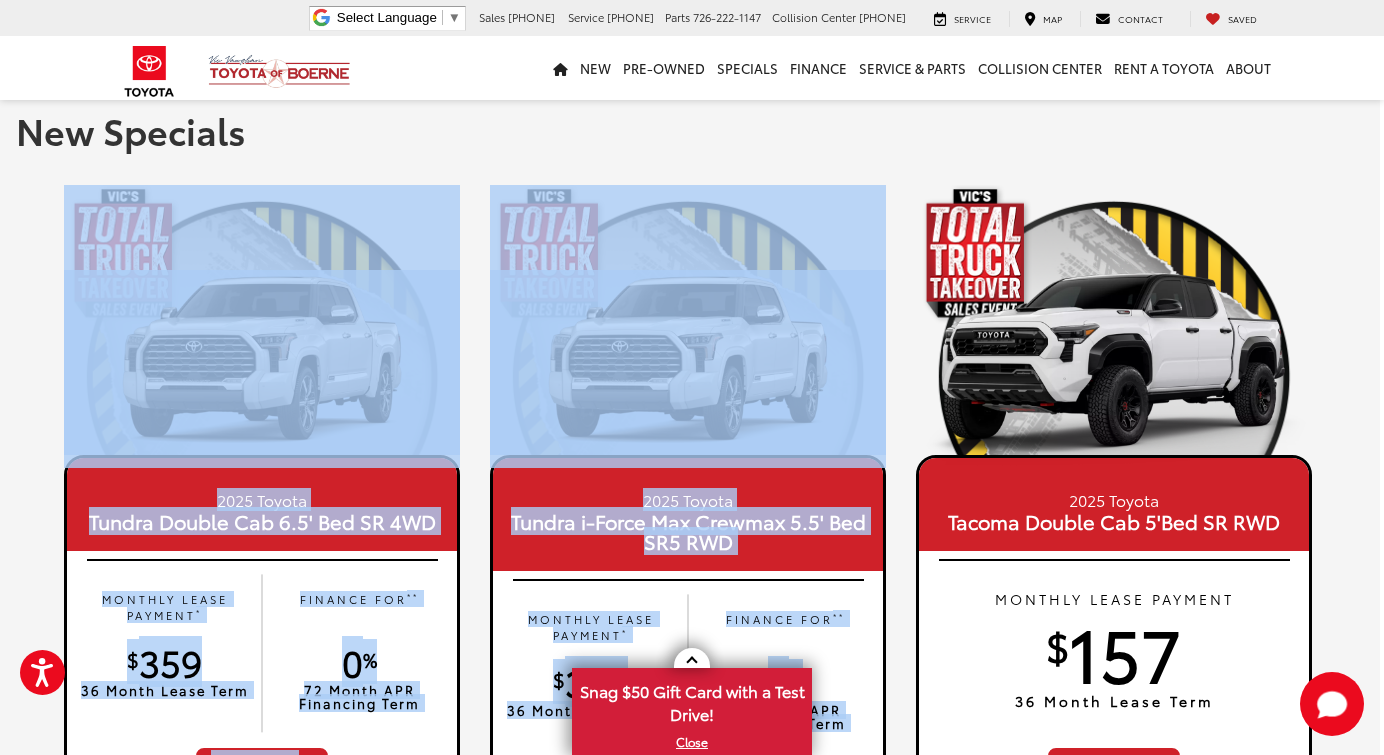 scroll, scrollTop: 30, scrollLeft: 15, axis: both 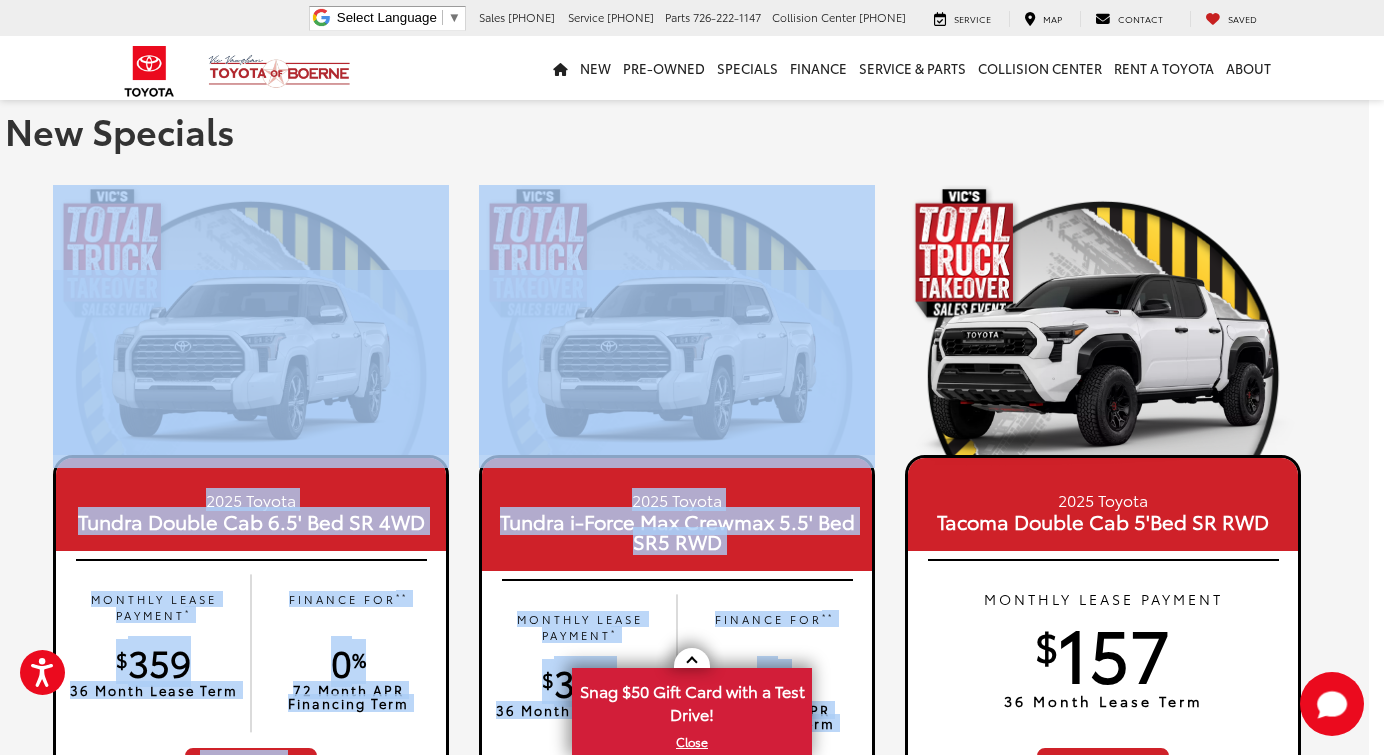 drag, startPoint x: 1383, startPoint y: 119, endPoint x: 1389, endPoint y: 168, distance: 49.365982 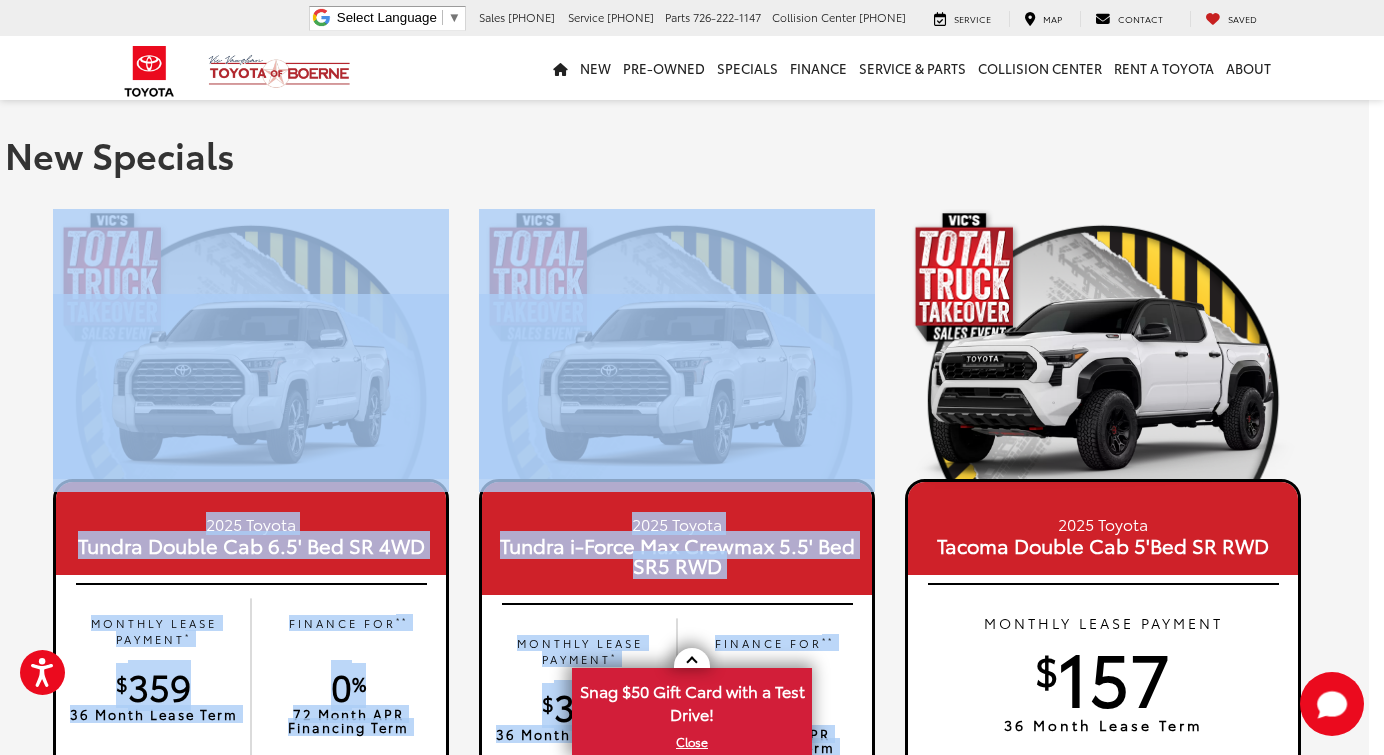 scroll, scrollTop: 0, scrollLeft: 15, axis: horizontal 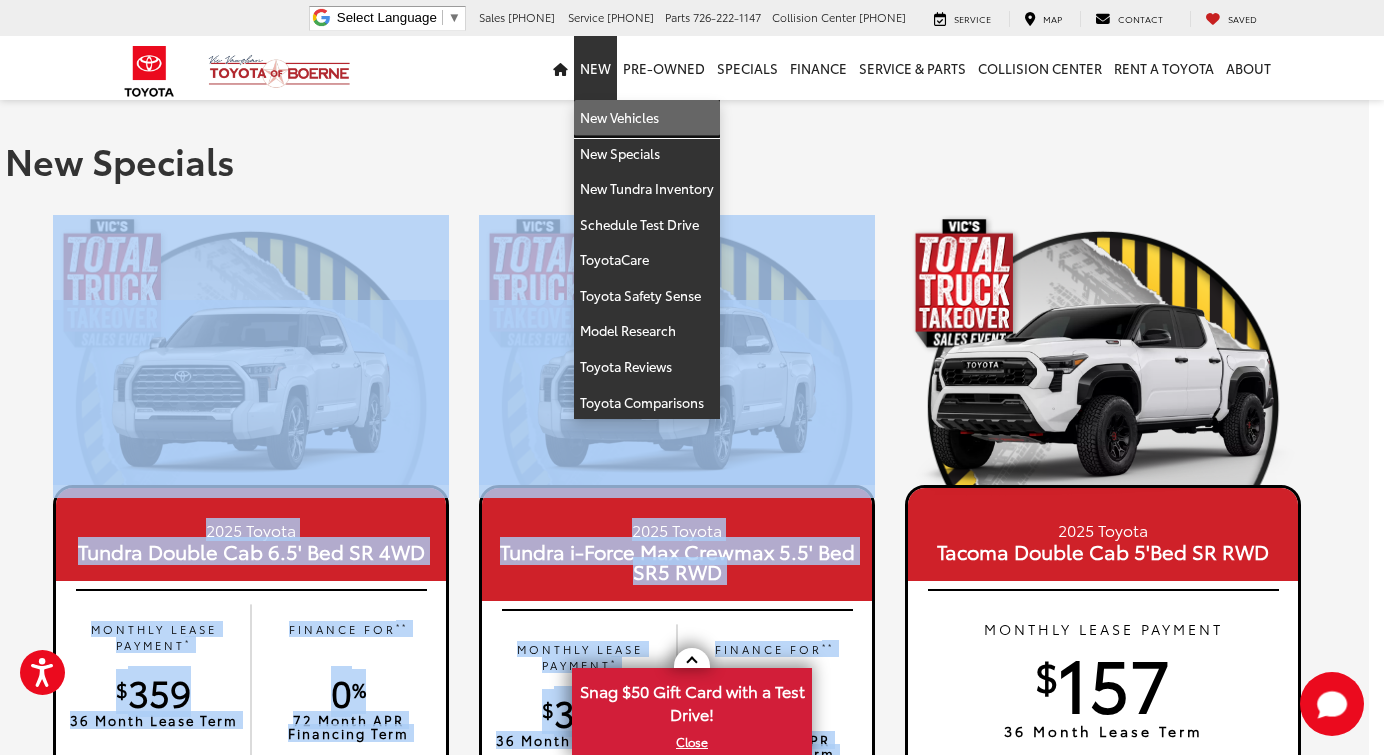 click on "New Vehicles" at bounding box center (647, 118) 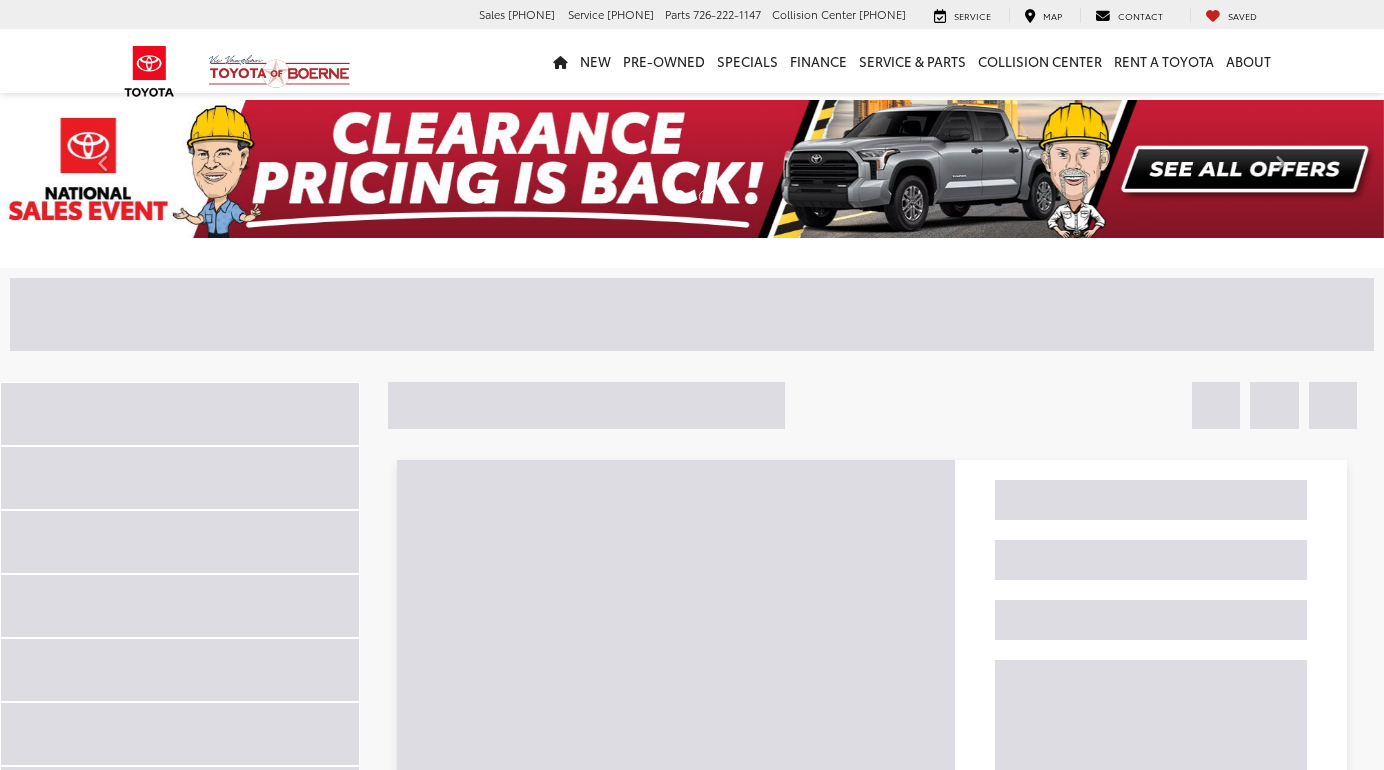 scroll, scrollTop: 0, scrollLeft: 0, axis: both 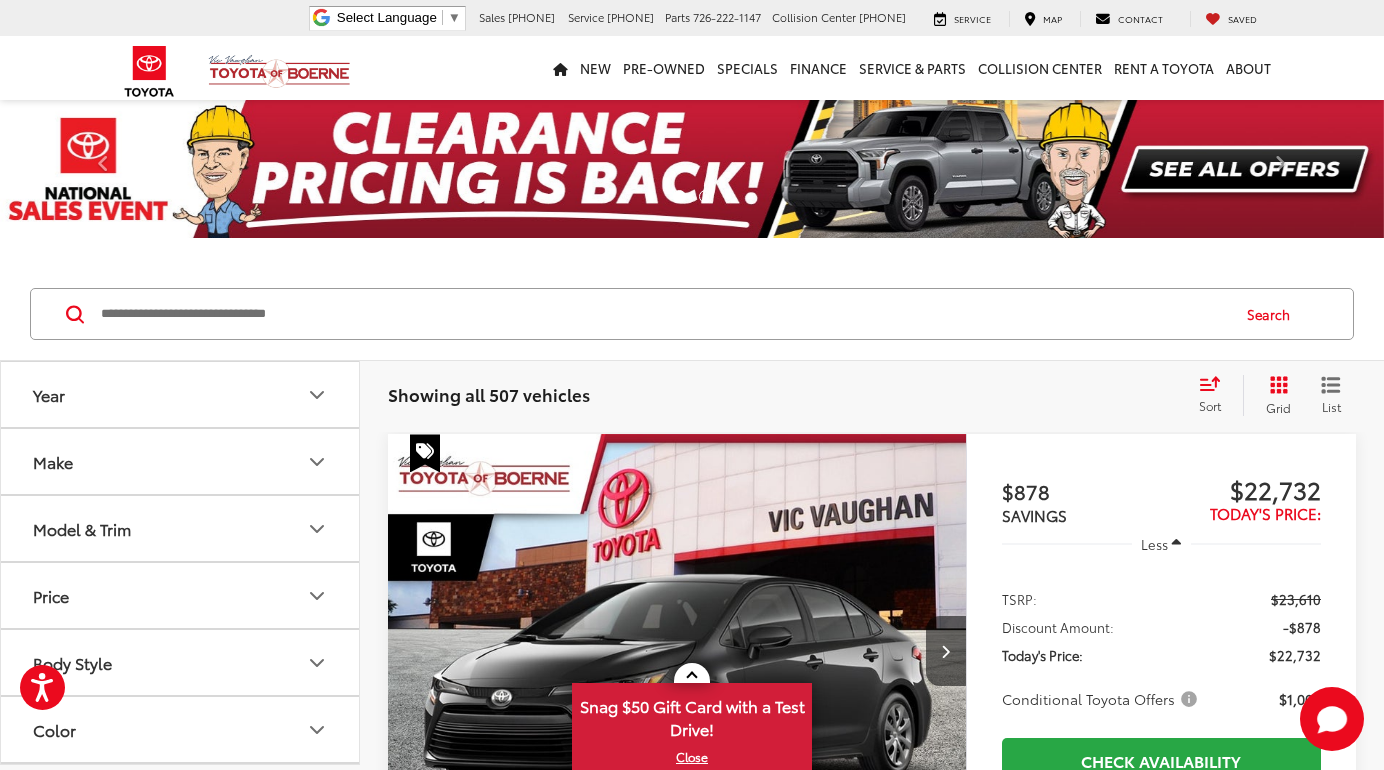 click on "Make" at bounding box center [181, 461] 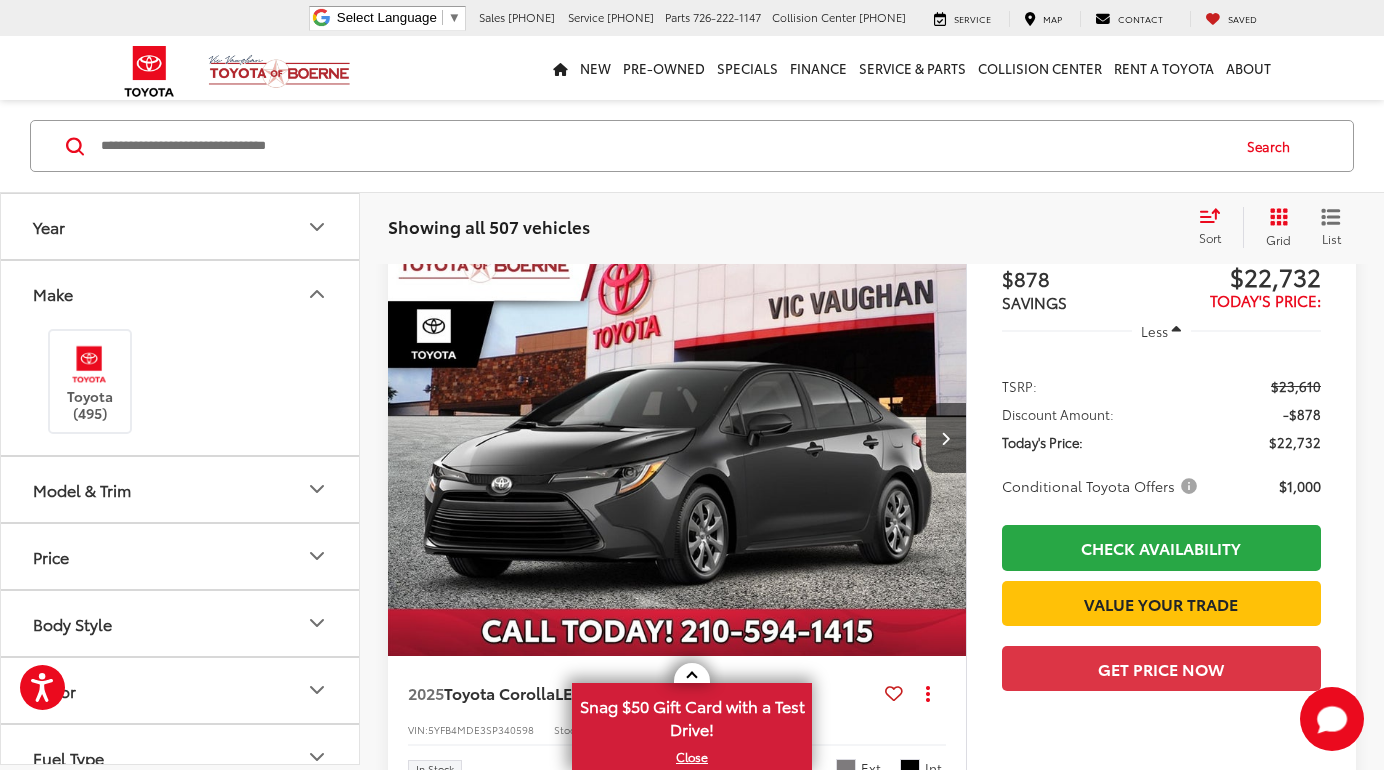 scroll, scrollTop: 293, scrollLeft: 0, axis: vertical 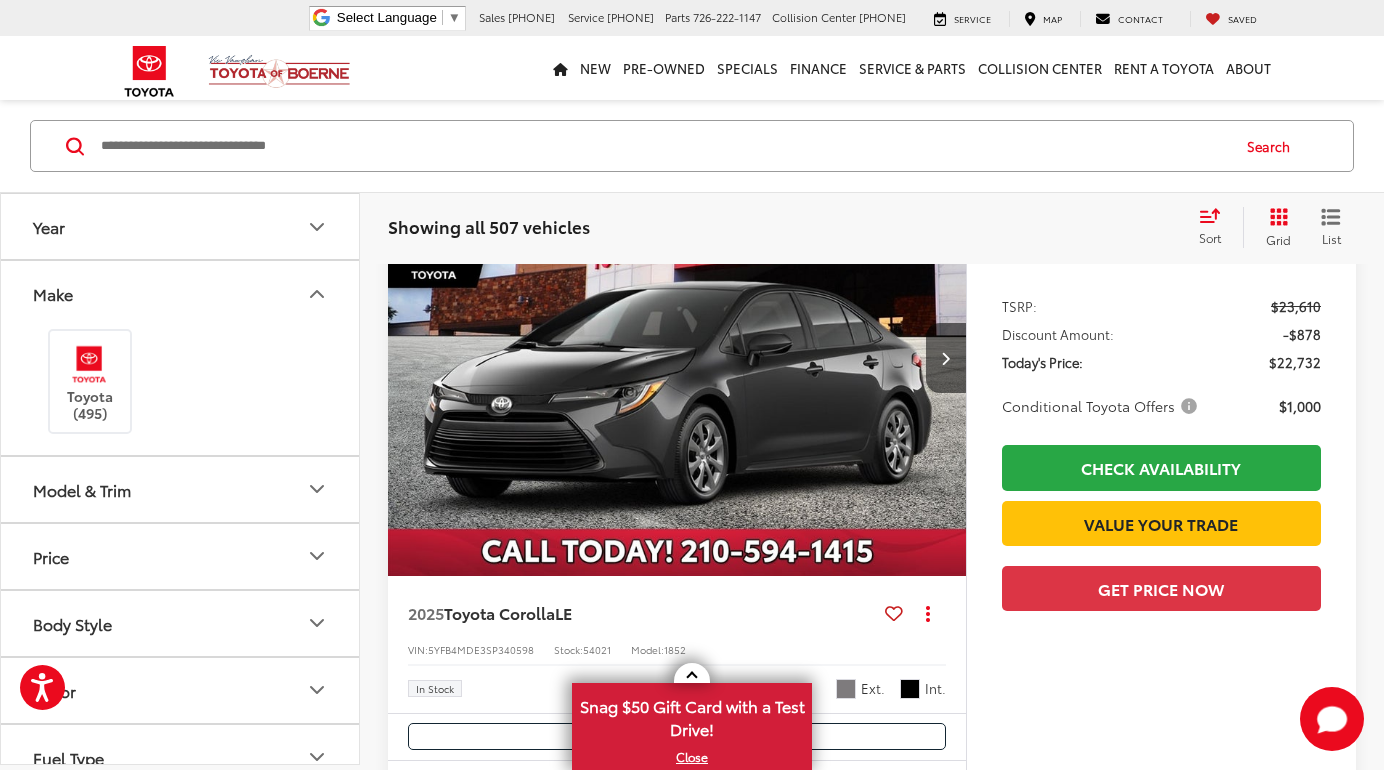 click 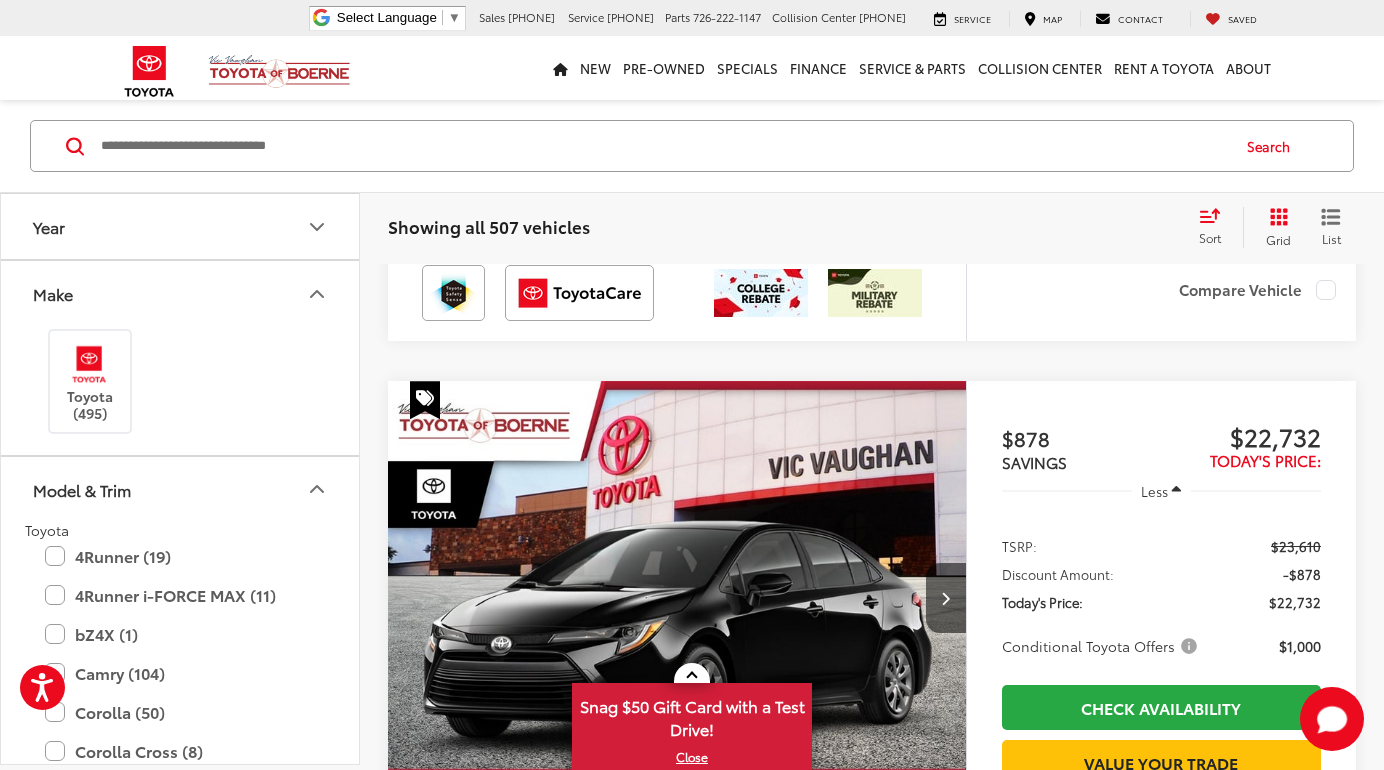 scroll, scrollTop: 865, scrollLeft: 0, axis: vertical 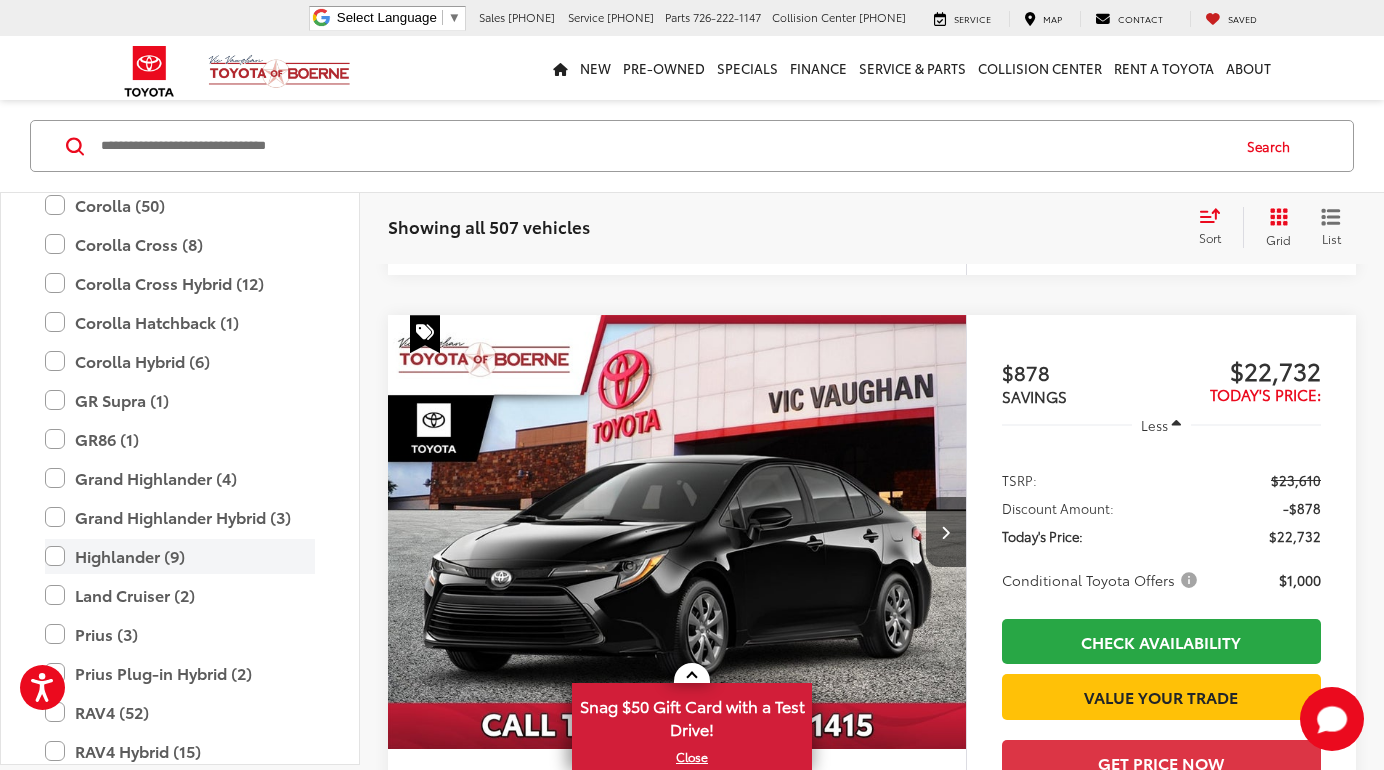 click on "Highlander (9)" at bounding box center (180, 555) 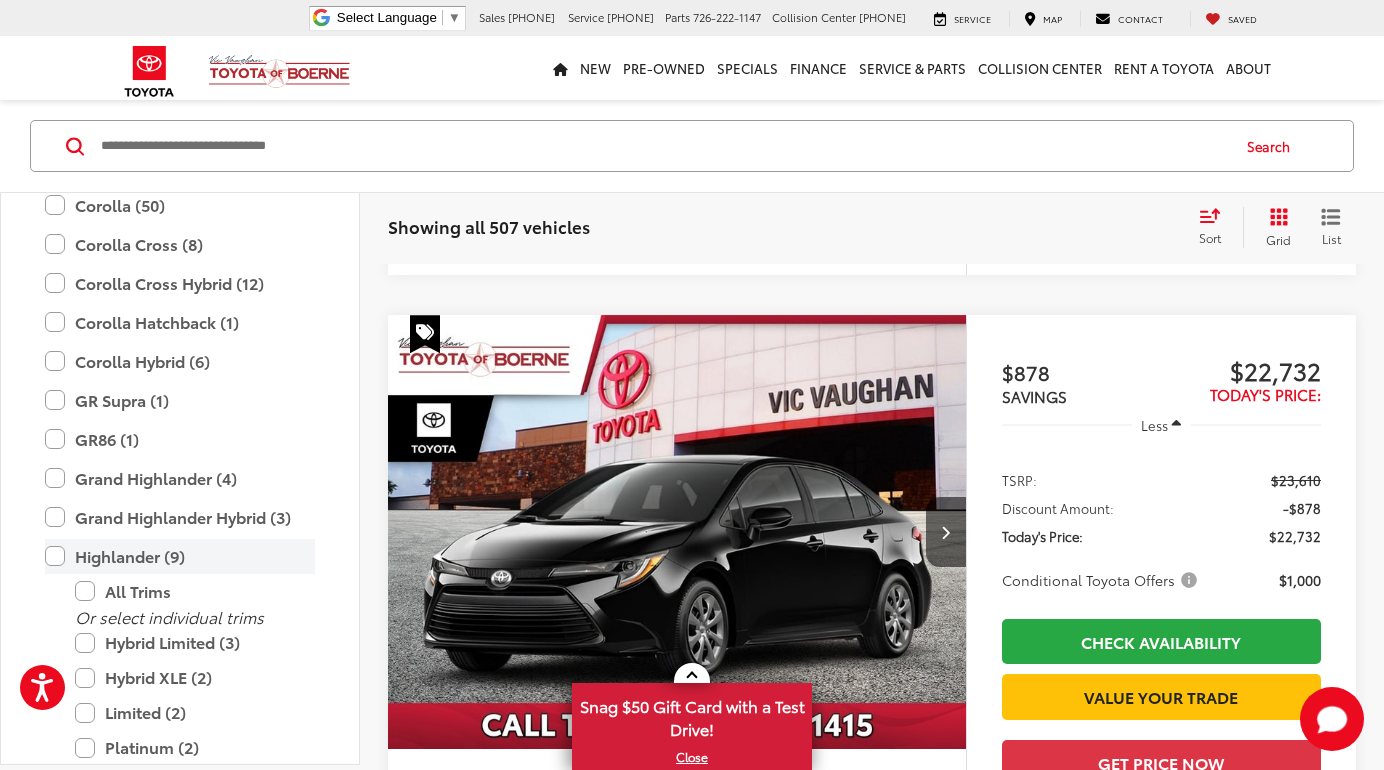 scroll, scrollTop: 168, scrollLeft: 0, axis: vertical 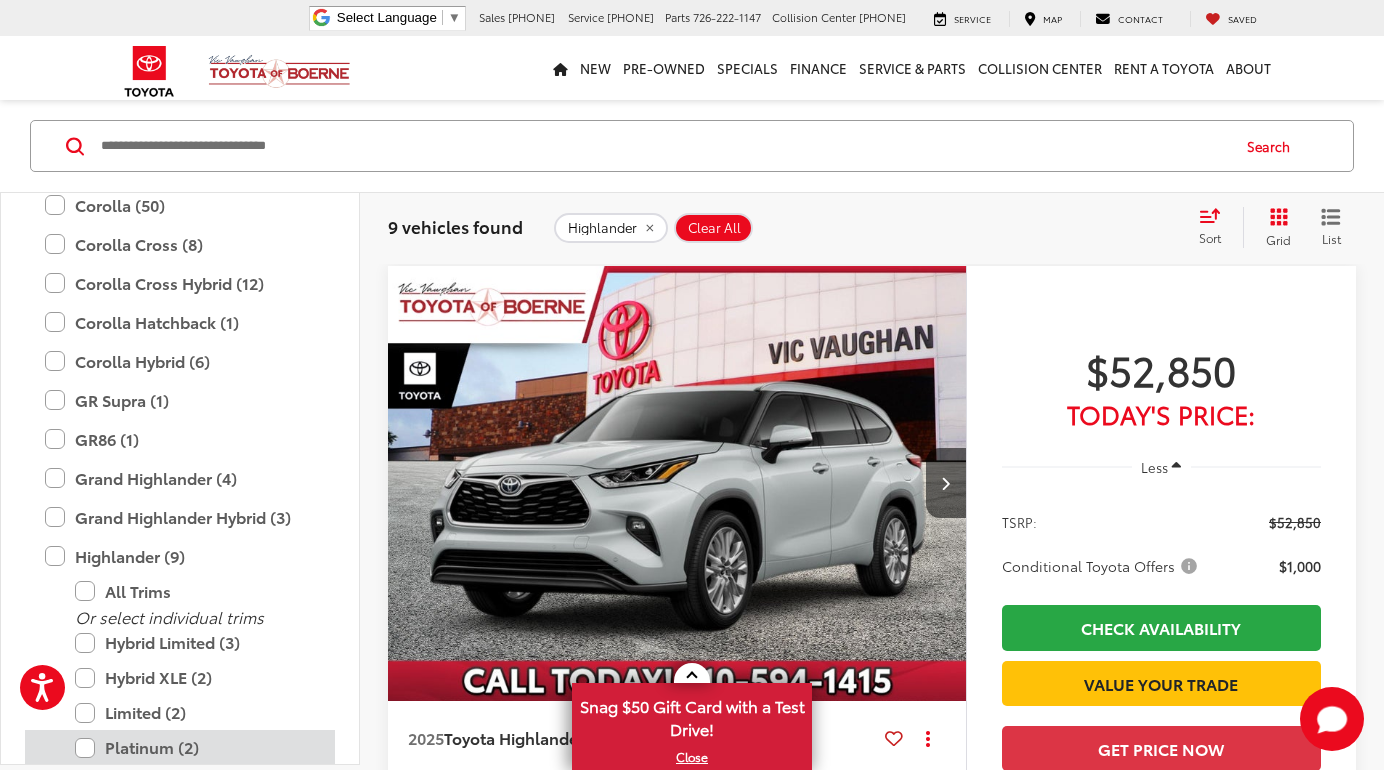 click on "Platinum (2)" at bounding box center [195, 747] 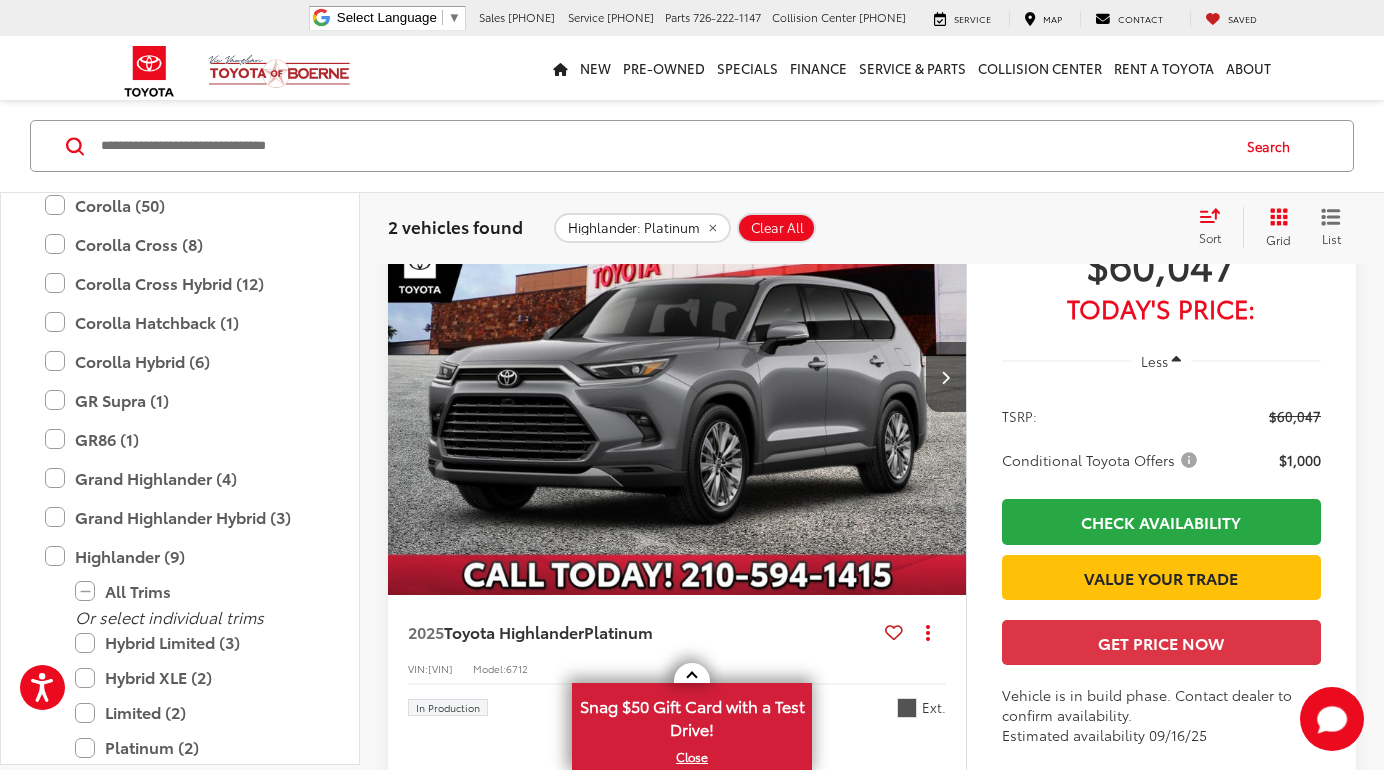 scroll, scrollTop: 263, scrollLeft: 0, axis: vertical 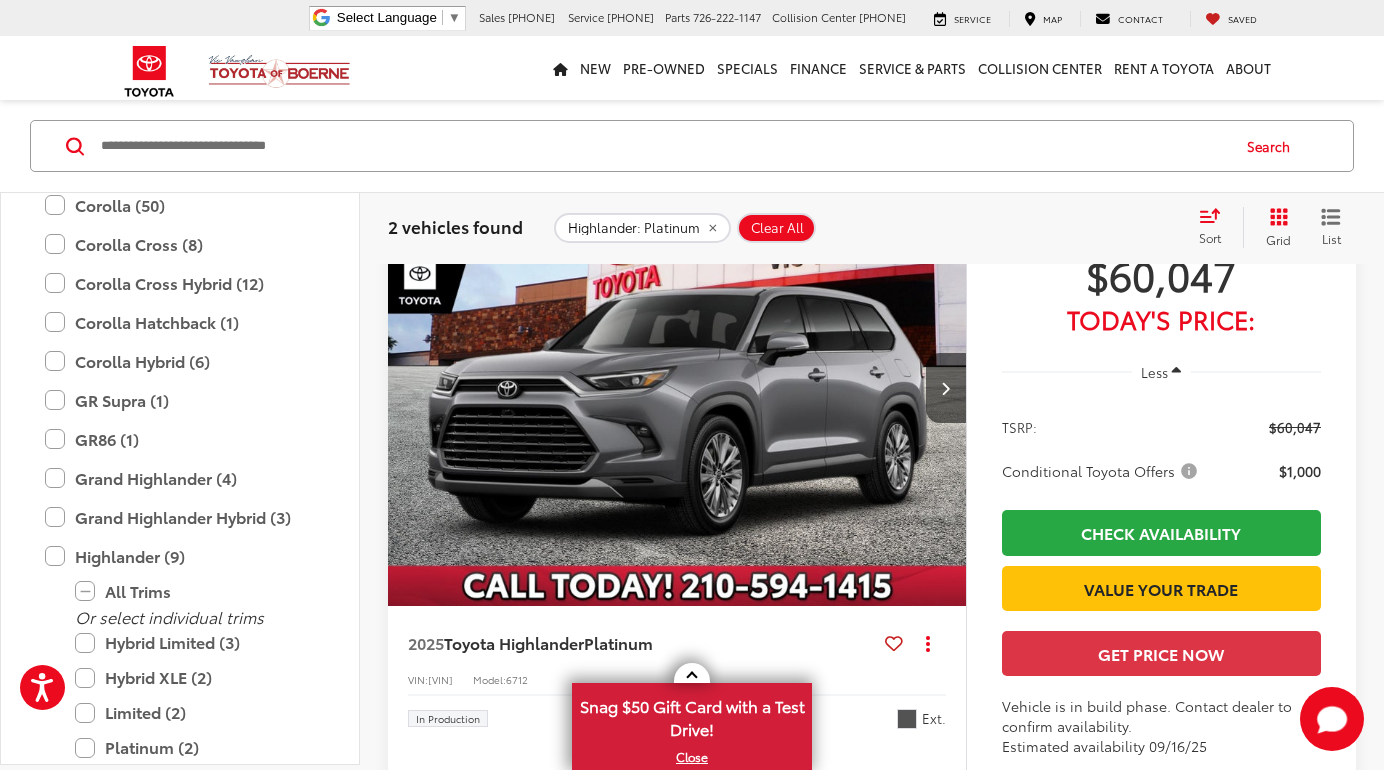 click at bounding box center (677, 389) 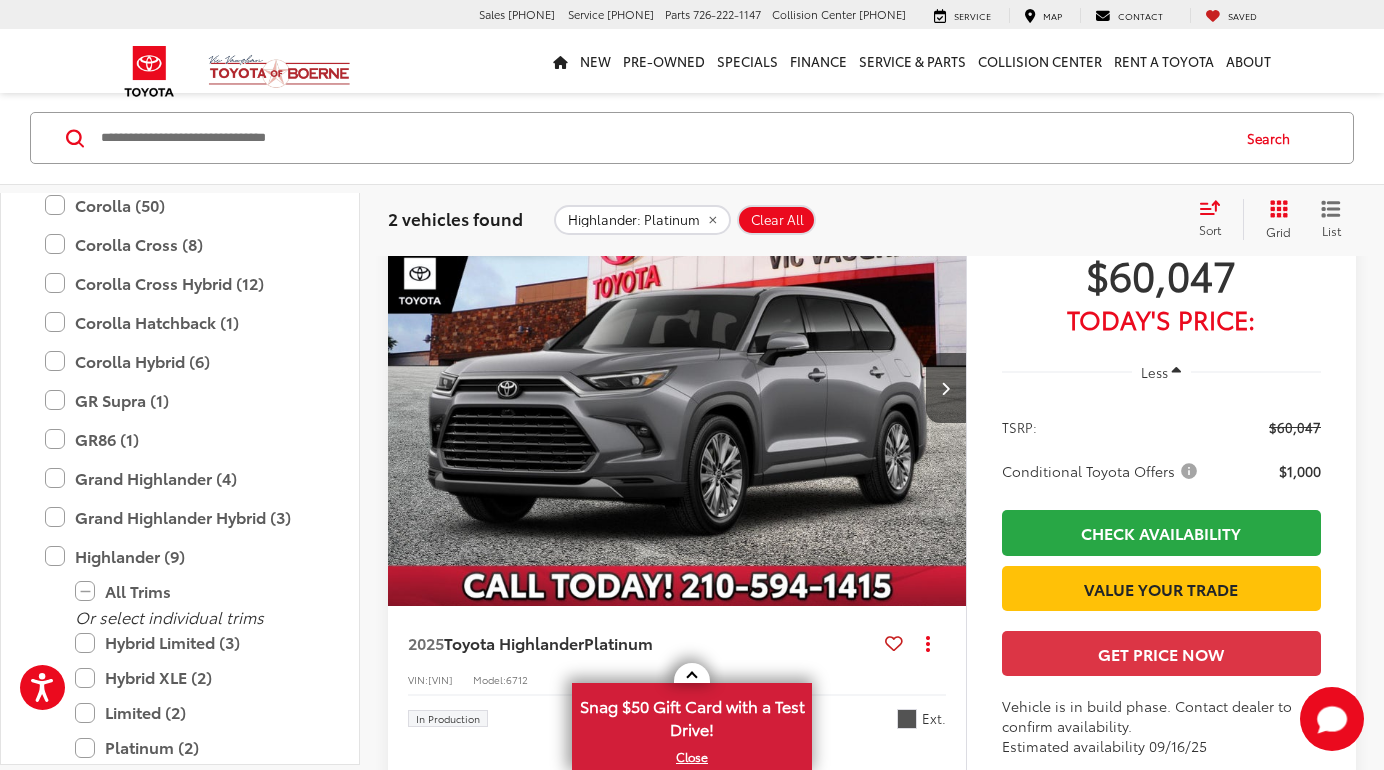 scroll, scrollTop: 168, scrollLeft: 0, axis: vertical 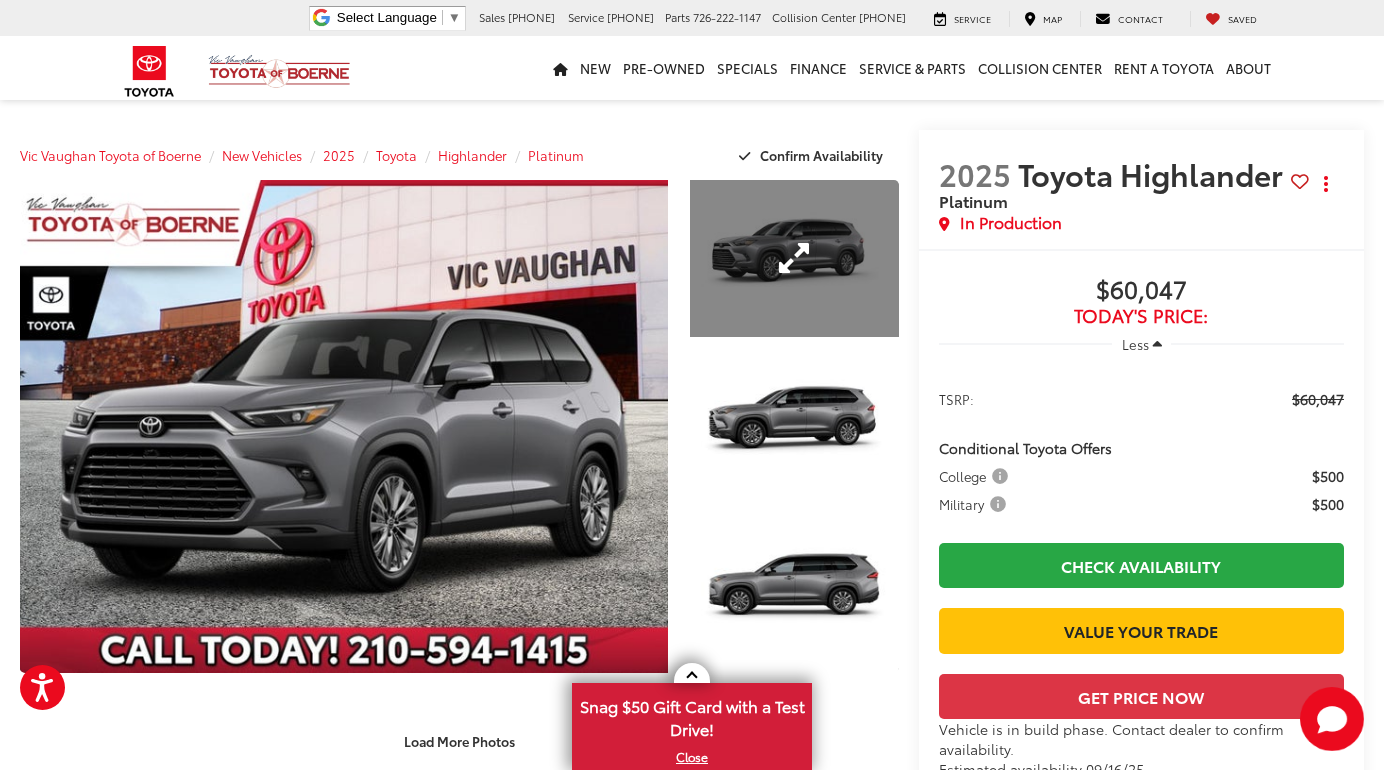 click at bounding box center [794, 258] 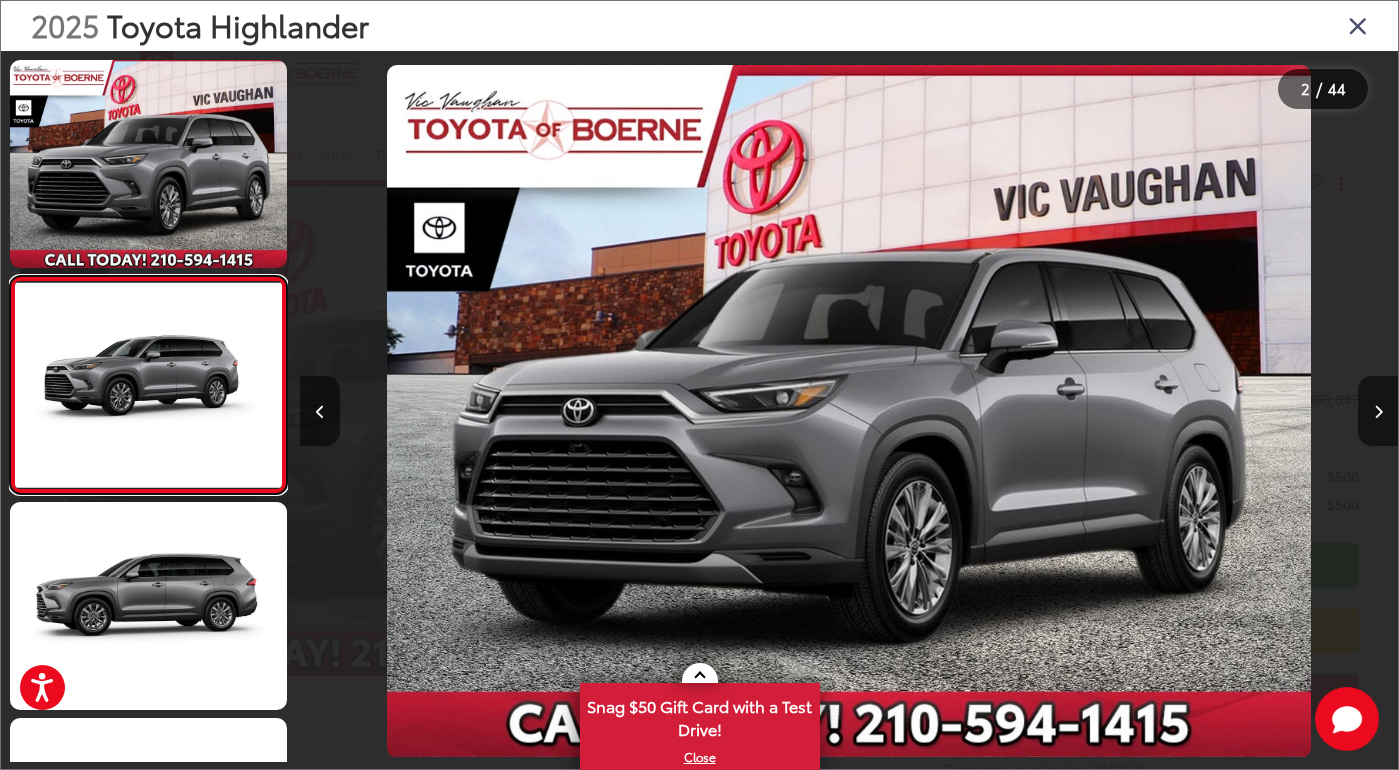 scroll, scrollTop: 0, scrollLeft: 985, axis: horizontal 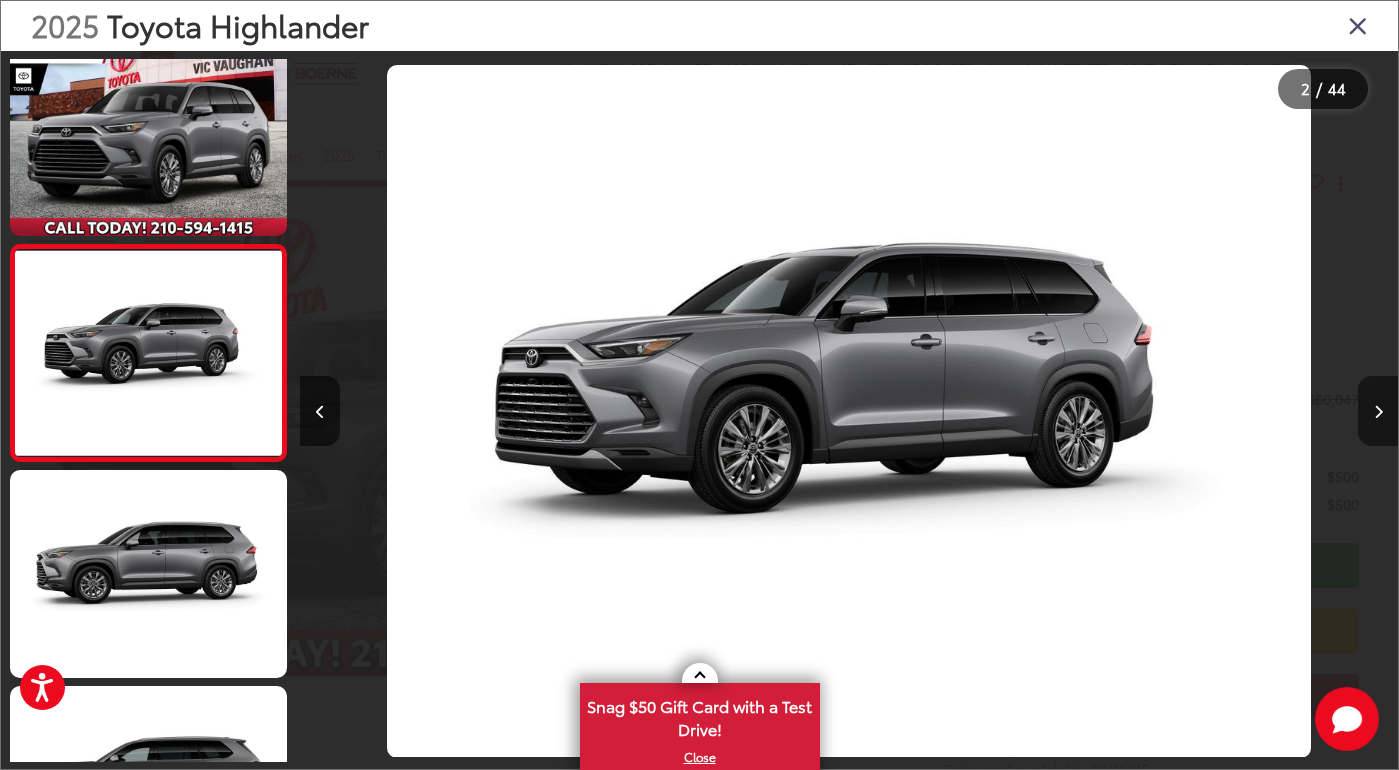 click at bounding box center (1378, 411) 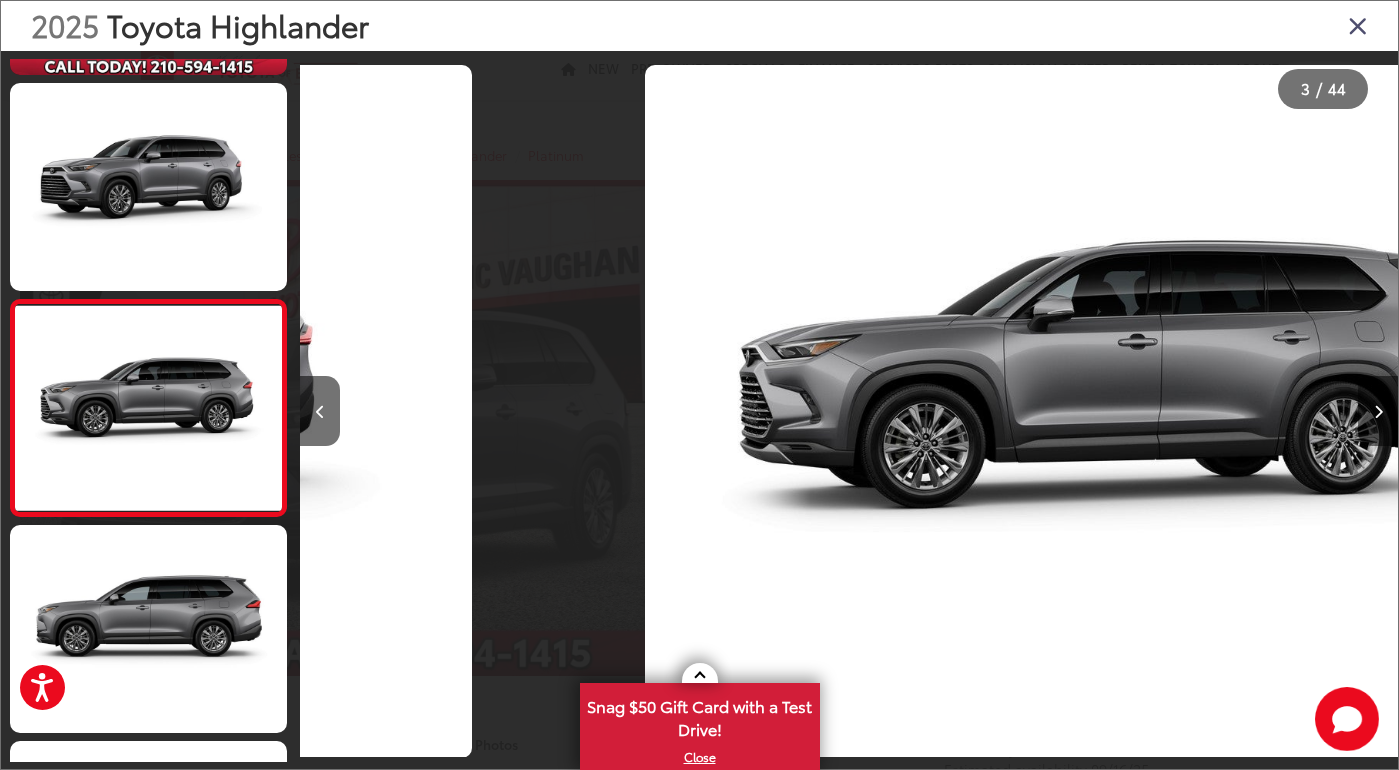 scroll, scrollTop: 0, scrollLeft: 2168, axis: horizontal 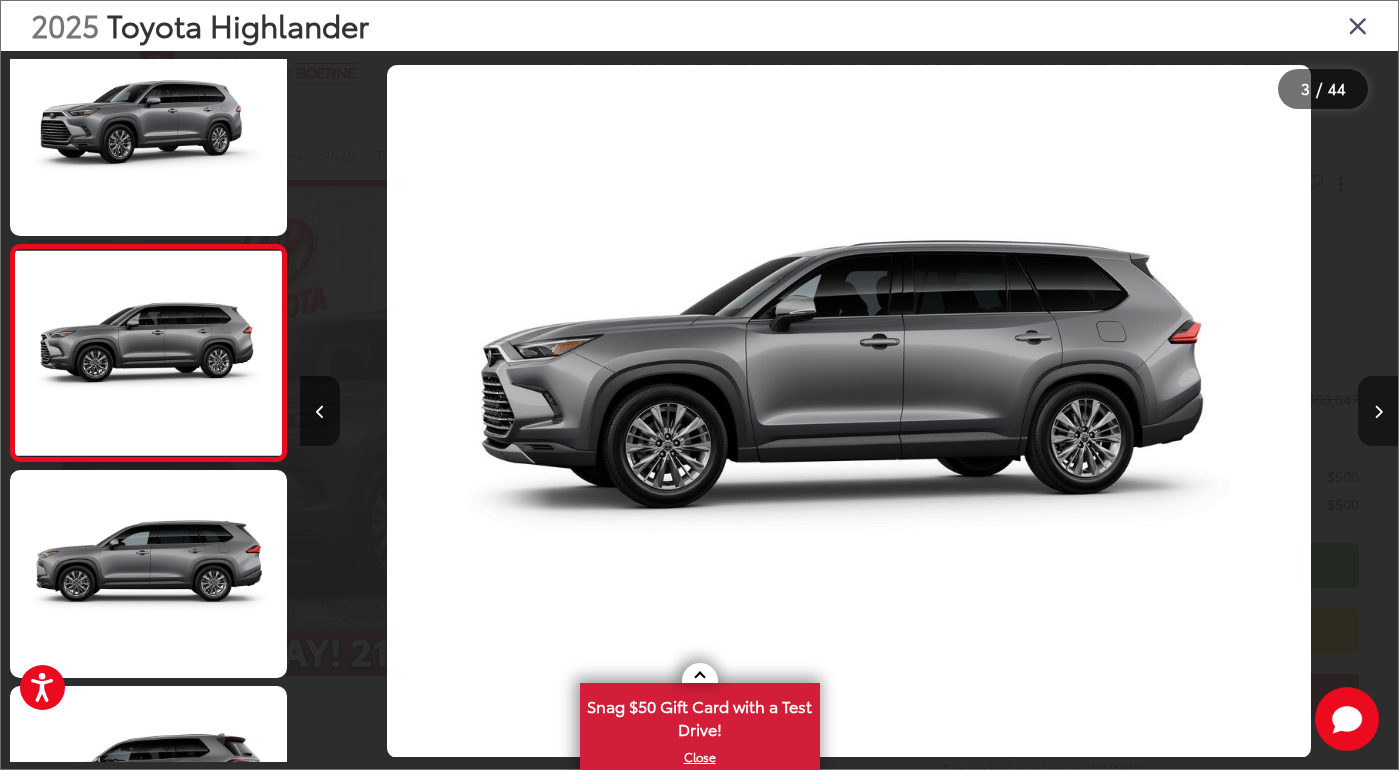 click at bounding box center (1378, 411) 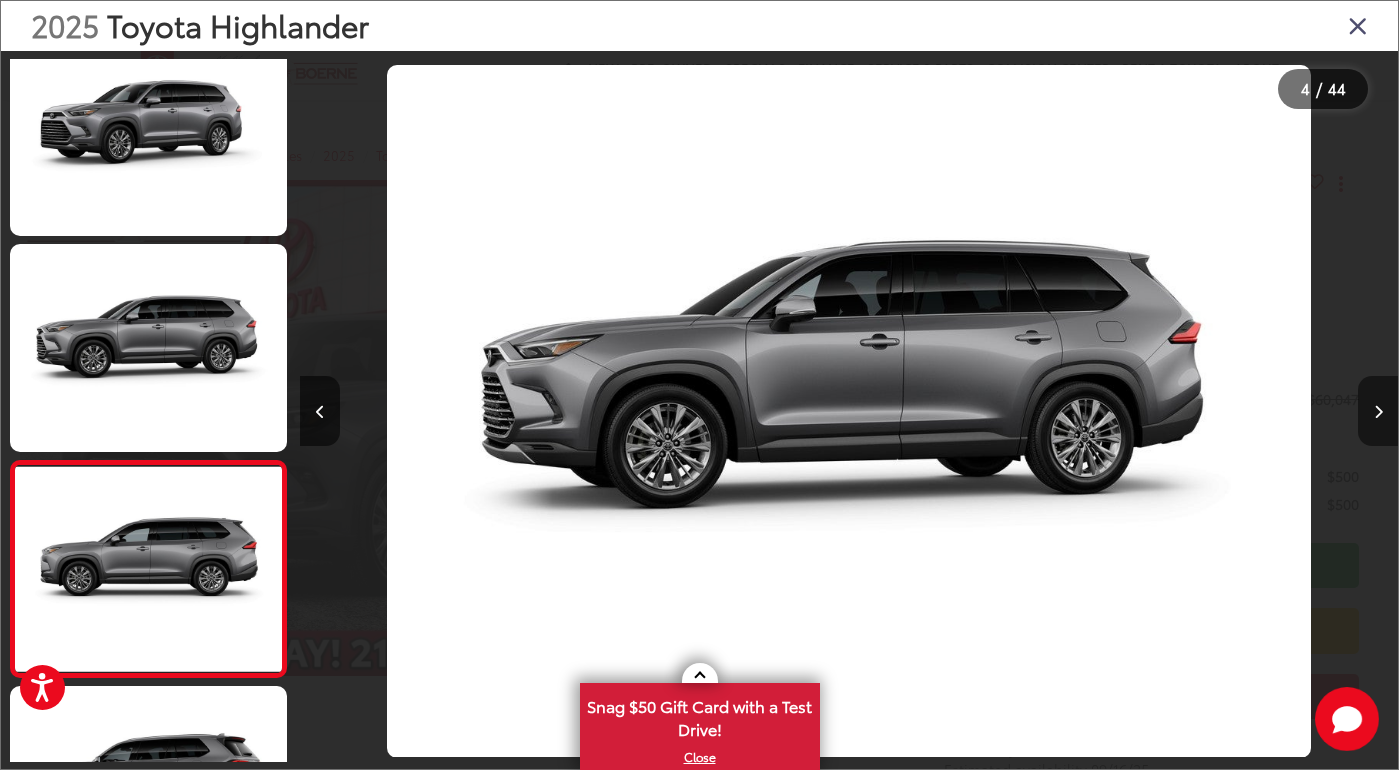 scroll, scrollTop: 0, scrollLeft: 3263, axis: horizontal 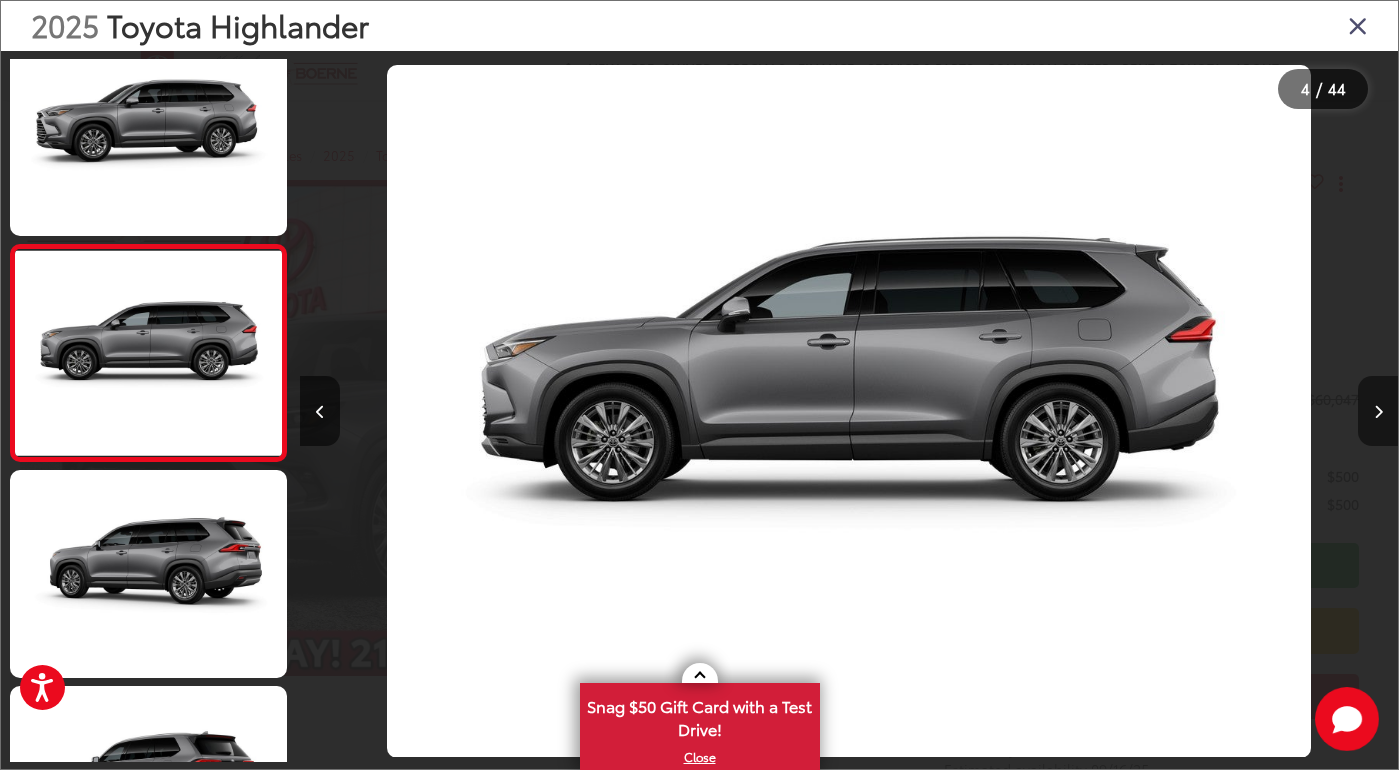 click at bounding box center (1378, 411) 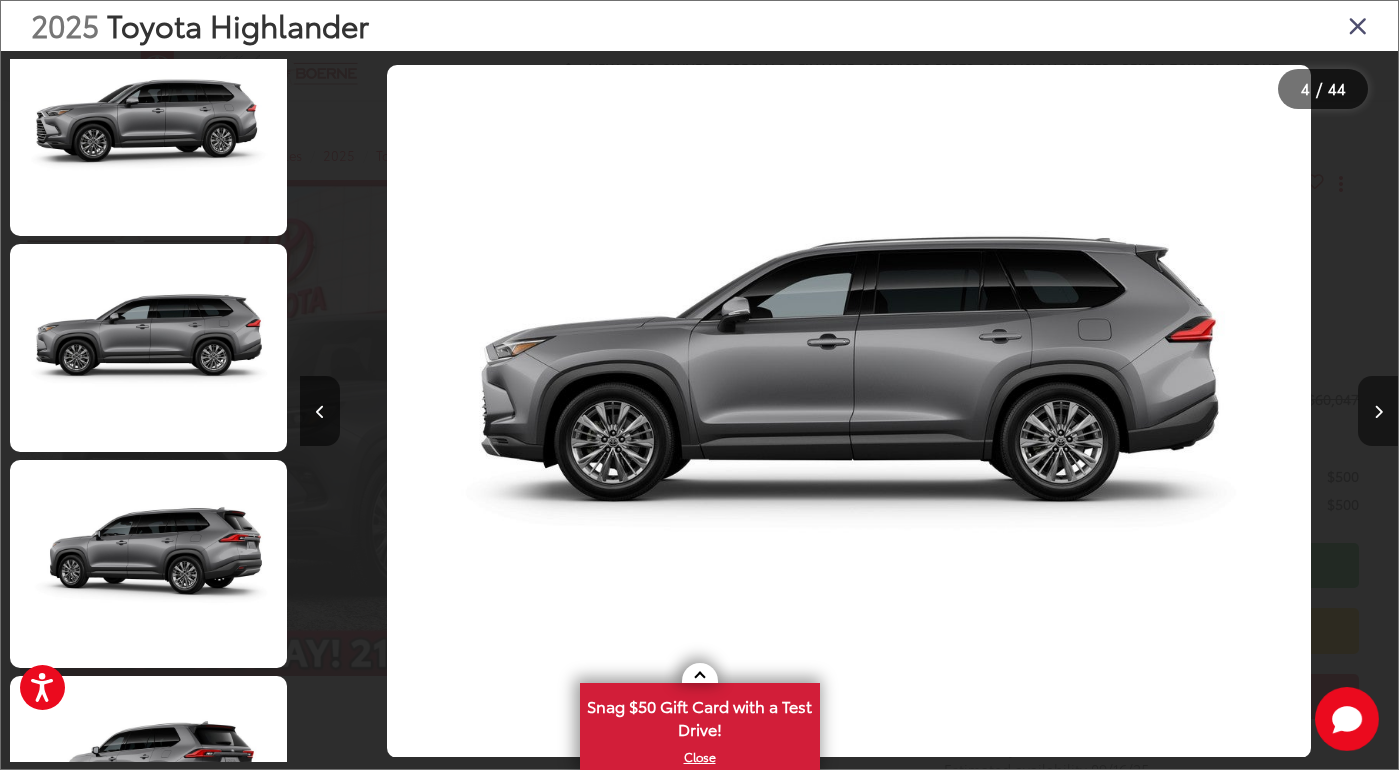scroll, scrollTop: 0, scrollLeft: 4390, axis: horizontal 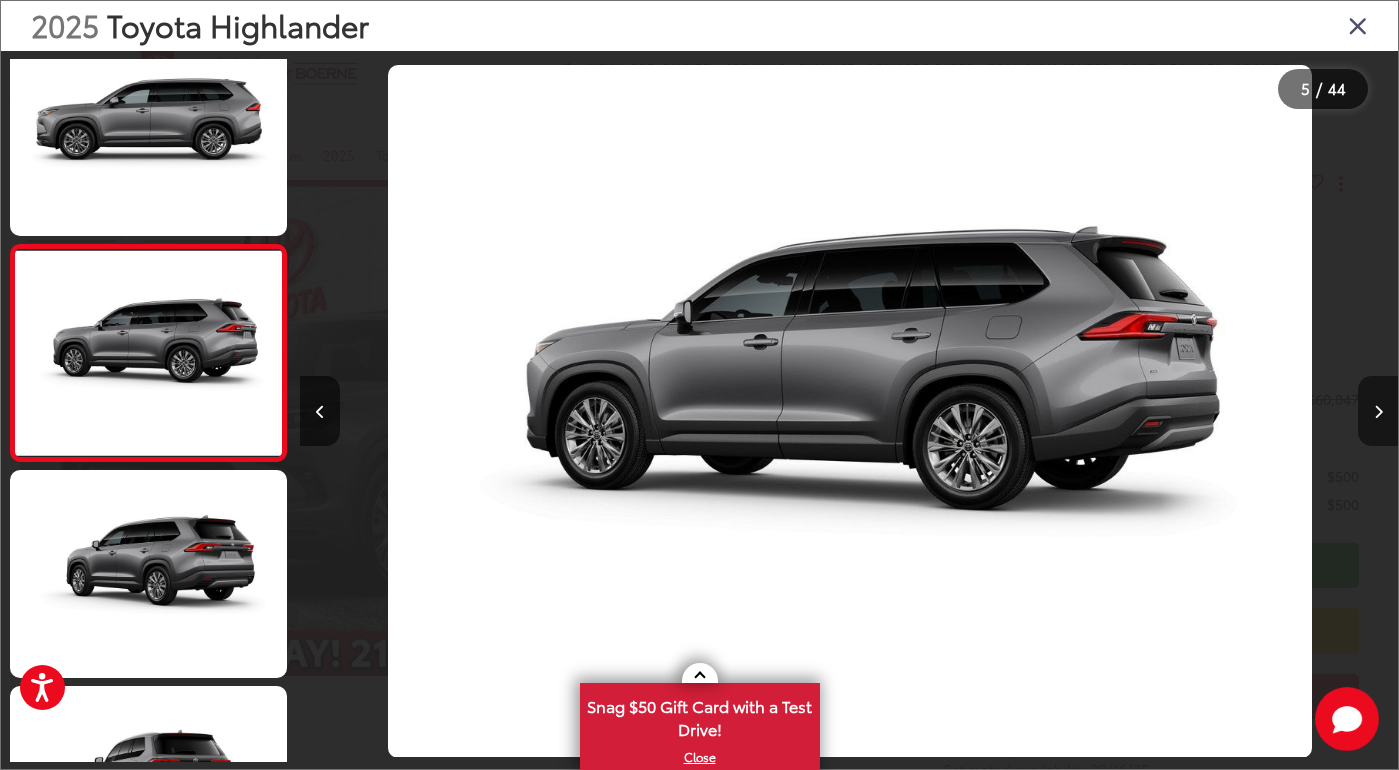 click at bounding box center [1378, 411] 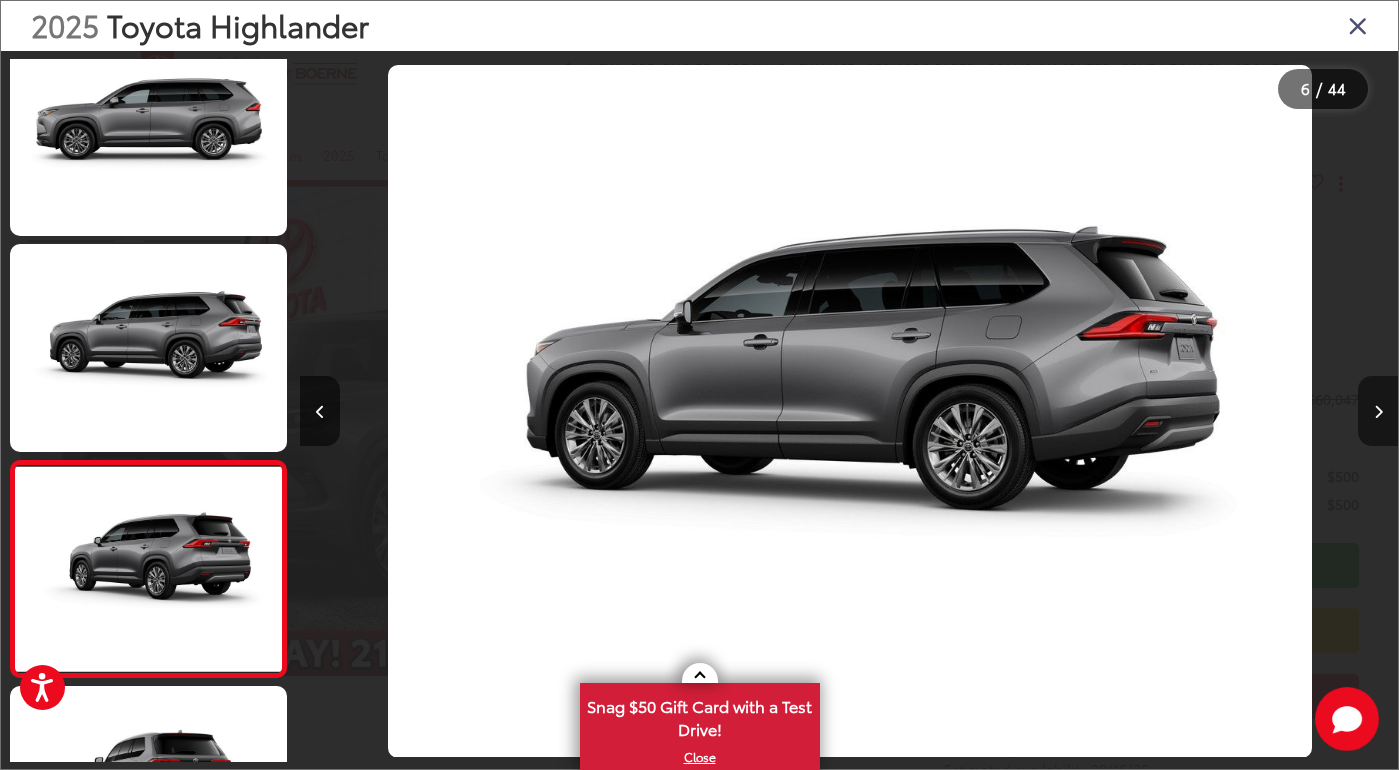 scroll, scrollTop: 0, scrollLeft: 5233, axis: horizontal 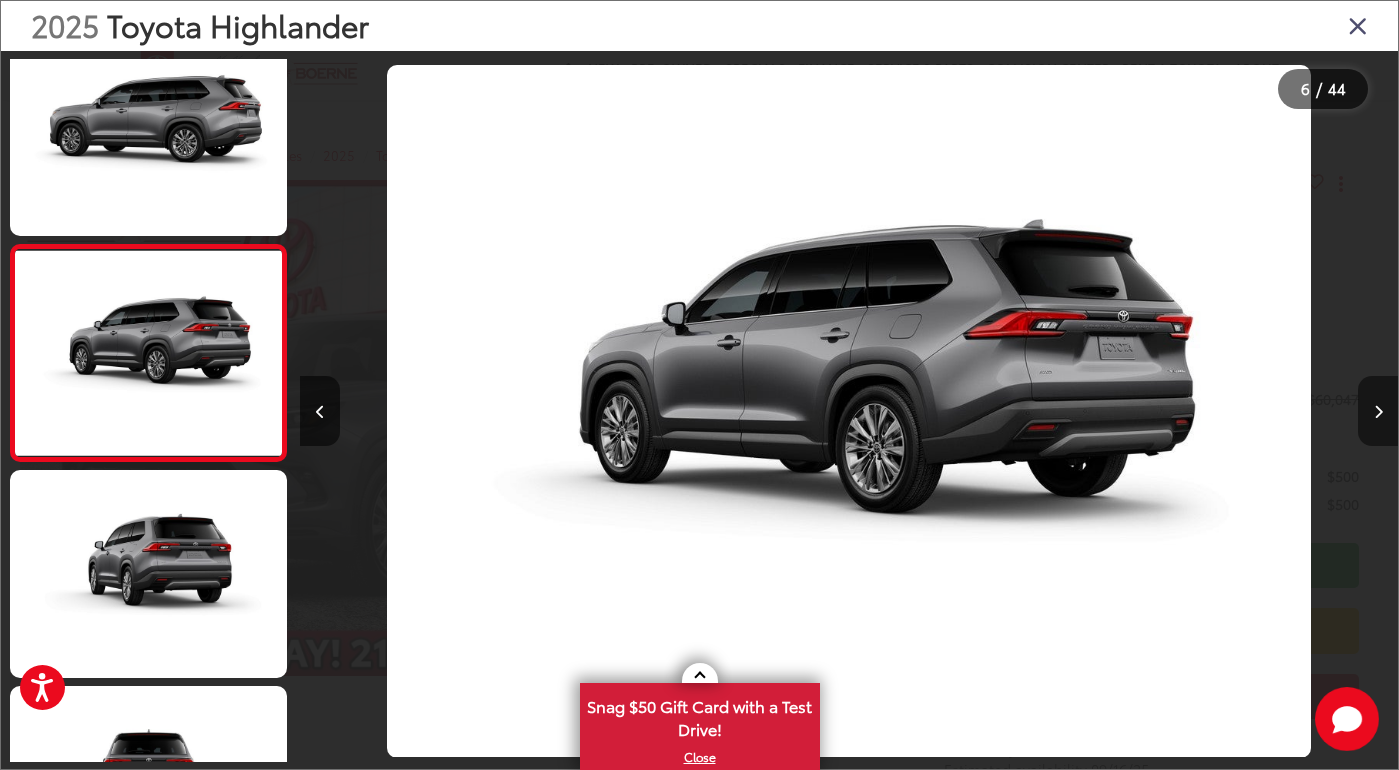 click at bounding box center [1378, 411] 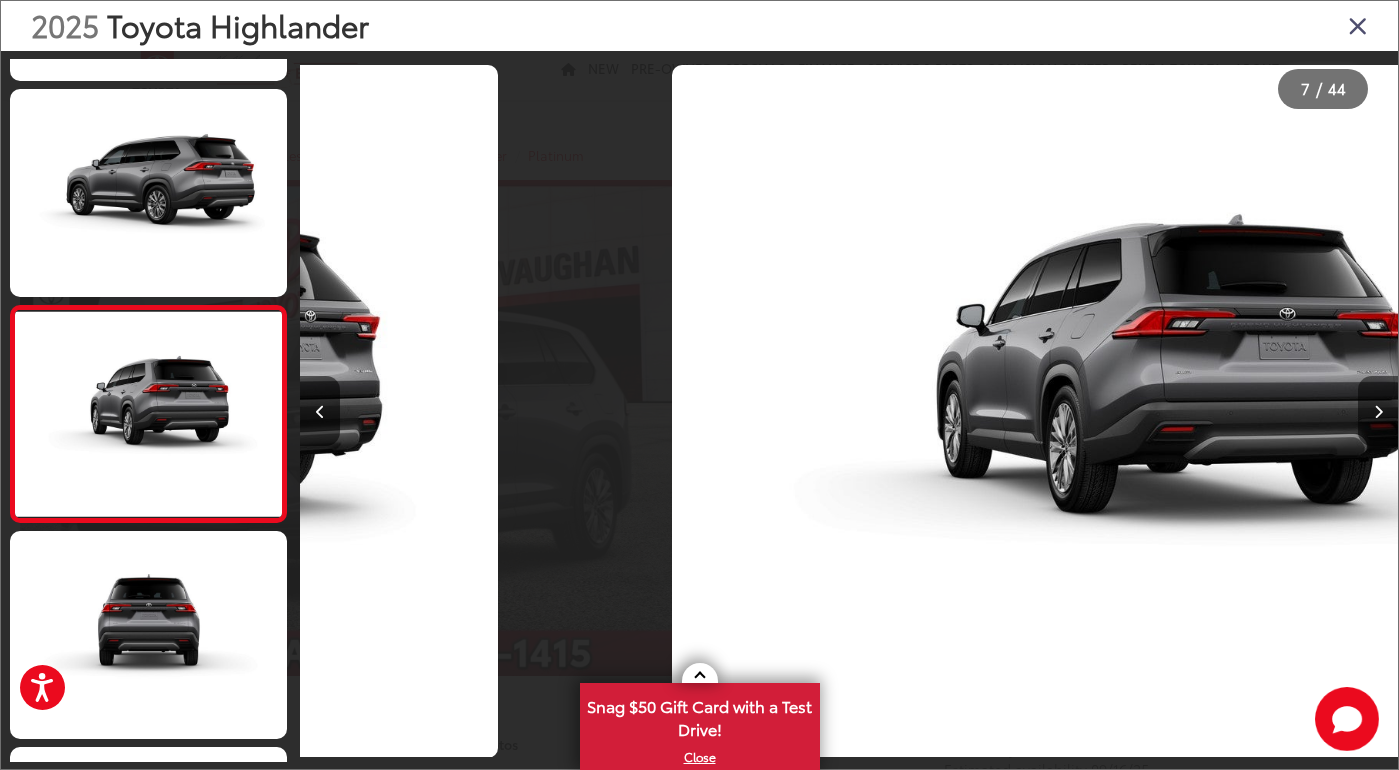 scroll, scrollTop: 0, scrollLeft: 6586, axis: horizontal 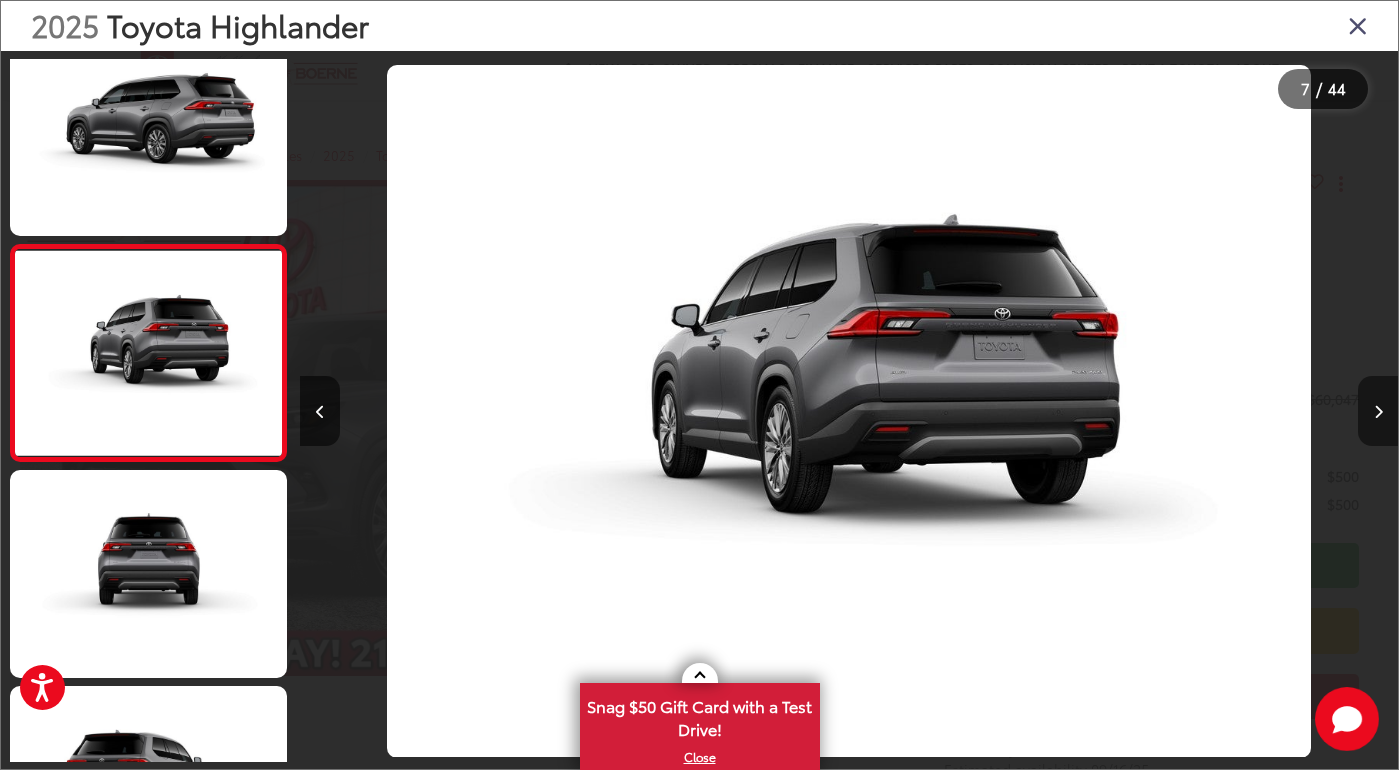 click at bounding box center [1378, 411] 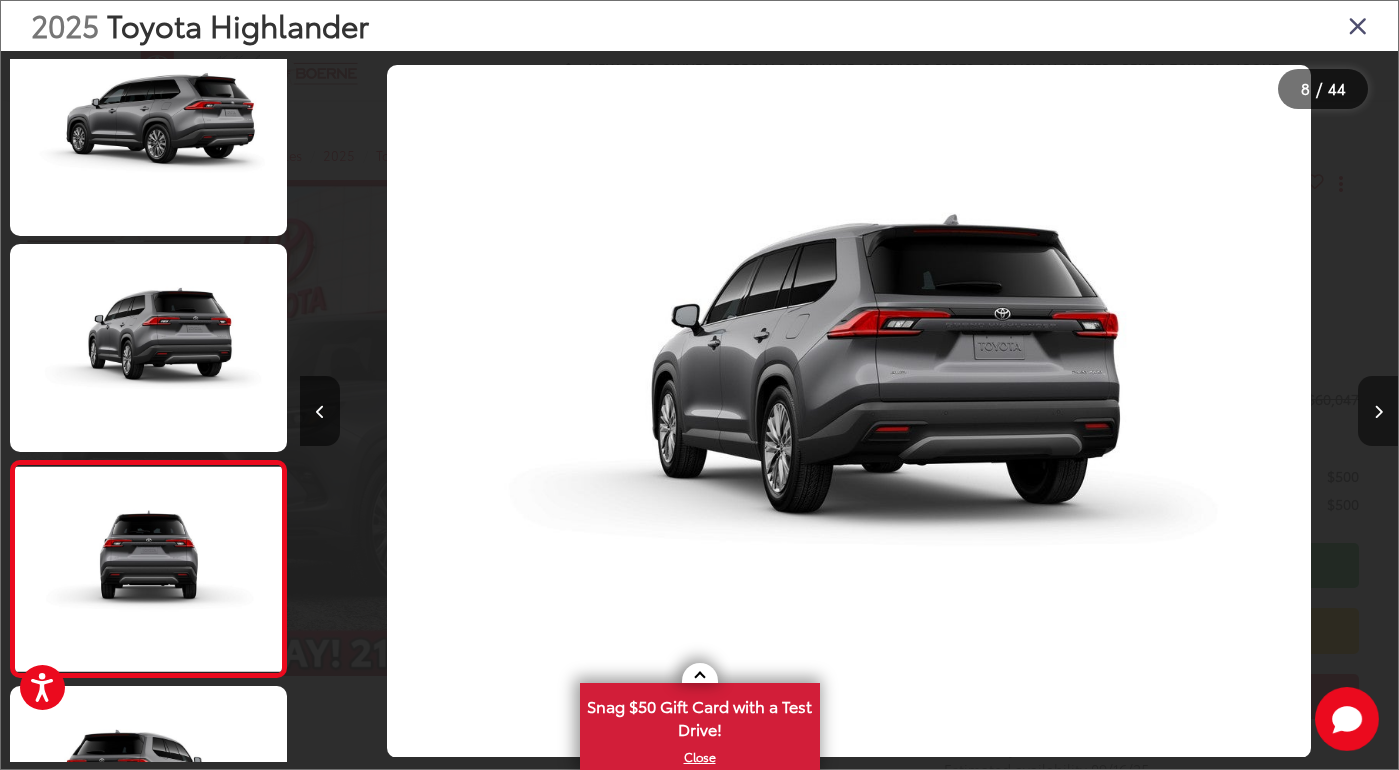 scroll, scrollTop: 0, scrollLeft: 7683, axis: horizontal 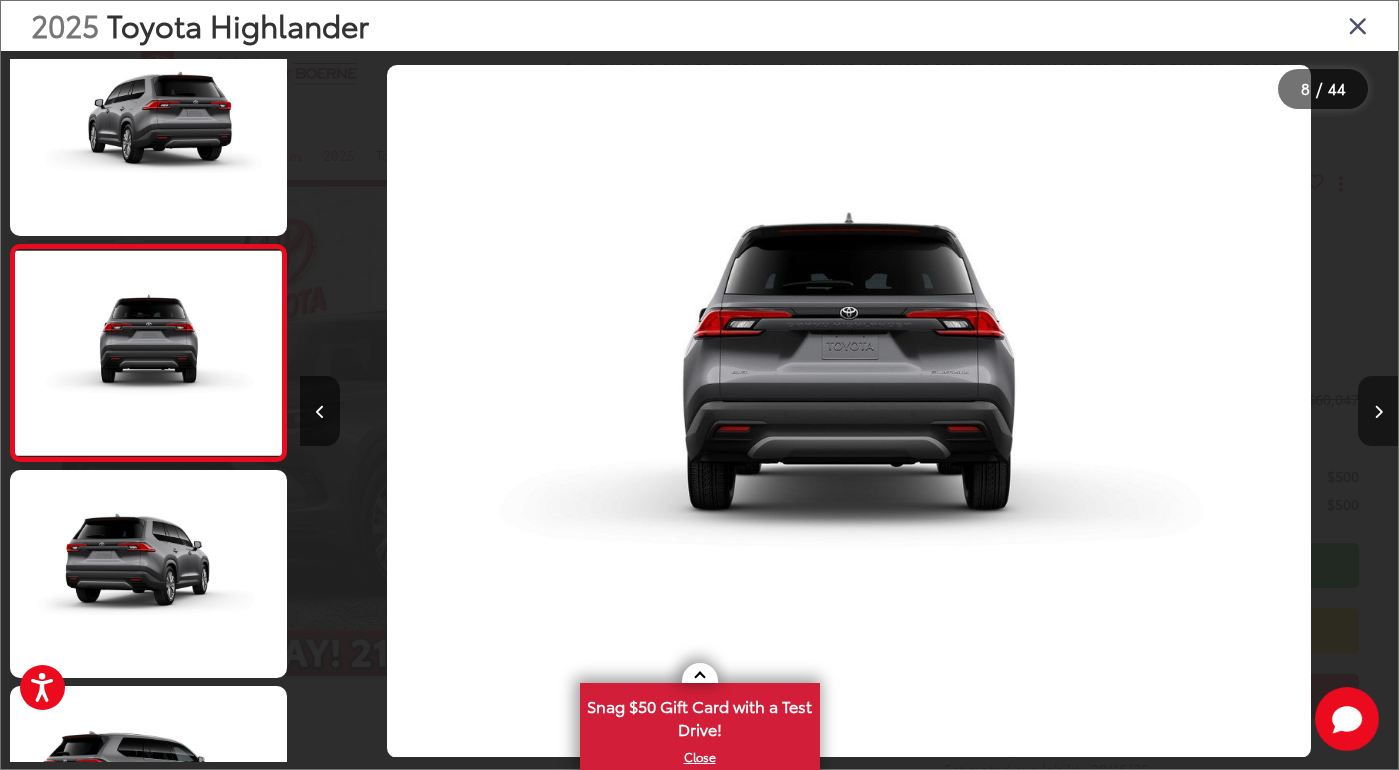 click at bounding box center [1378, 411] 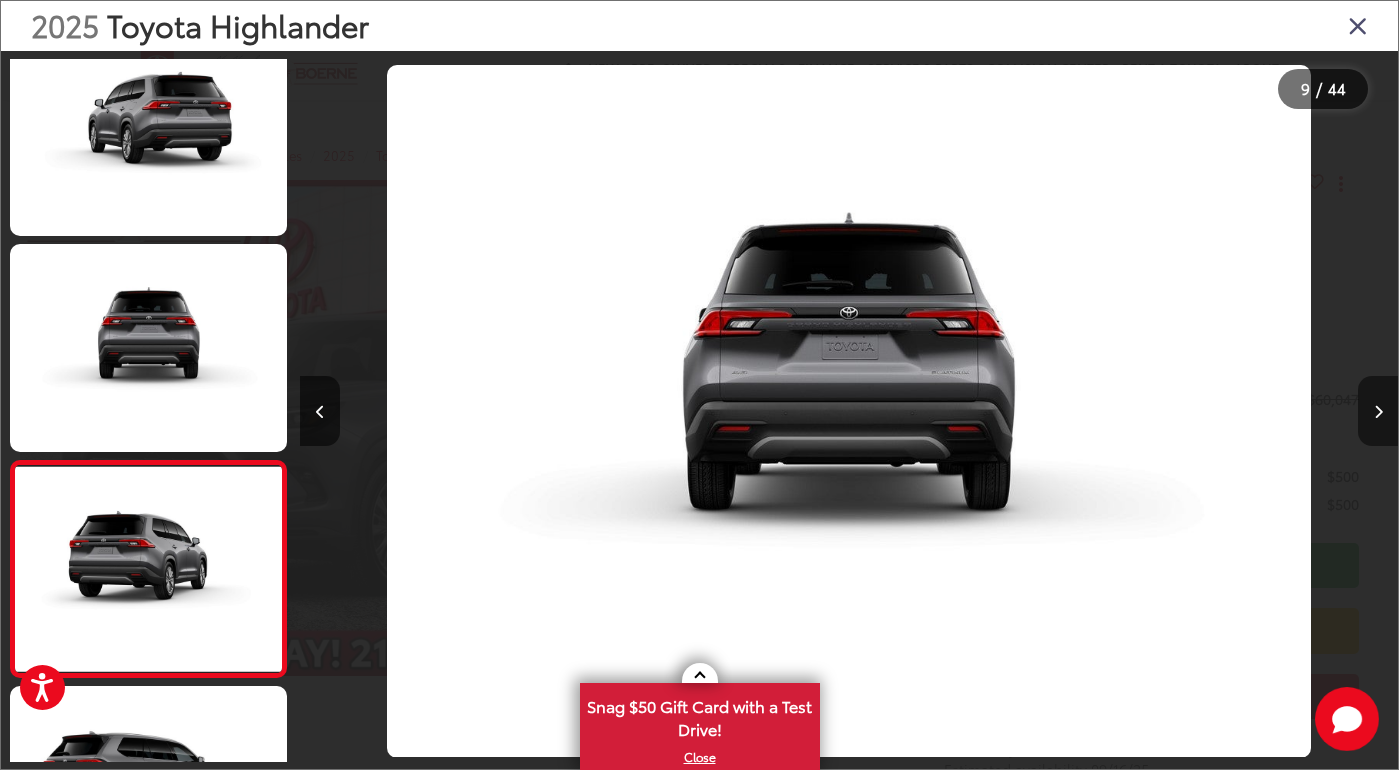scroll, scrollTop: 0, scrollLeft: 8780, axis: horizontal 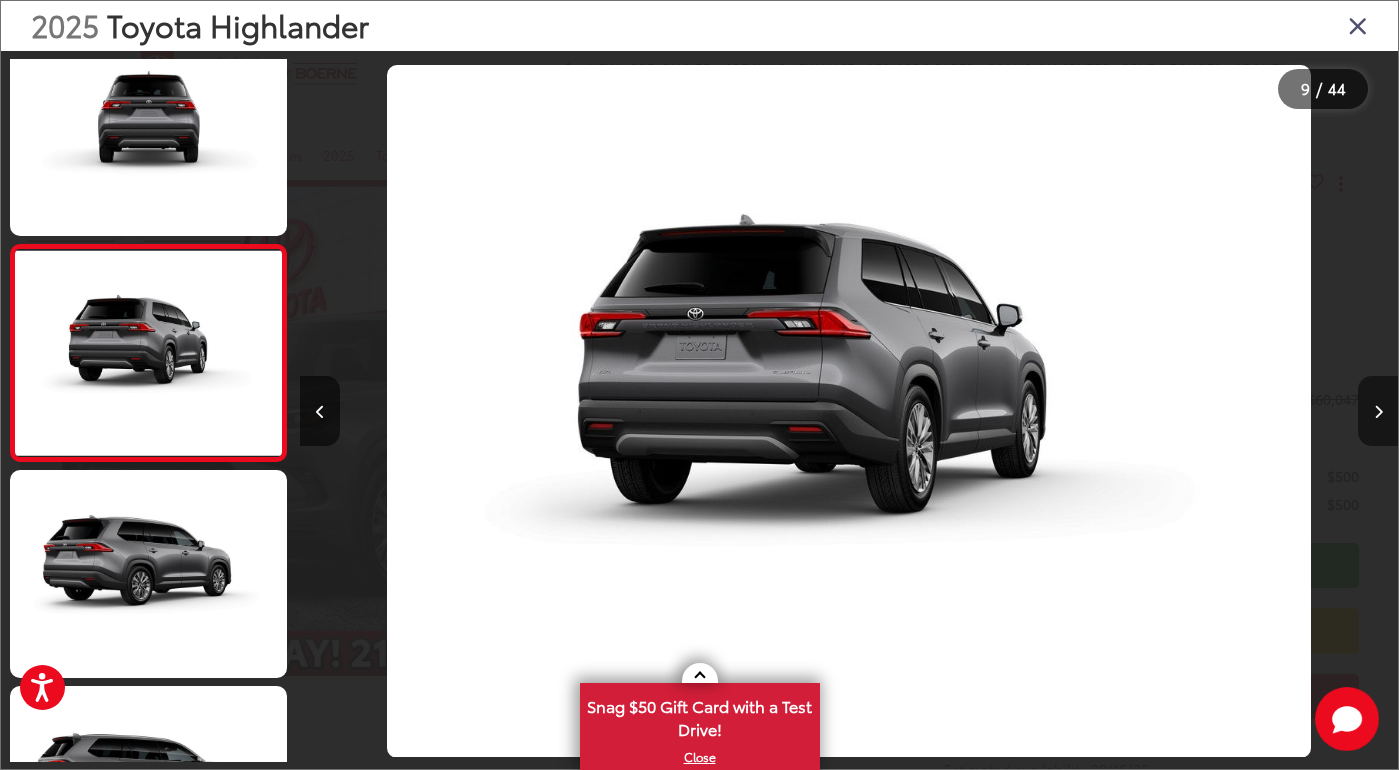 click at bounding box center [1378, 411] 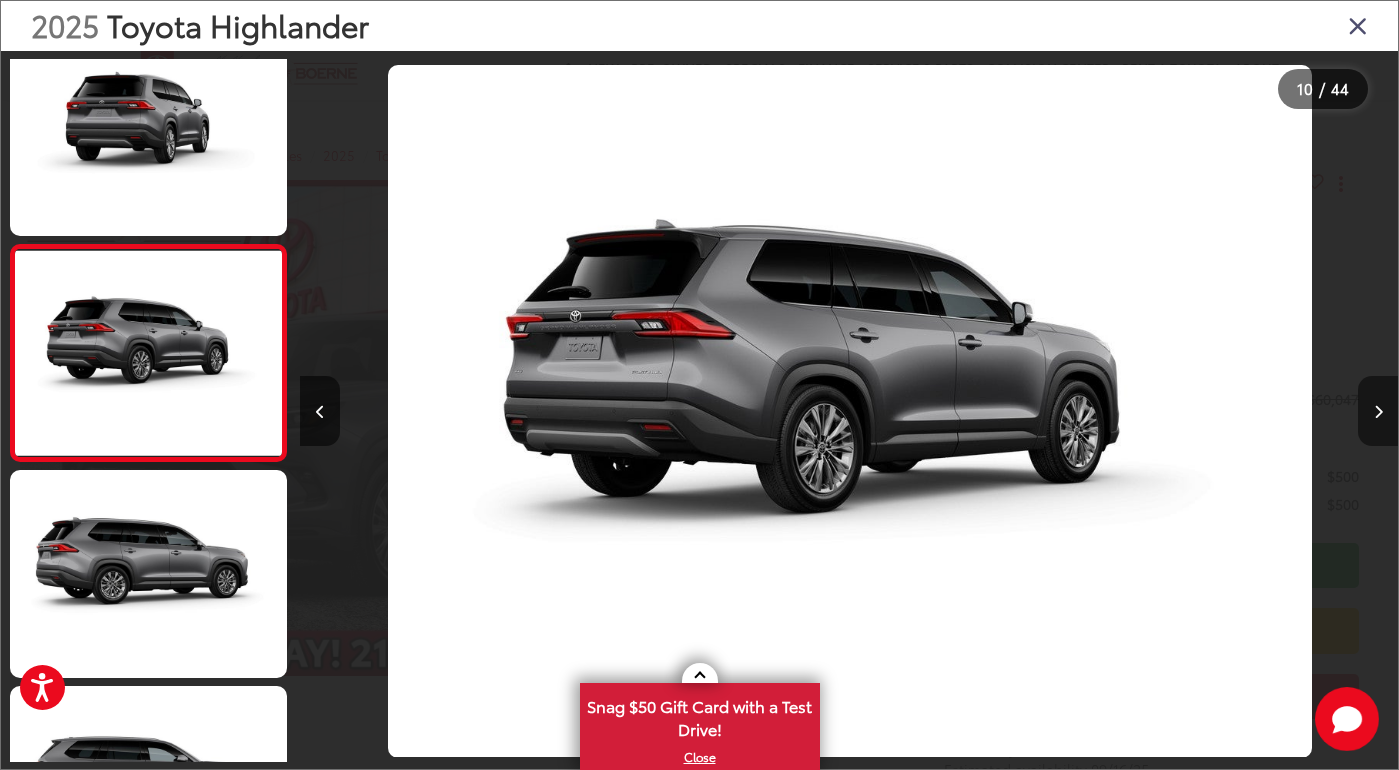 click at bounding box center (1378, 411) 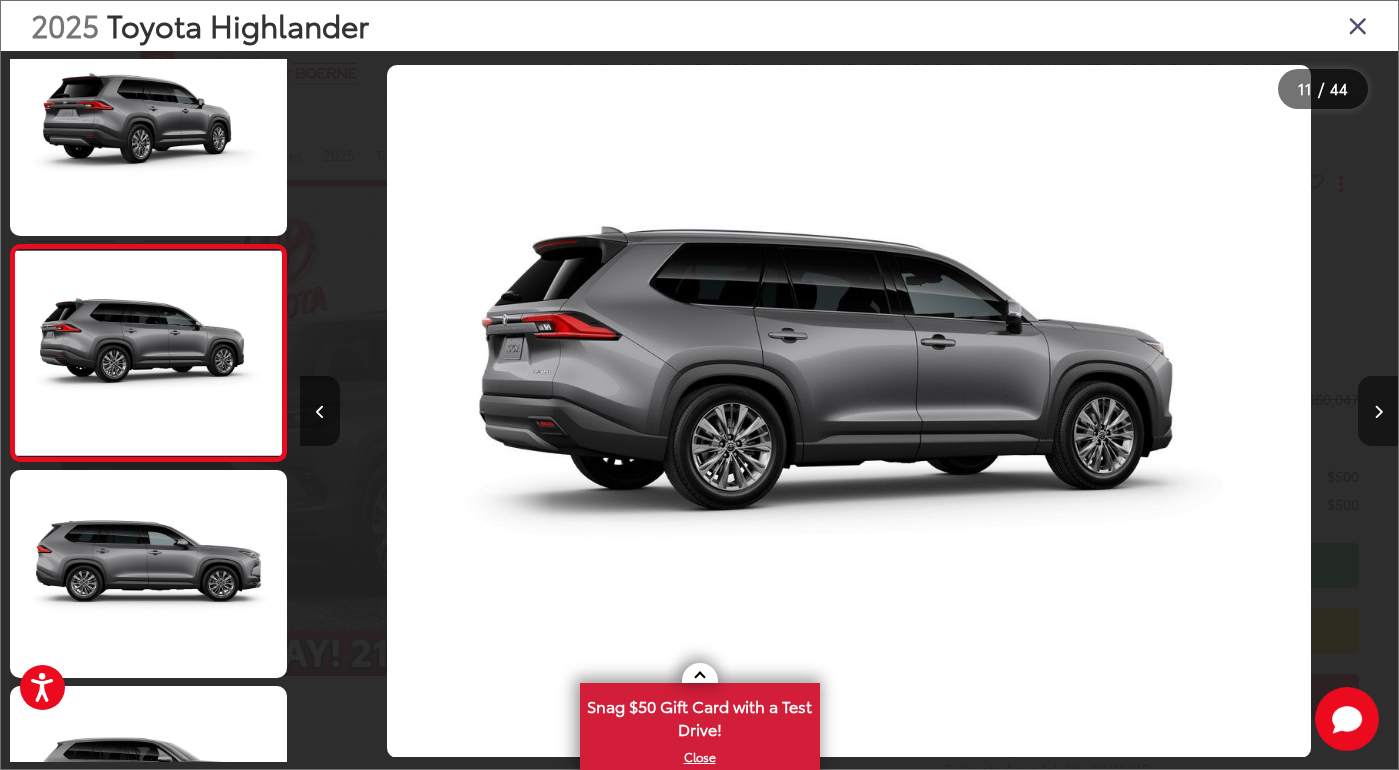 click at bounding box center (1378, 411) 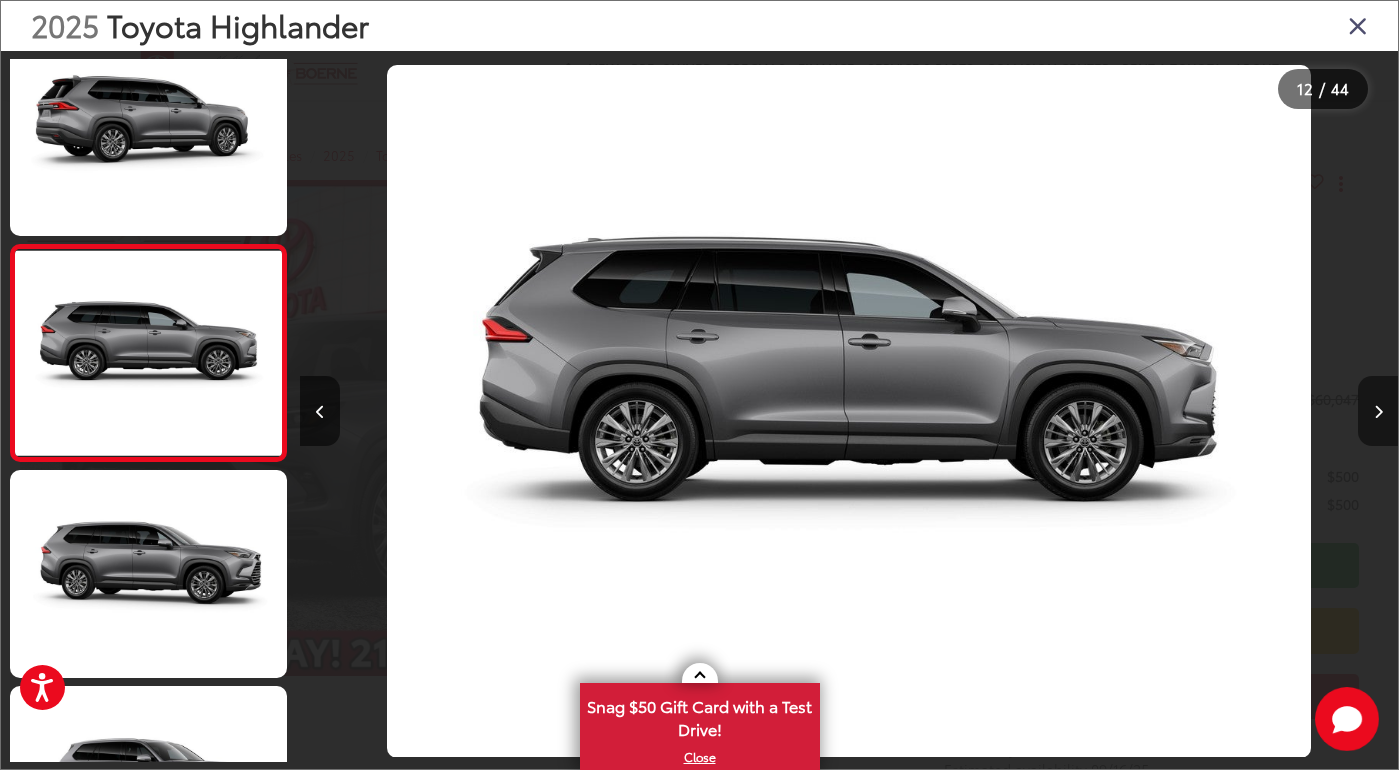 click at bounding box center [1378, 411] 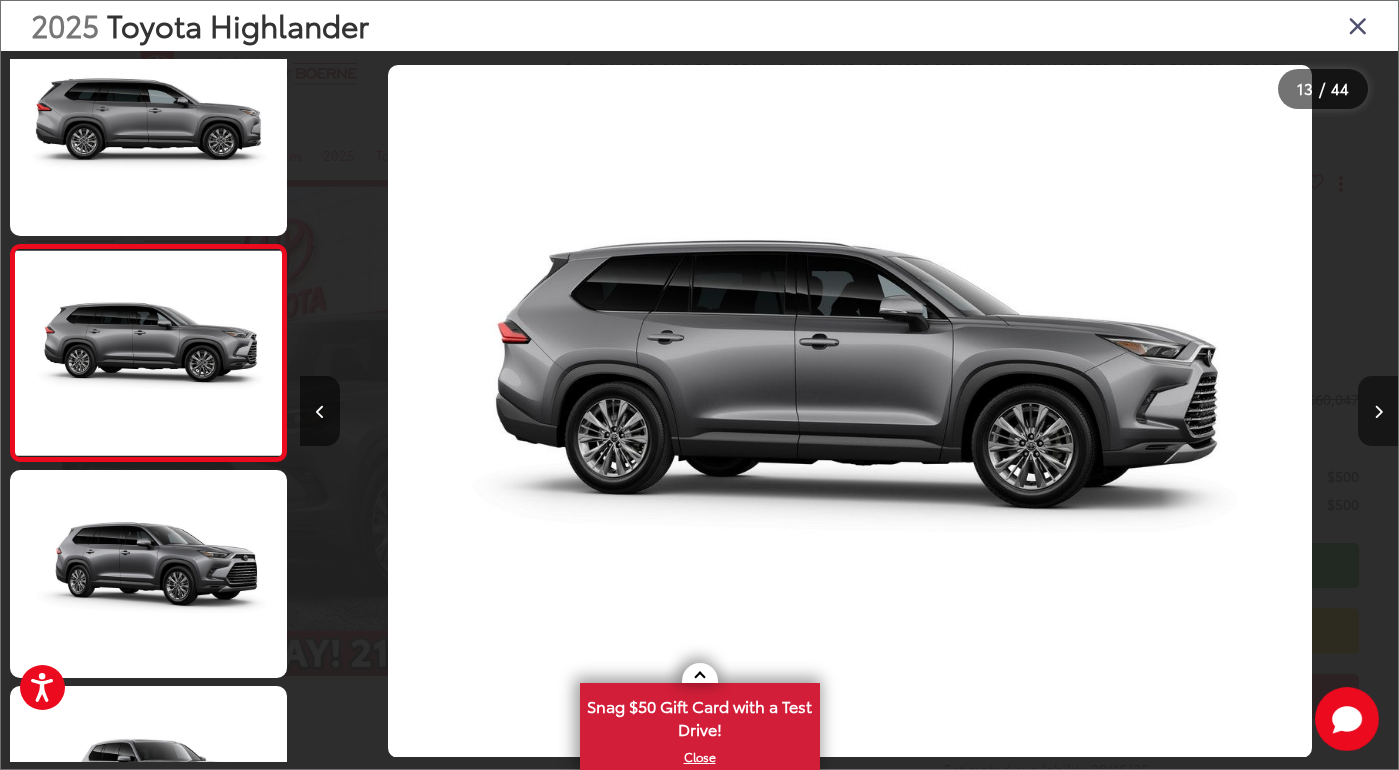 click at bounding box center [1378, 411] 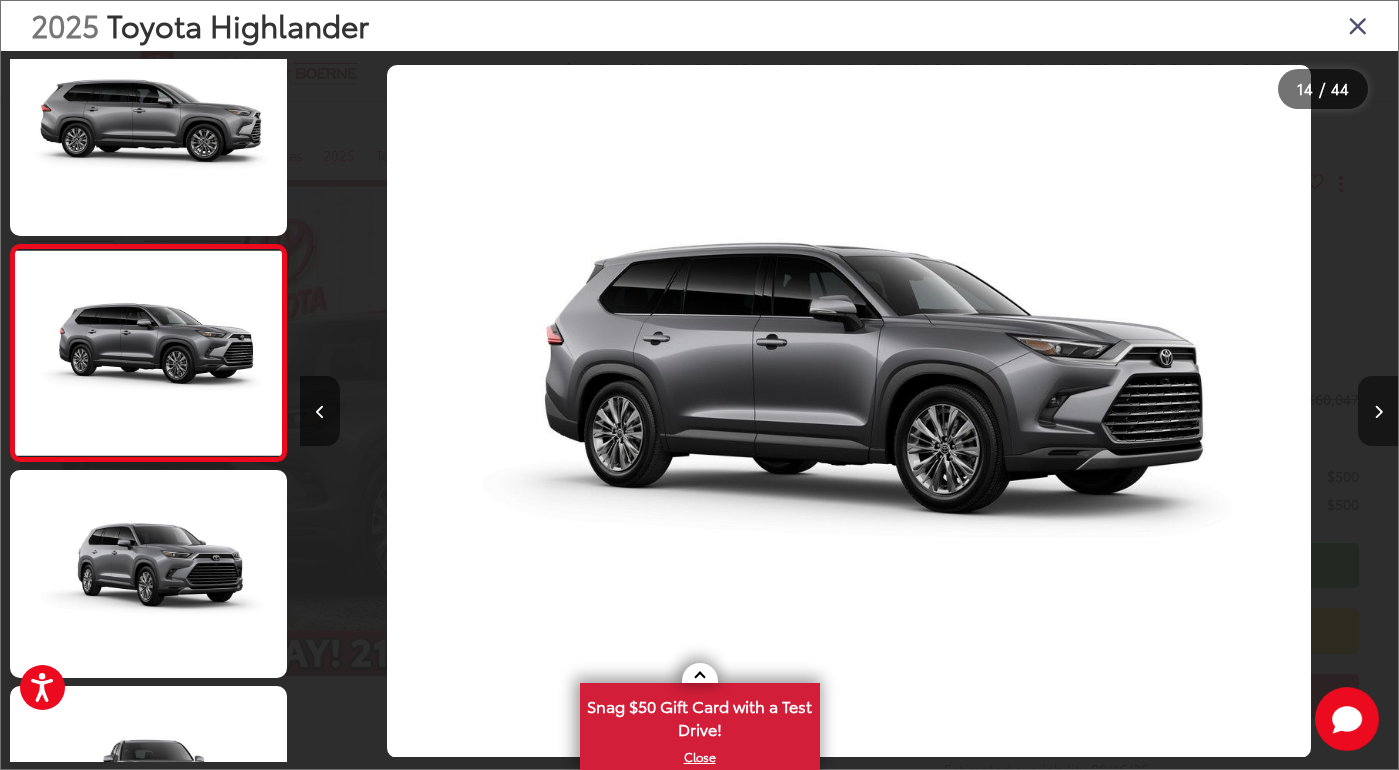 click at bounding box center (1378, 411) 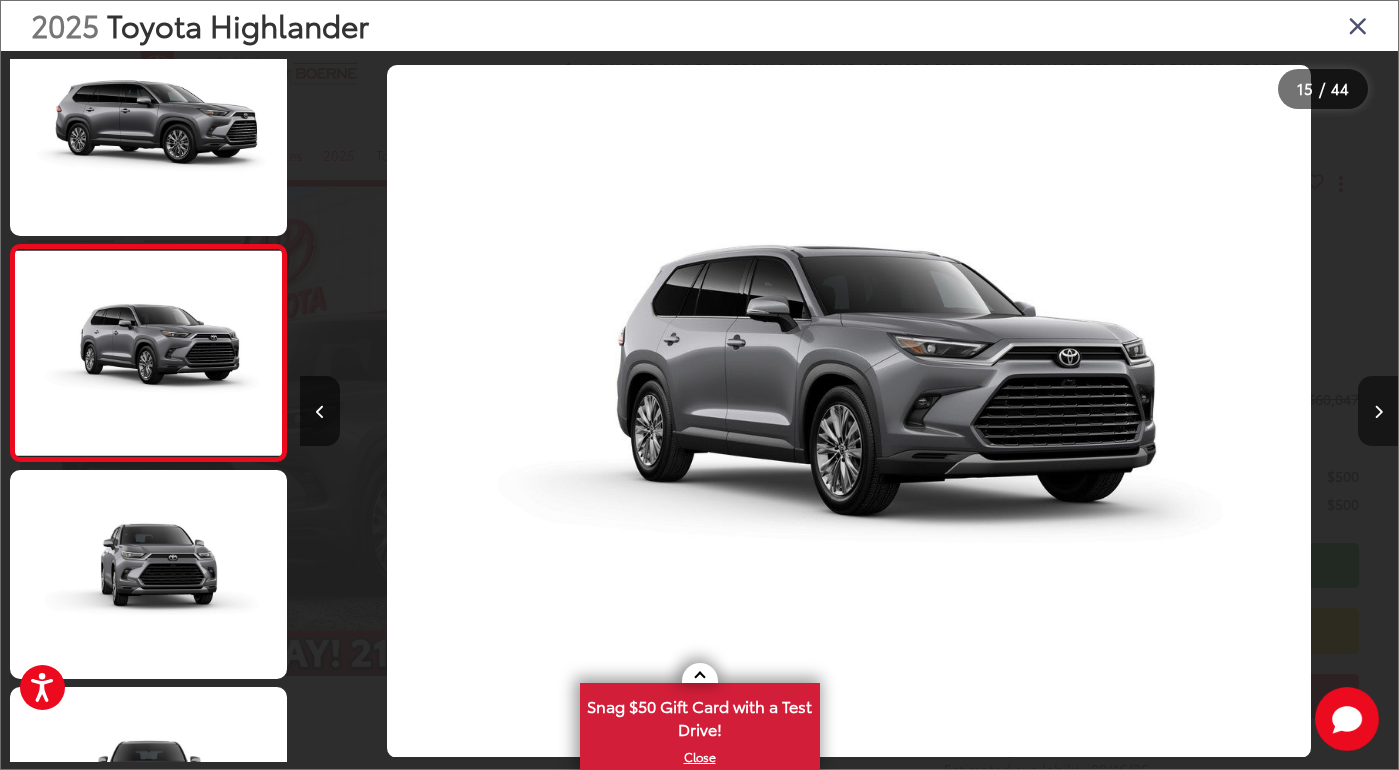 click at bounding box center (1378, 411) 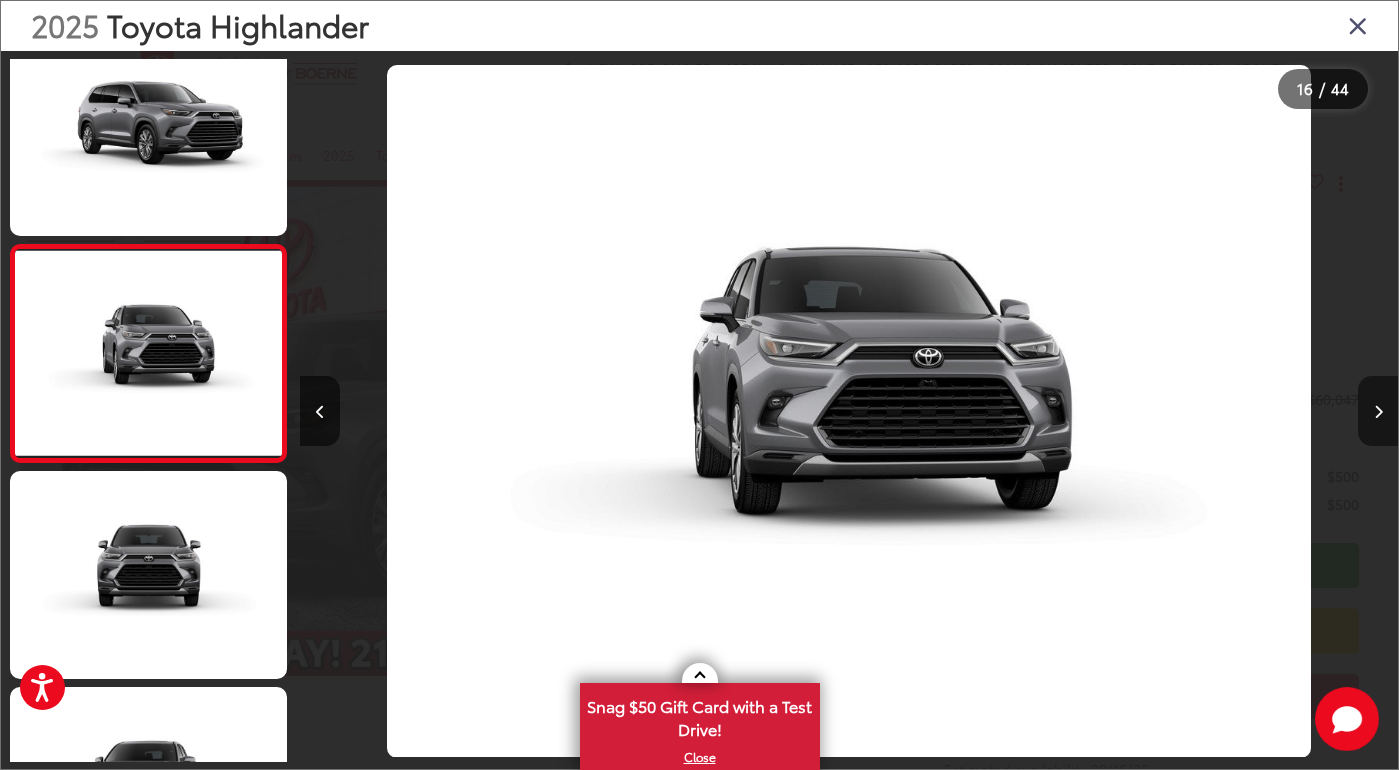 click at bounding box center [1378, 411] 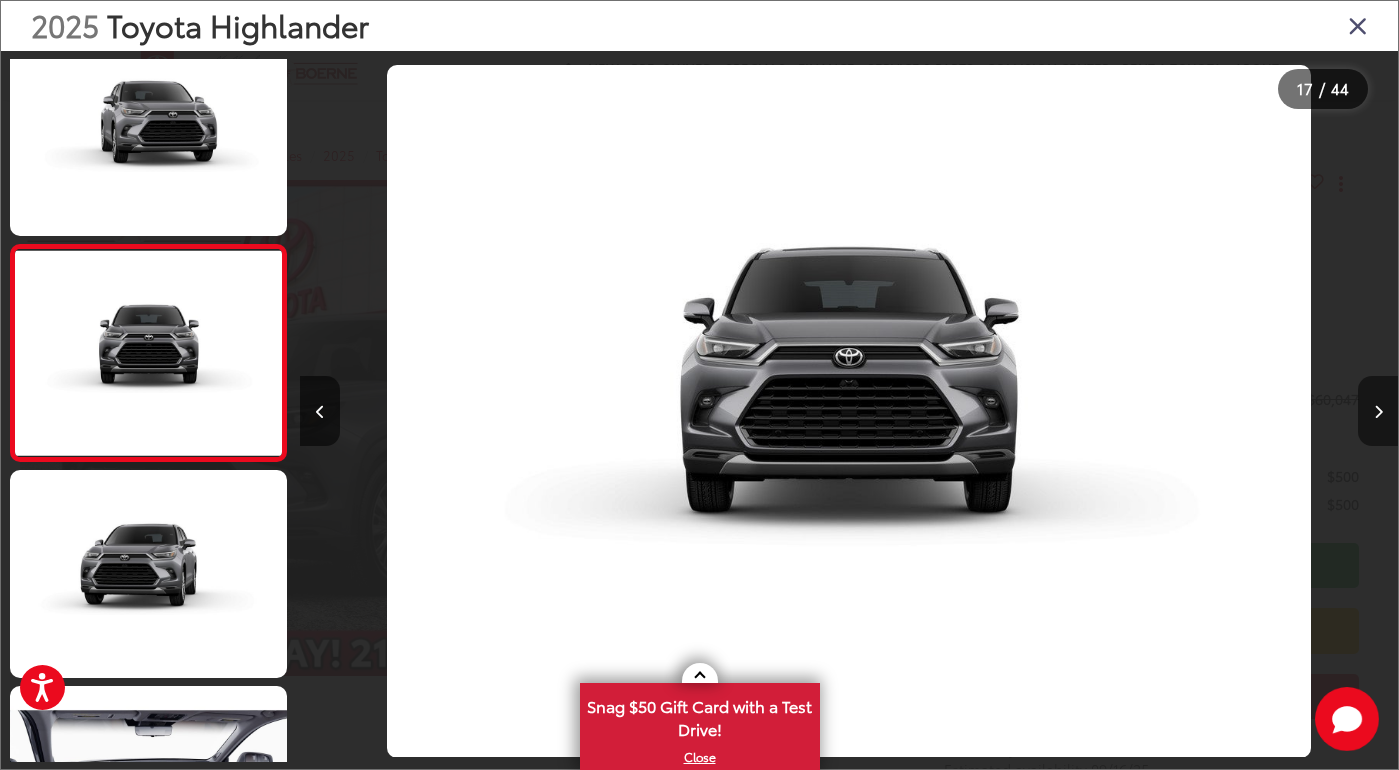 click at bounding box center (1378, 411) 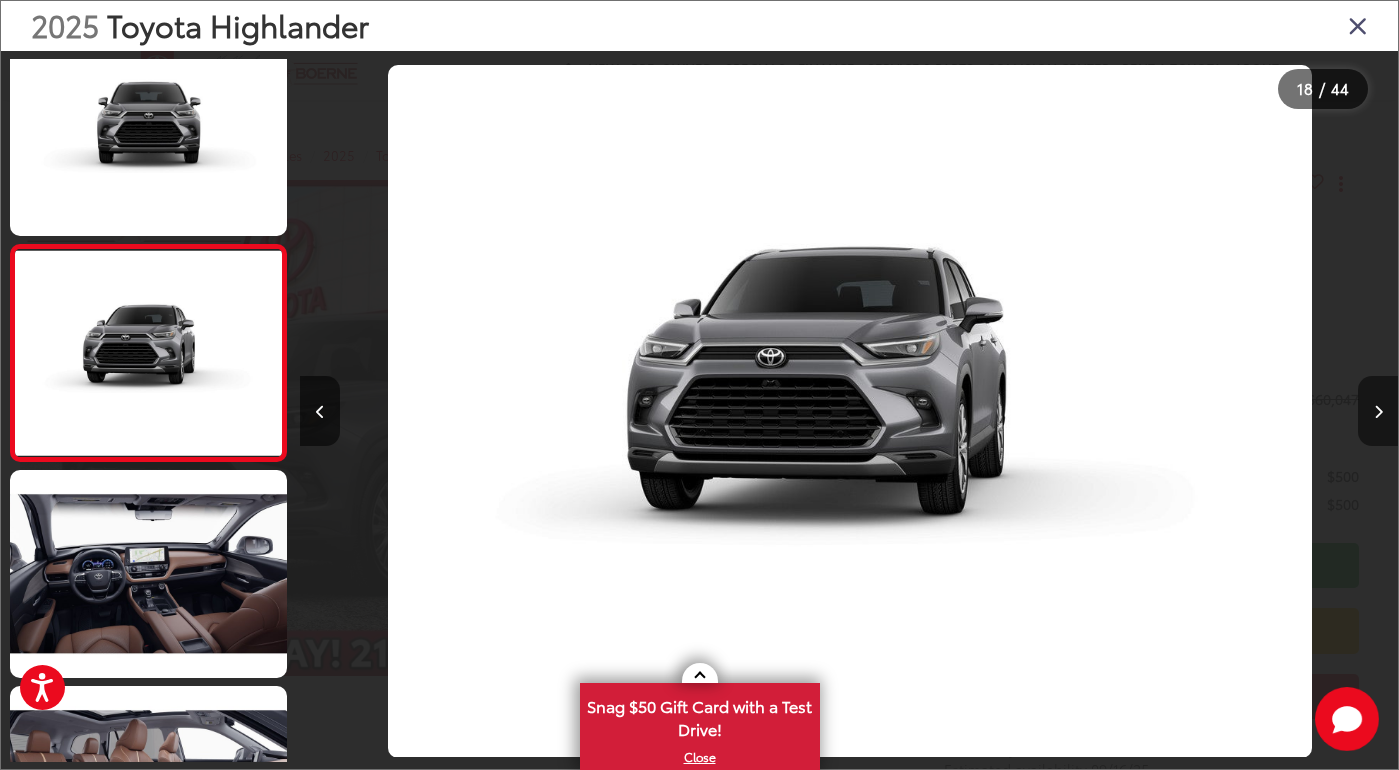 click at bounding box center [1378, 411] 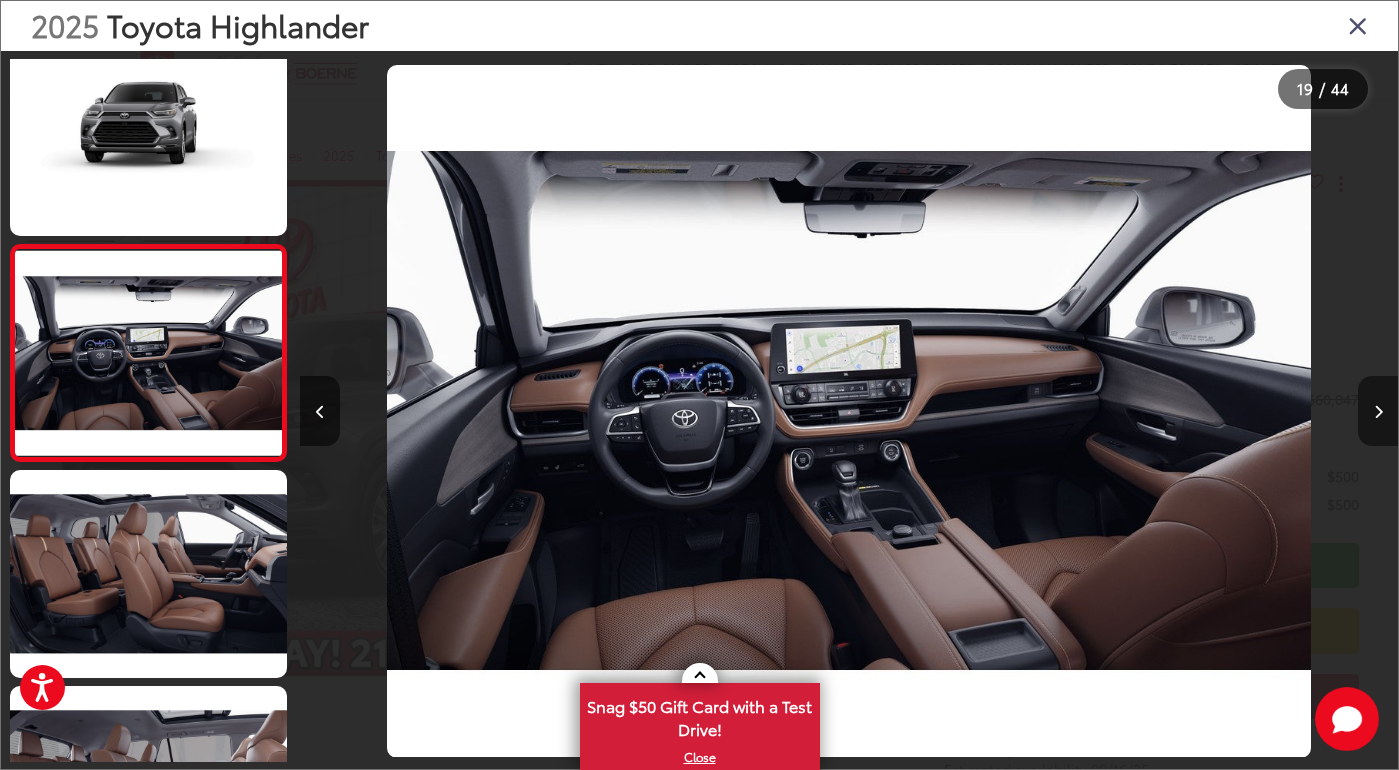 click at bounding box center [1378, 411] 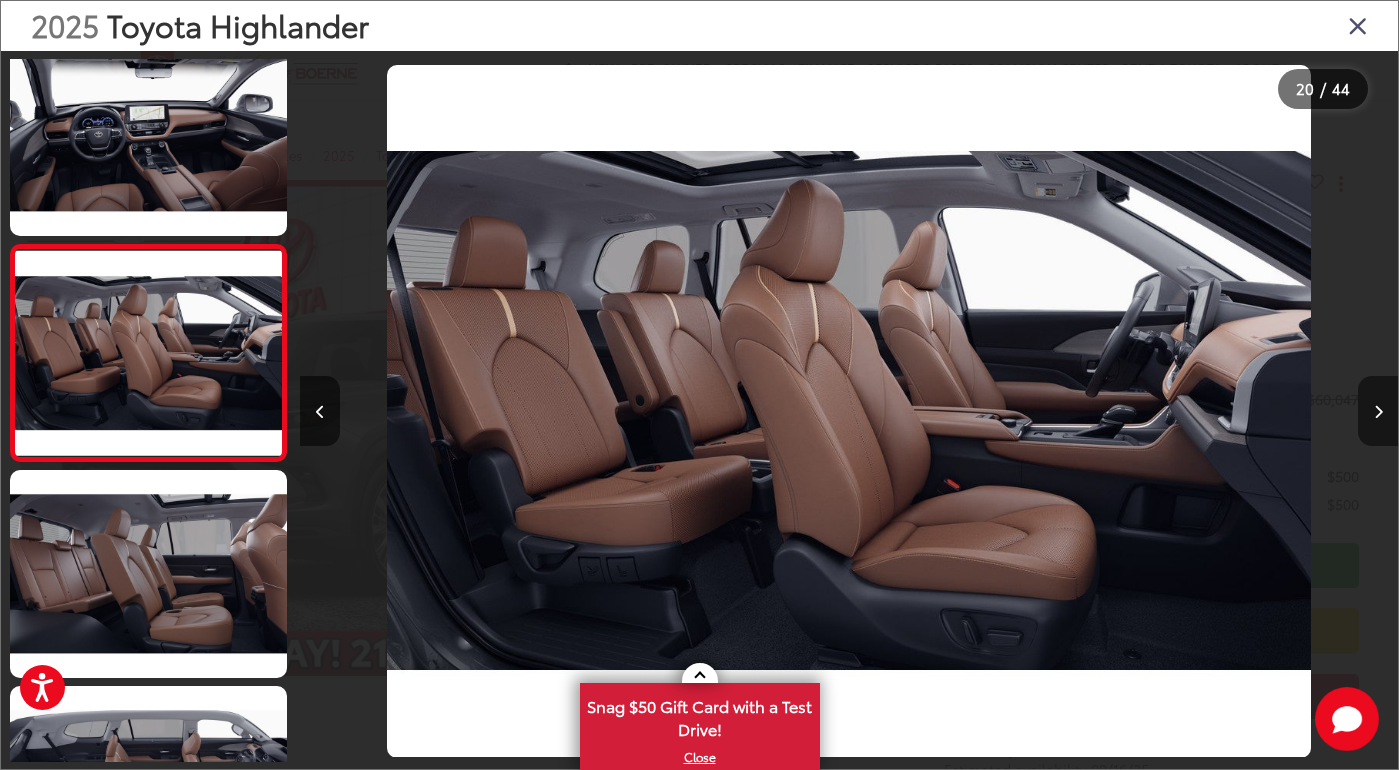 click at bounding box center [1378, 411] 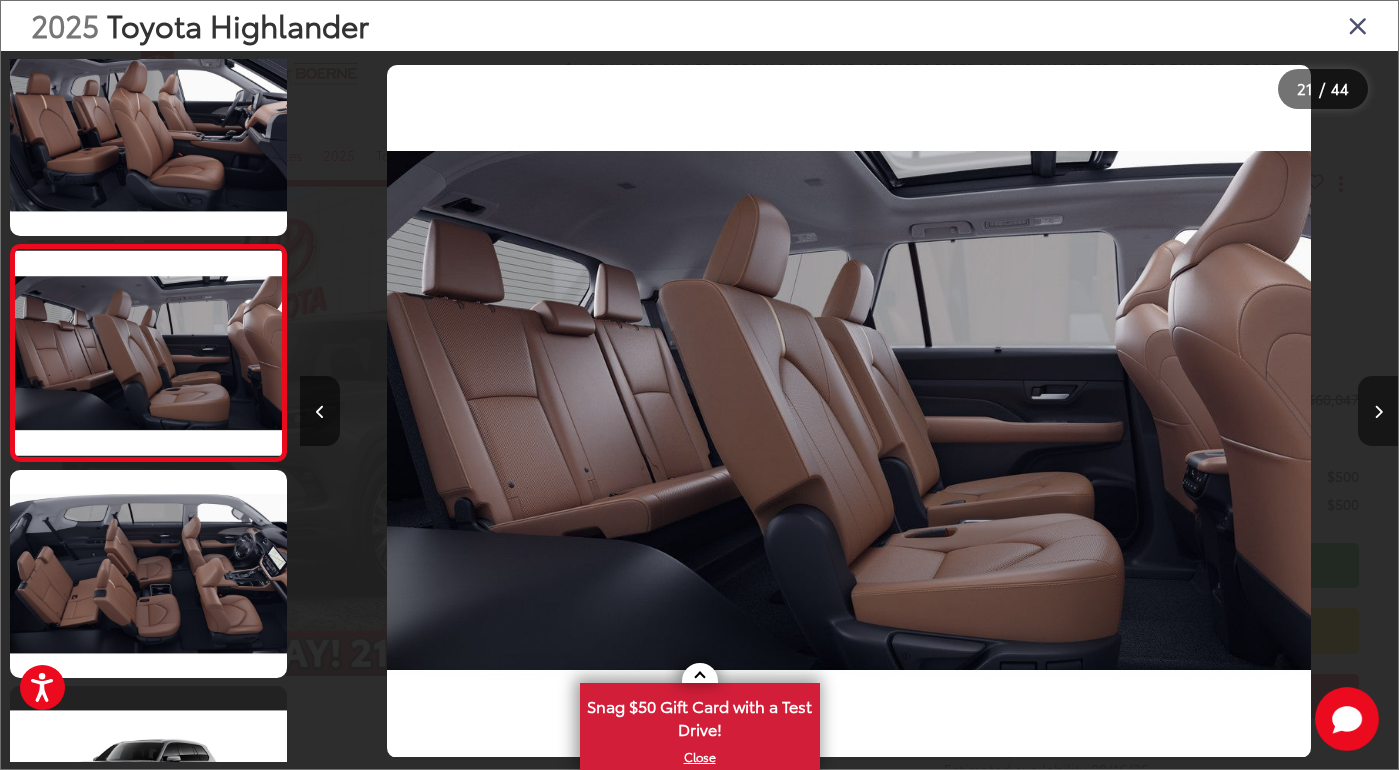 click at bounding box center [1378, 411] 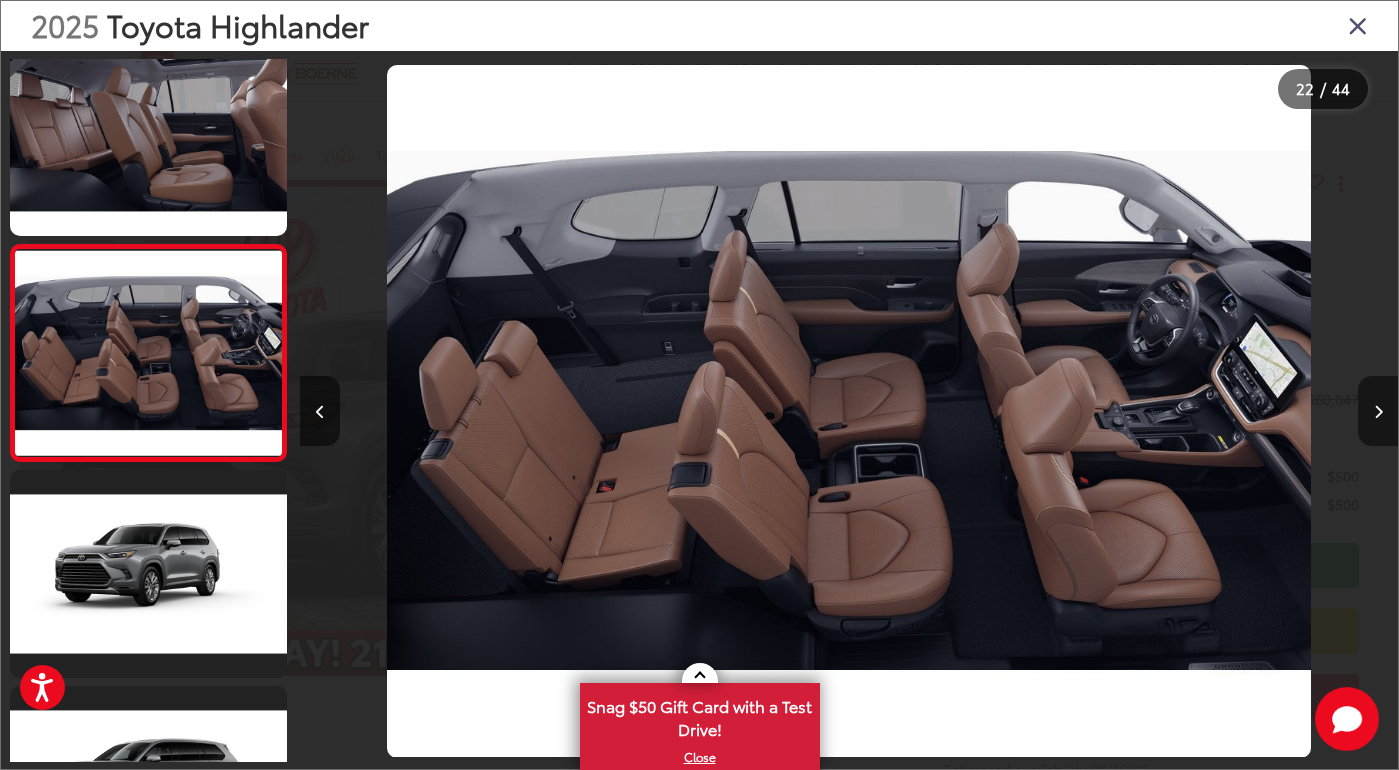 click at bounding box center (1378, 411) 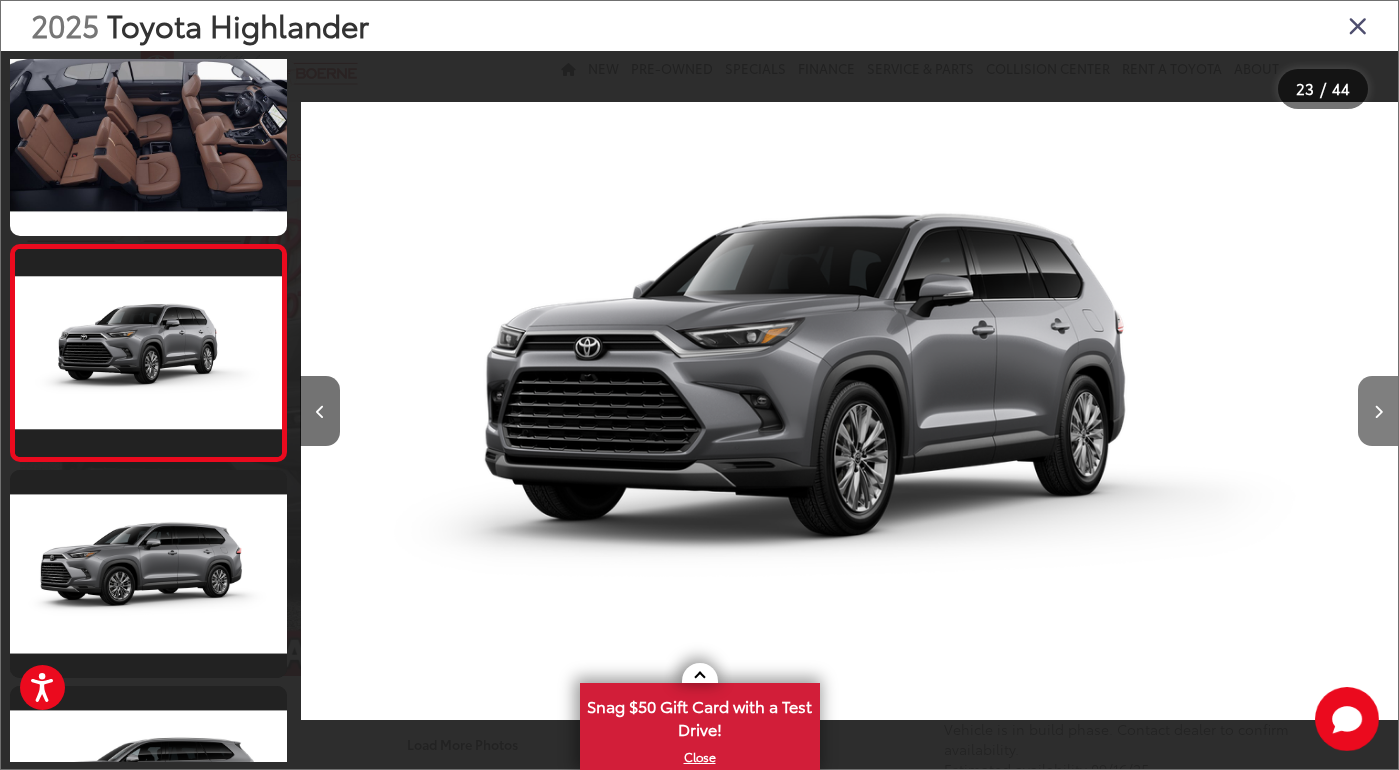 click at bounding box center [1378, 411] 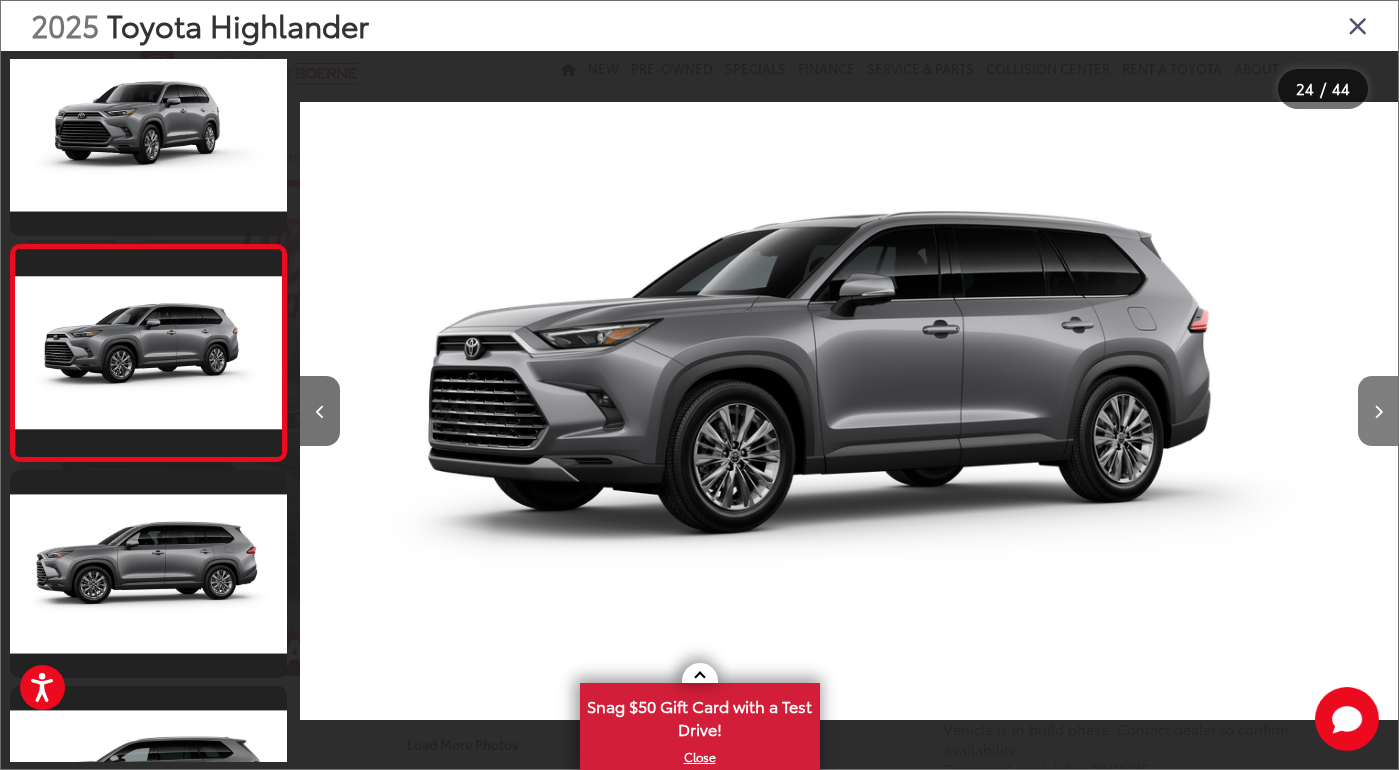 click at bounding box center [1378, 411] 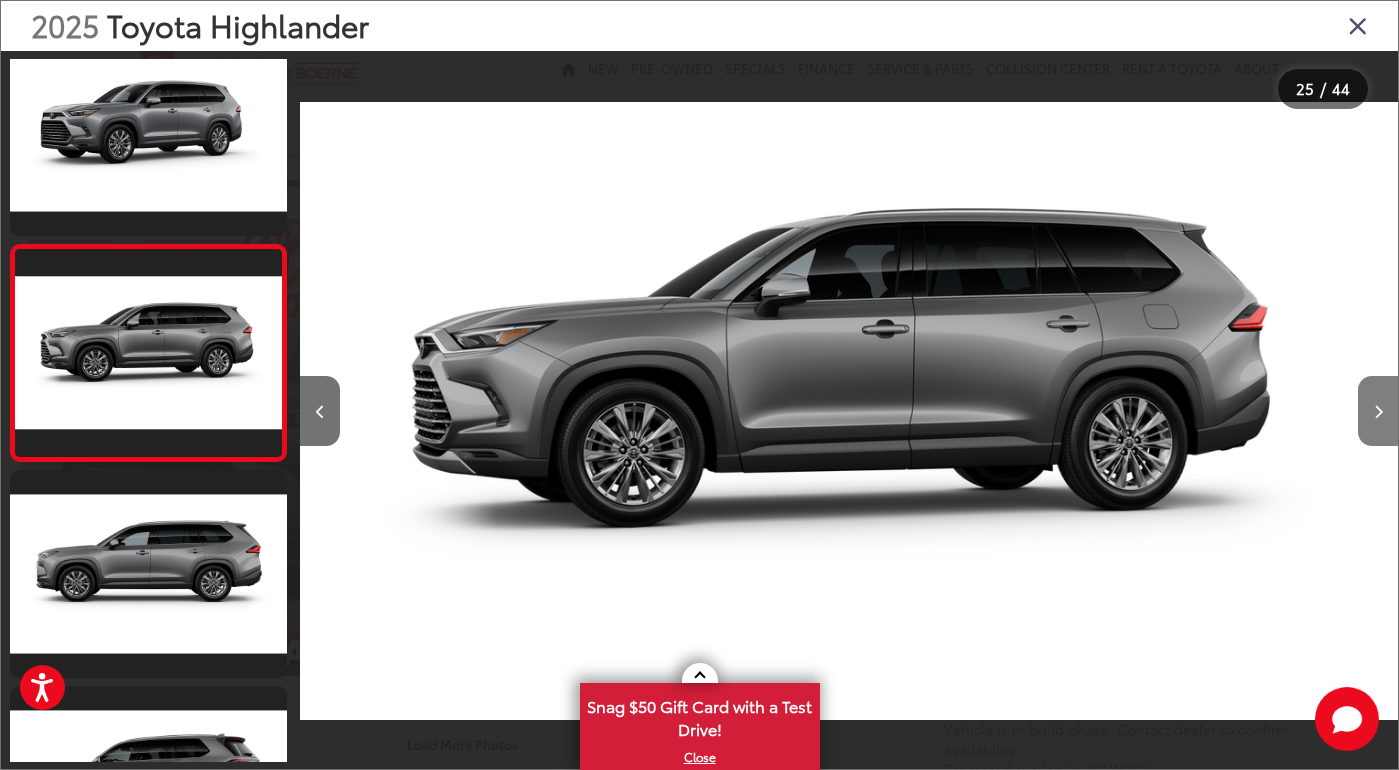 click at bounding box center (1378, 411) 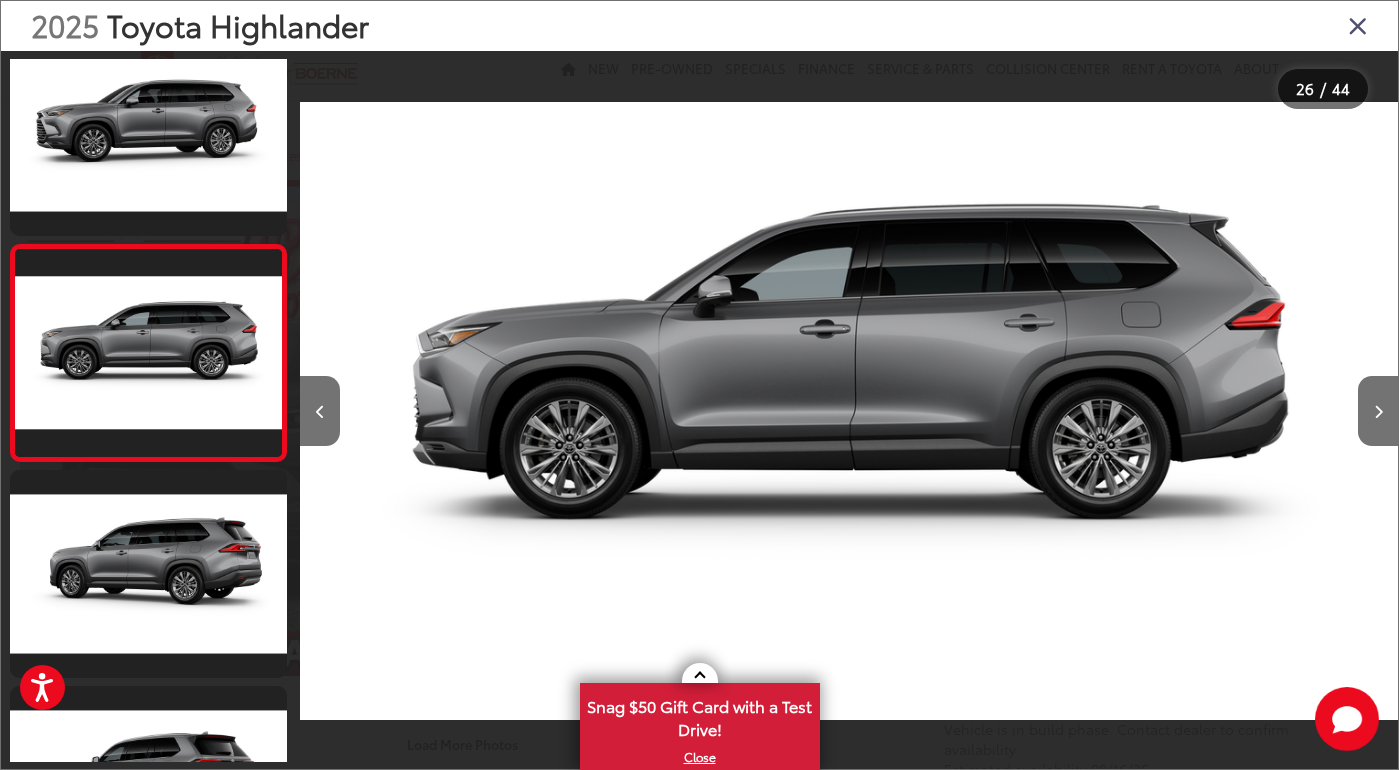 click on "2025   Toyota Highlander" at bounding box center [699, 26] 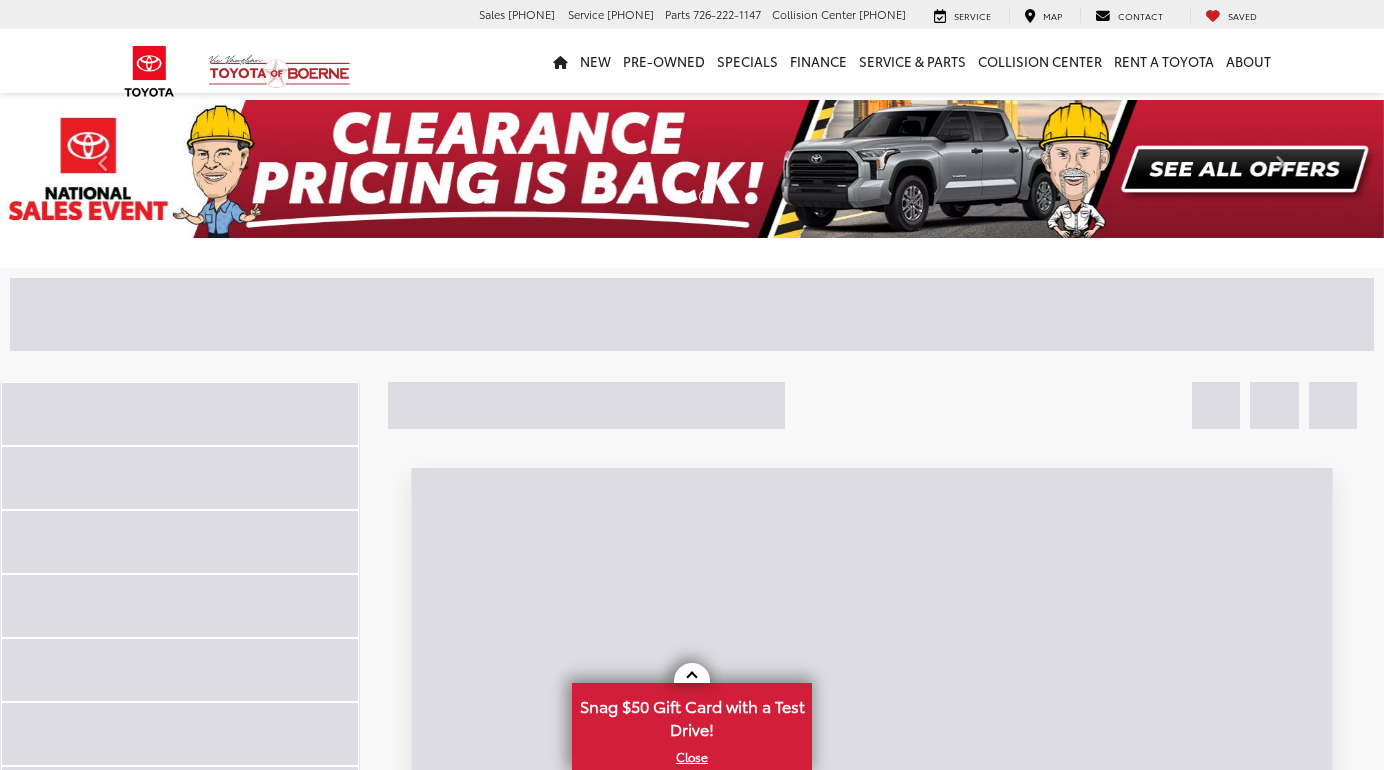 scroll, scrollTop: 0, scrollLeft: 0, axis: both 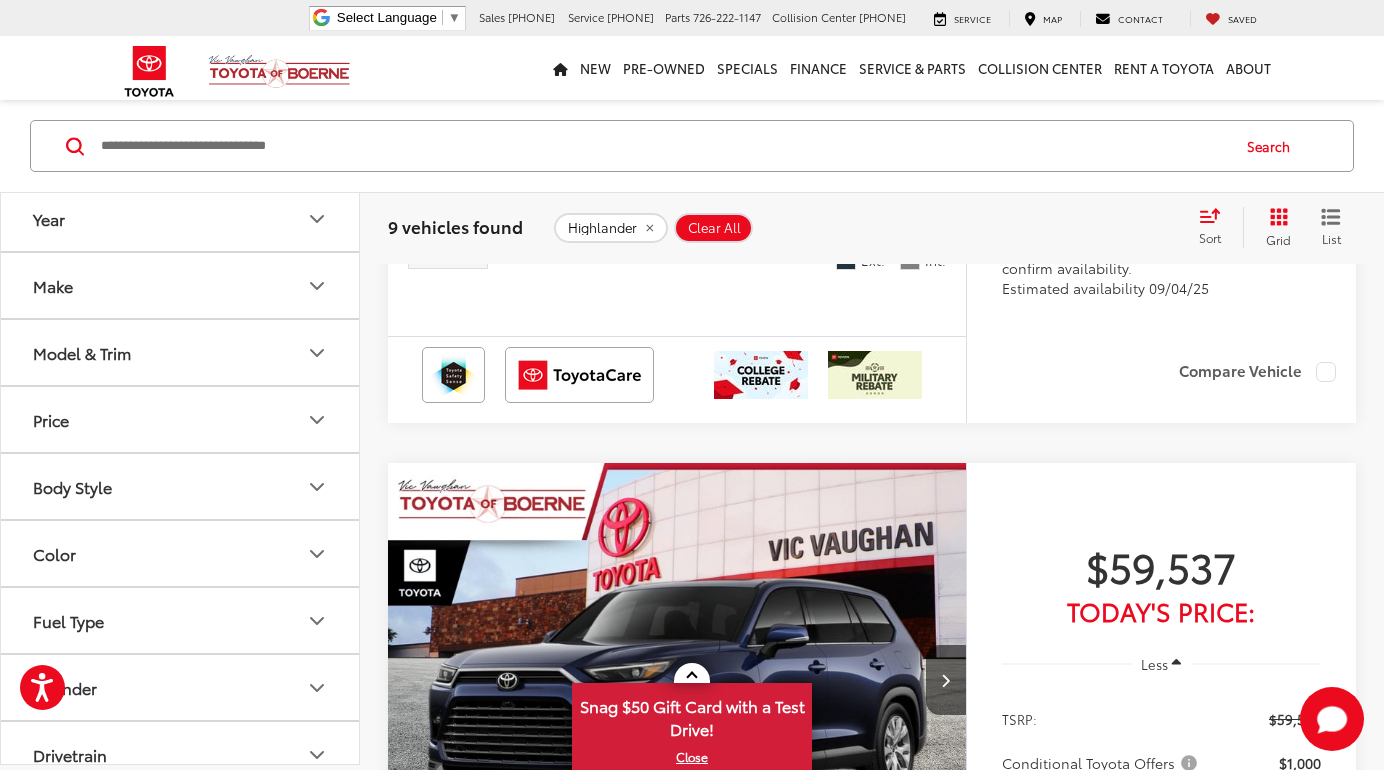 click on "Hybrid Limited" at bounding box center (639, 183) 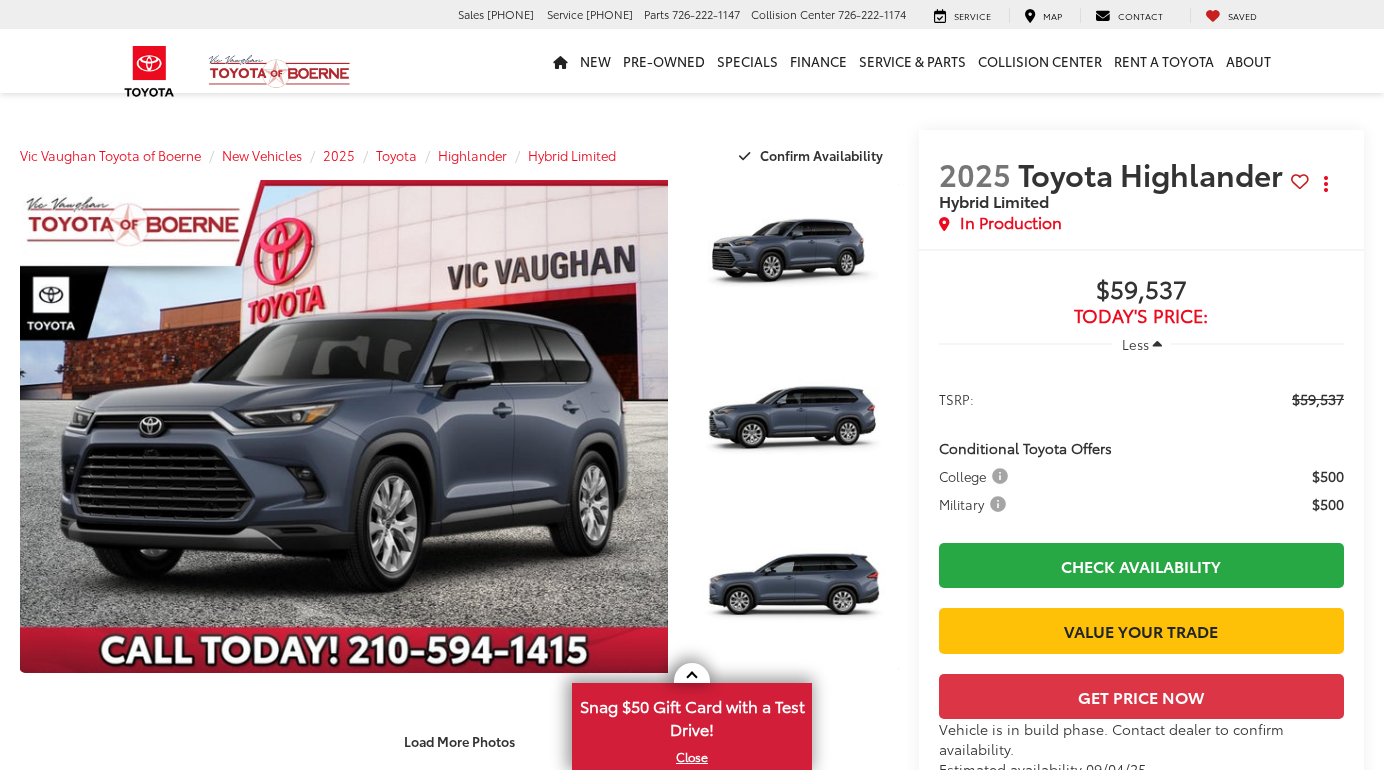 scroll, scrollTop: 0, scrollLeft: 0, axis: both 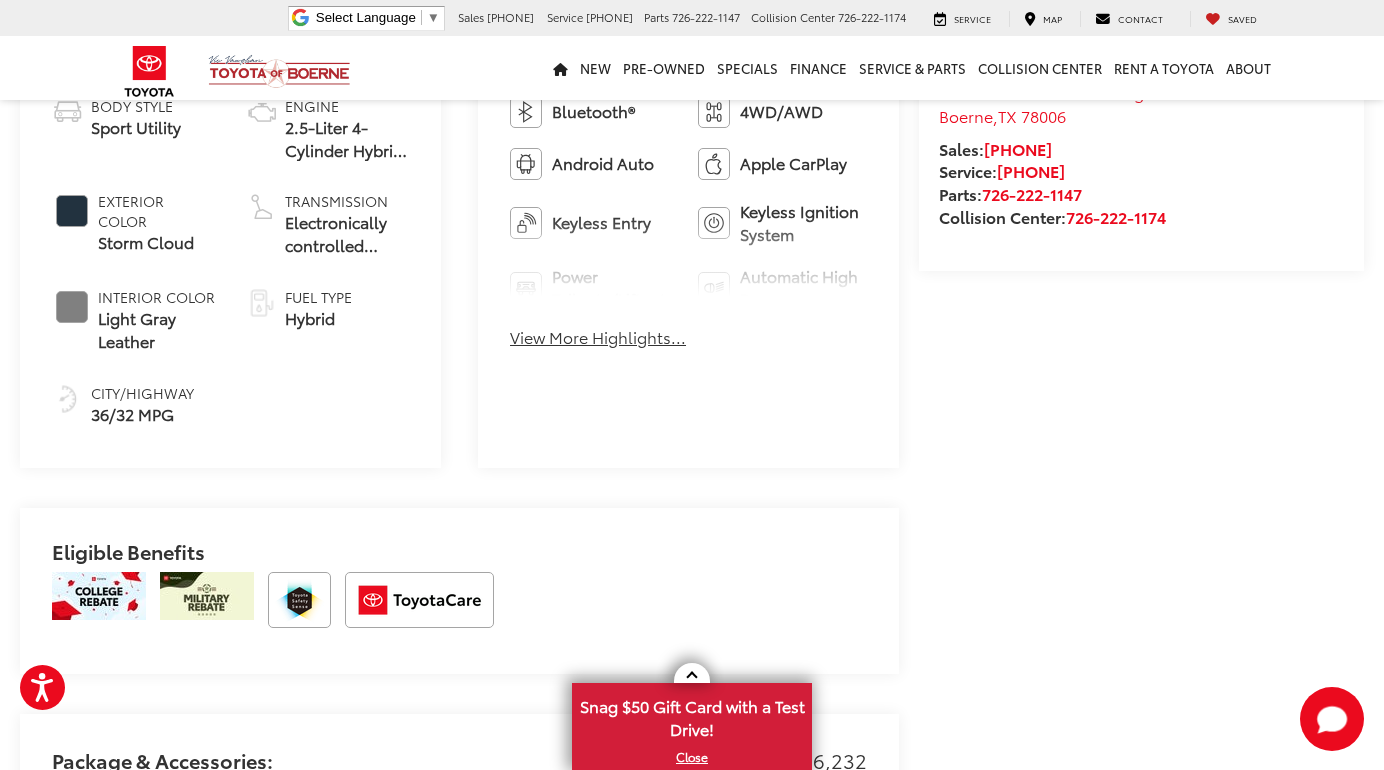 click on "View More Highlights..." at bounding box center [598, 337] 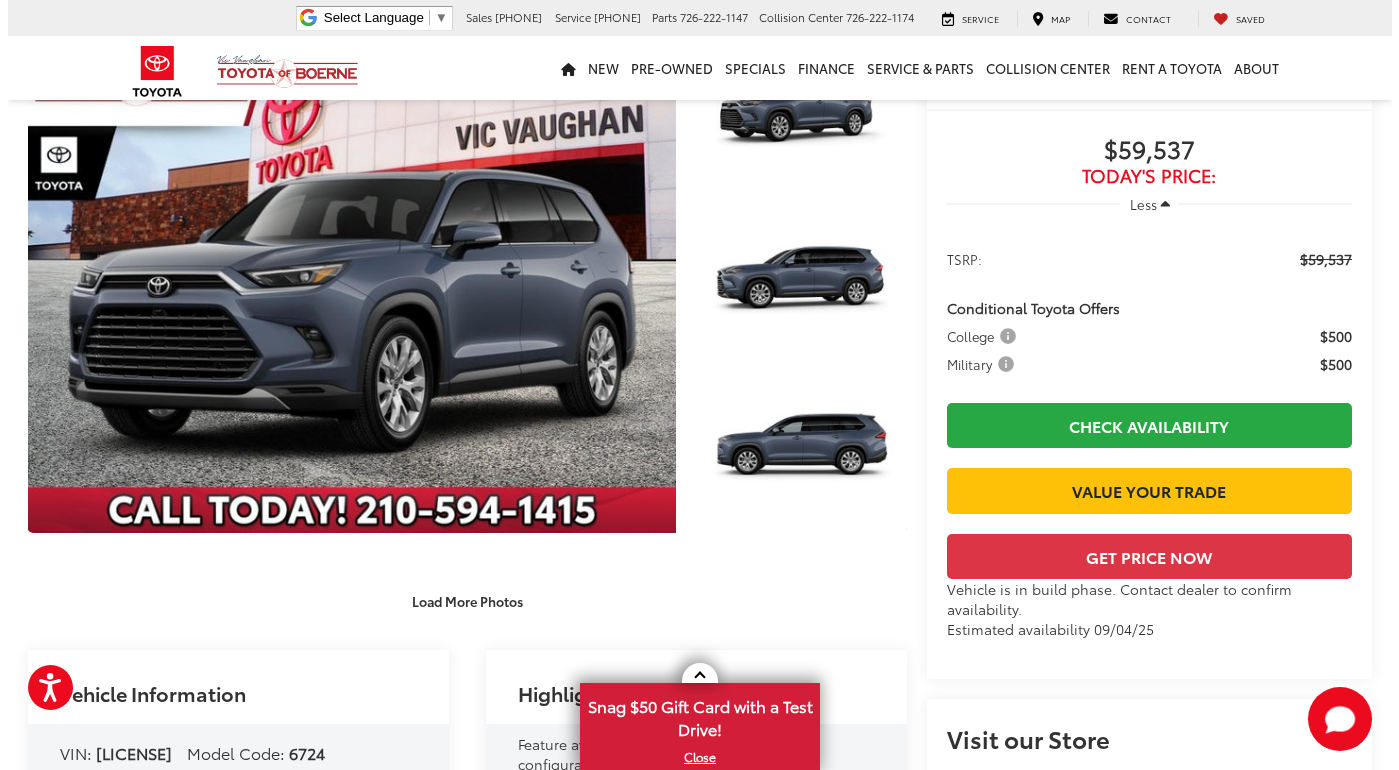 scroll, scrollTop: 130, scrollLeft: 0, axis: vertical 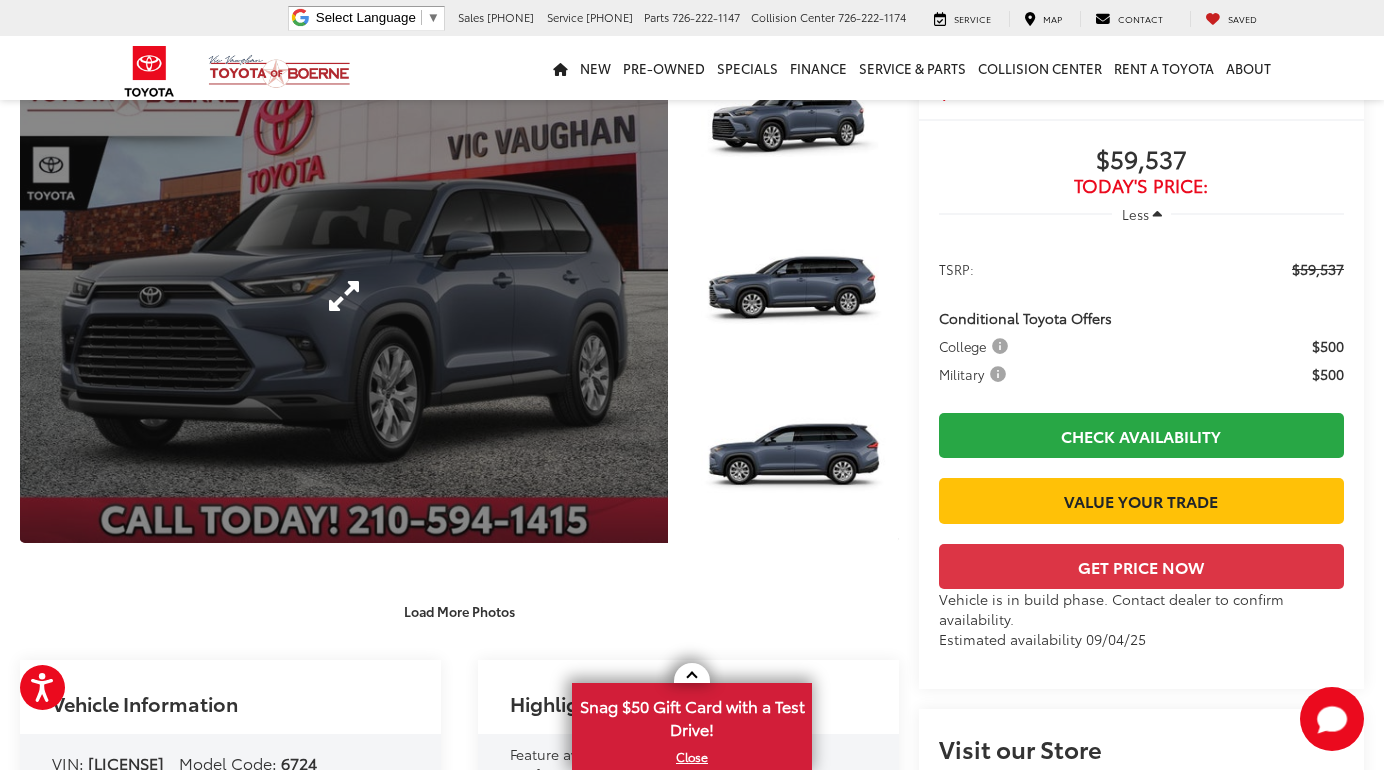 click at bounding box center (344, 296) 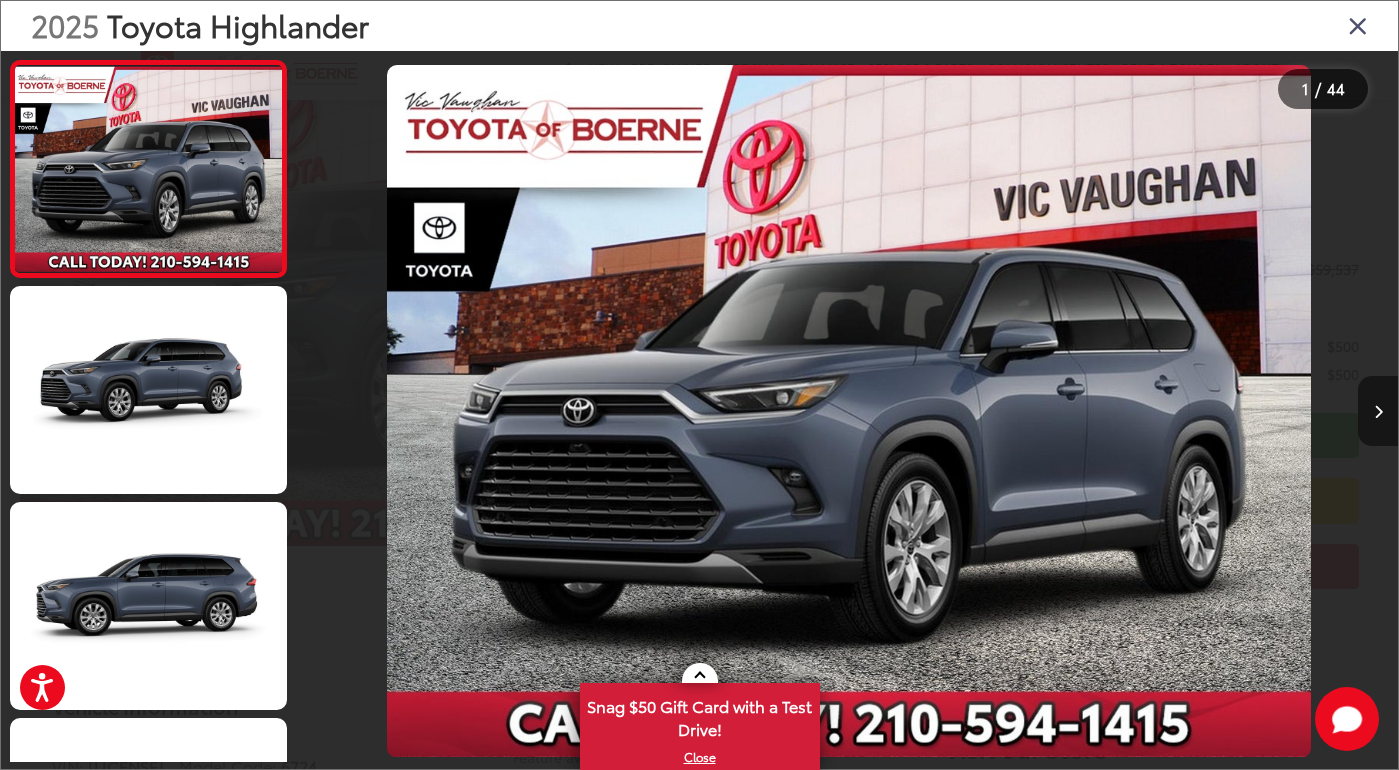click at bounding box center (1378, 412) 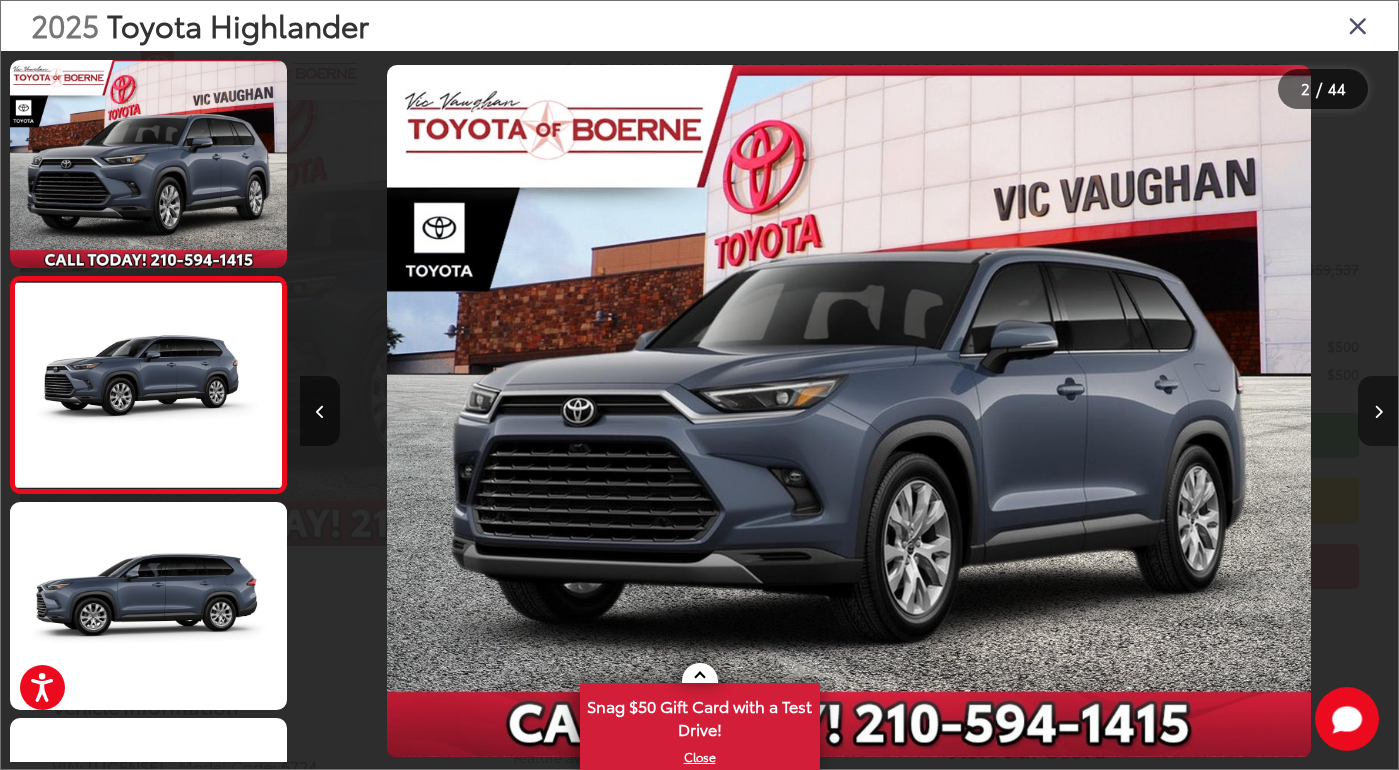 scroll, scrollTop: 0, scrollLeft: 1096, axis: horizontal 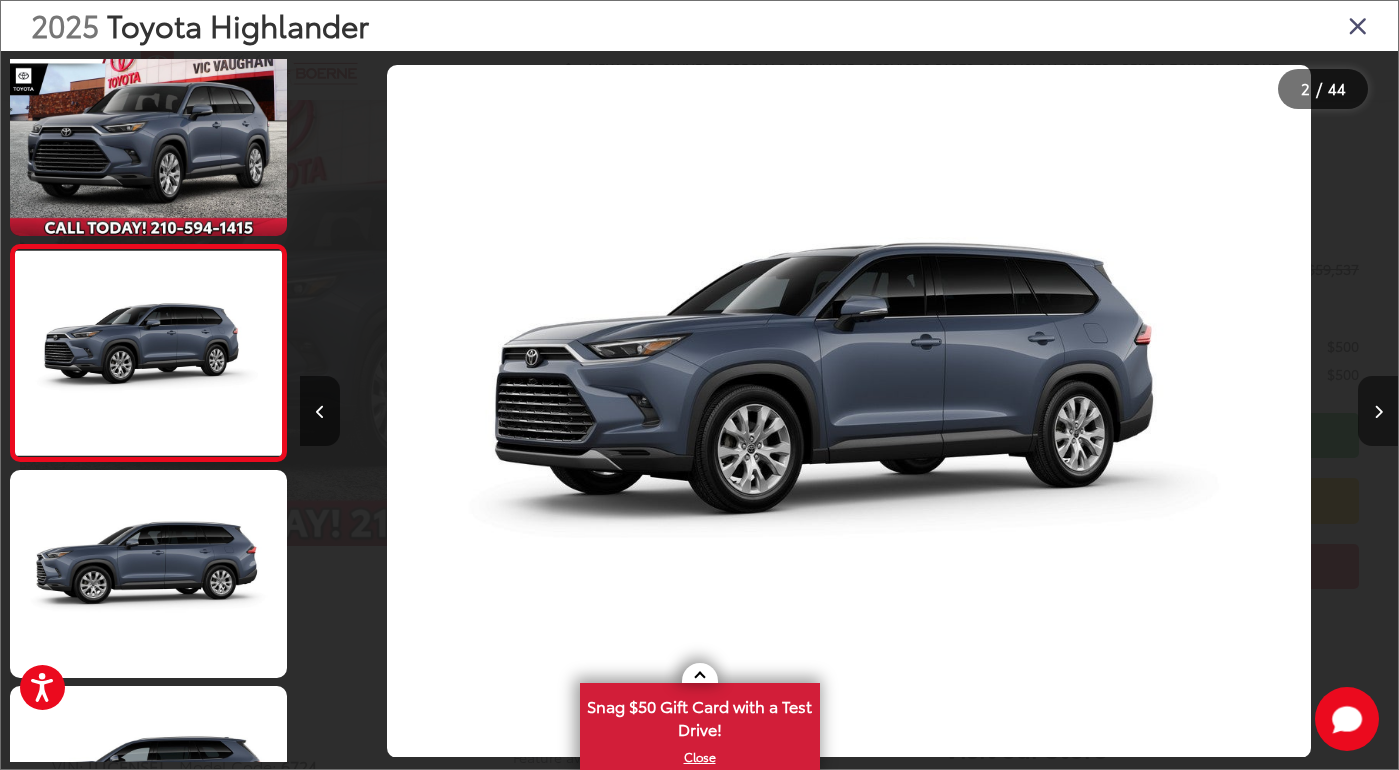 click at bounding box center (1378, 412) 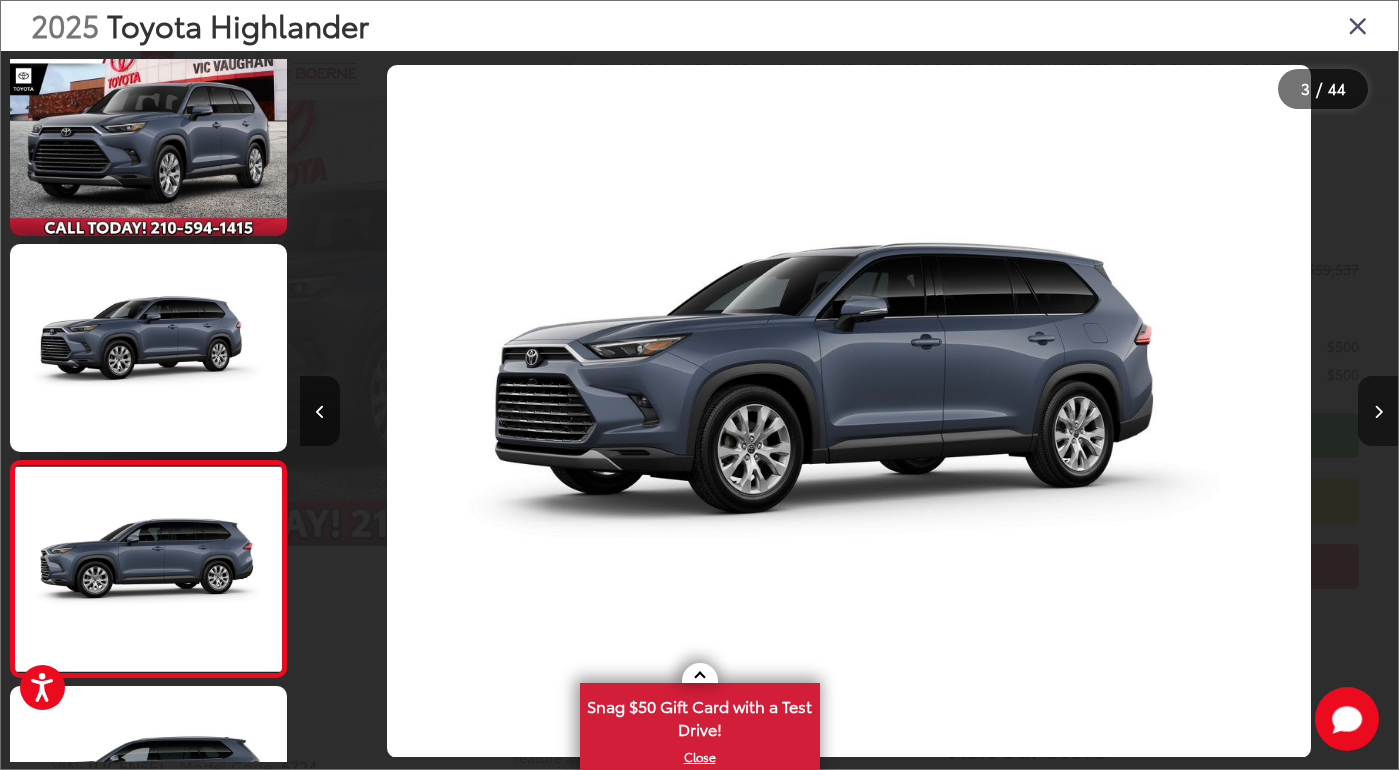 scroll, scrollTop: 0, scrollLeft: 2195, axis: horizontal 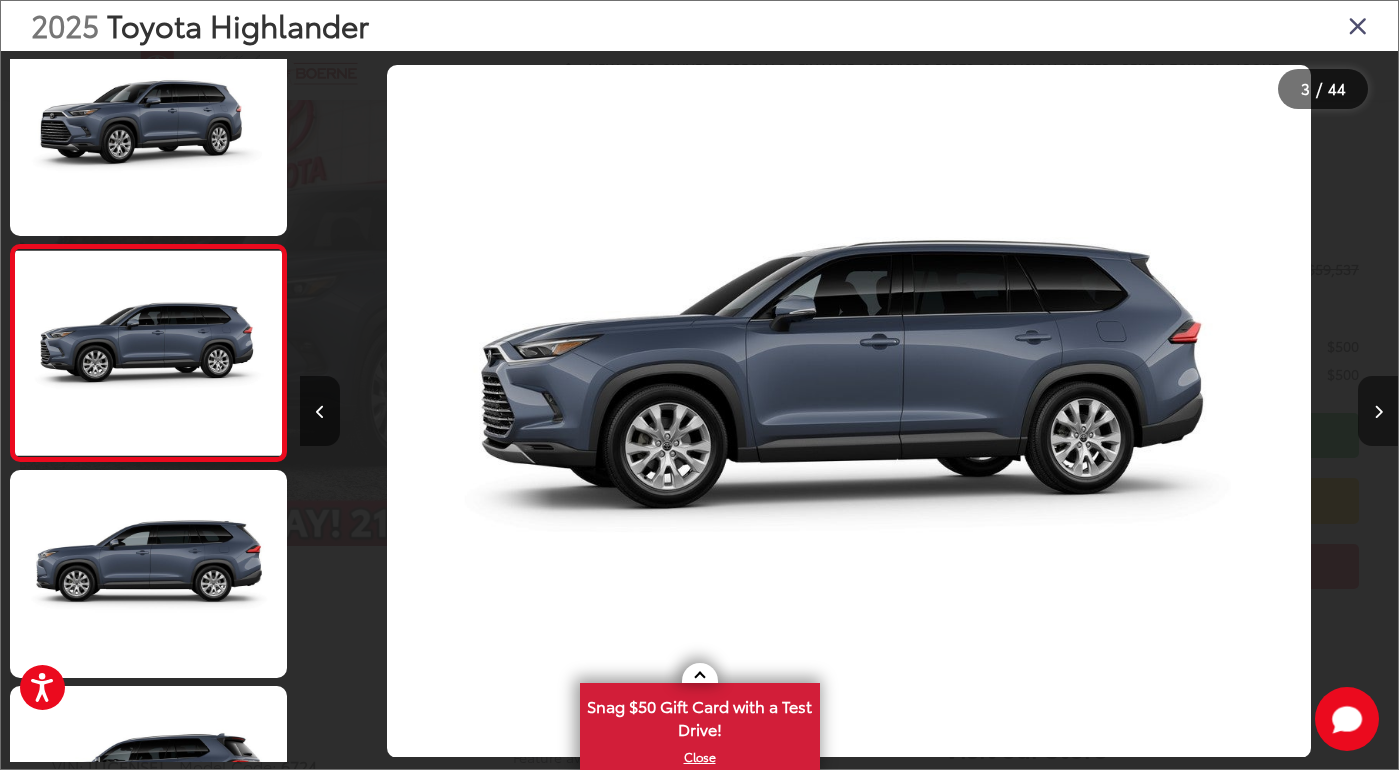 click at bounding box center (1378, 412) 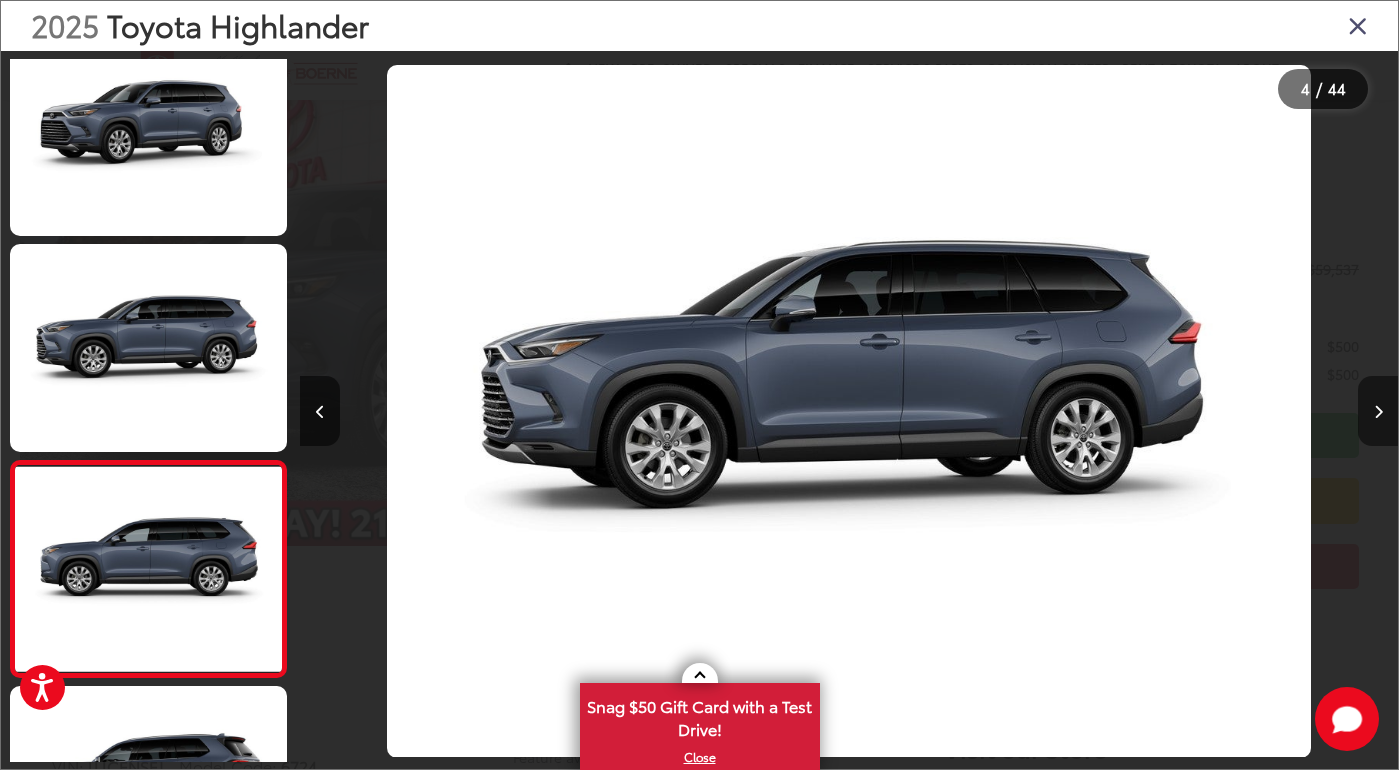 scroll, scrollTop: 0, scrollLeft: 3292, axis: horizontal 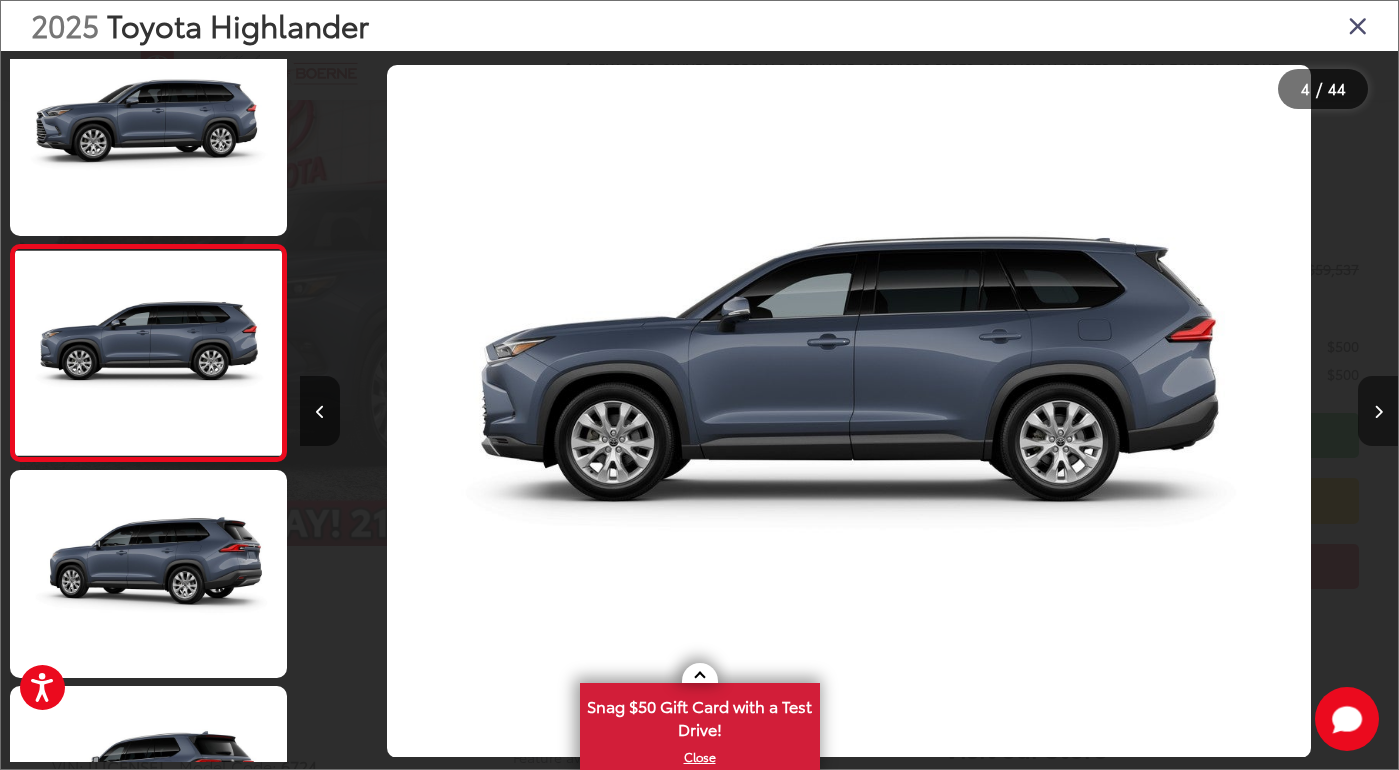 click at bounding box center (1378, 412) 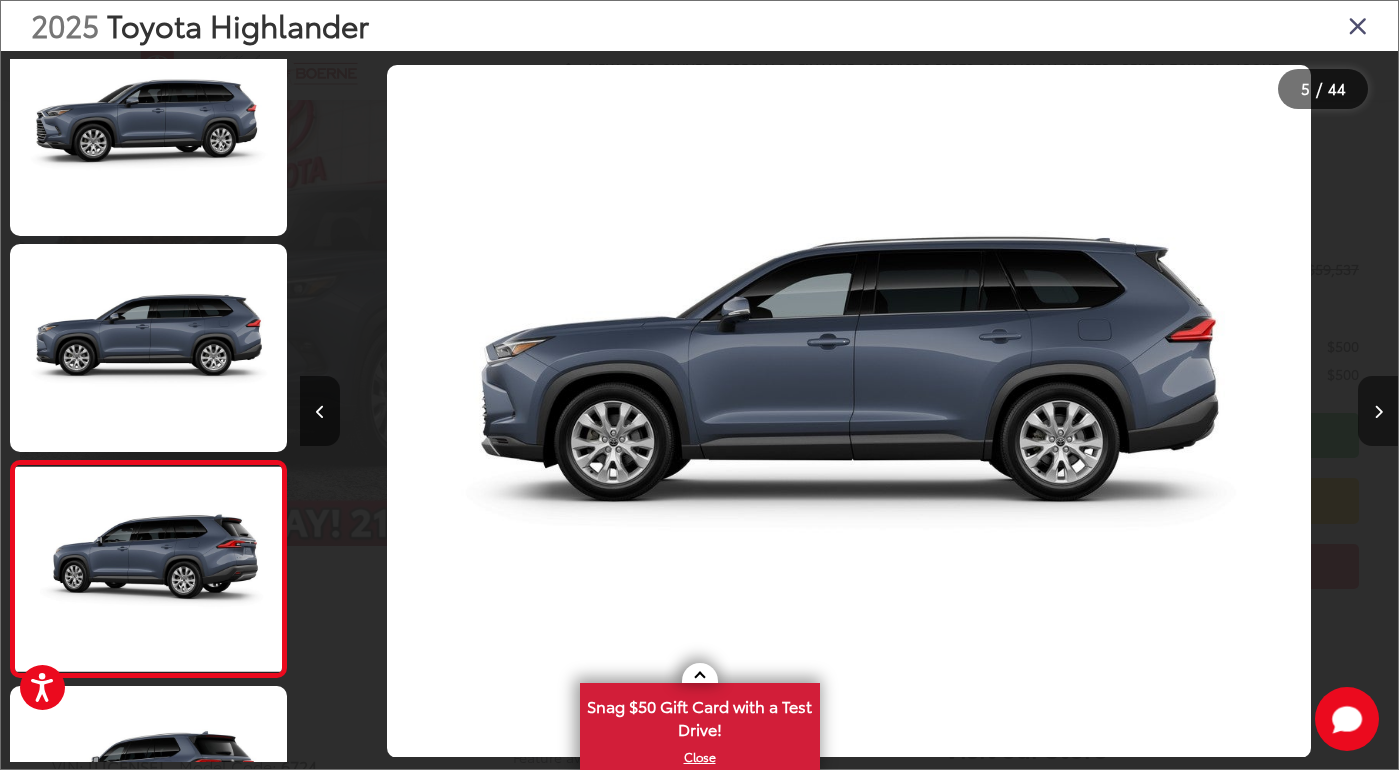 scroll, scrollTop: 0, scrollLeft: 4390, axis: horizontal 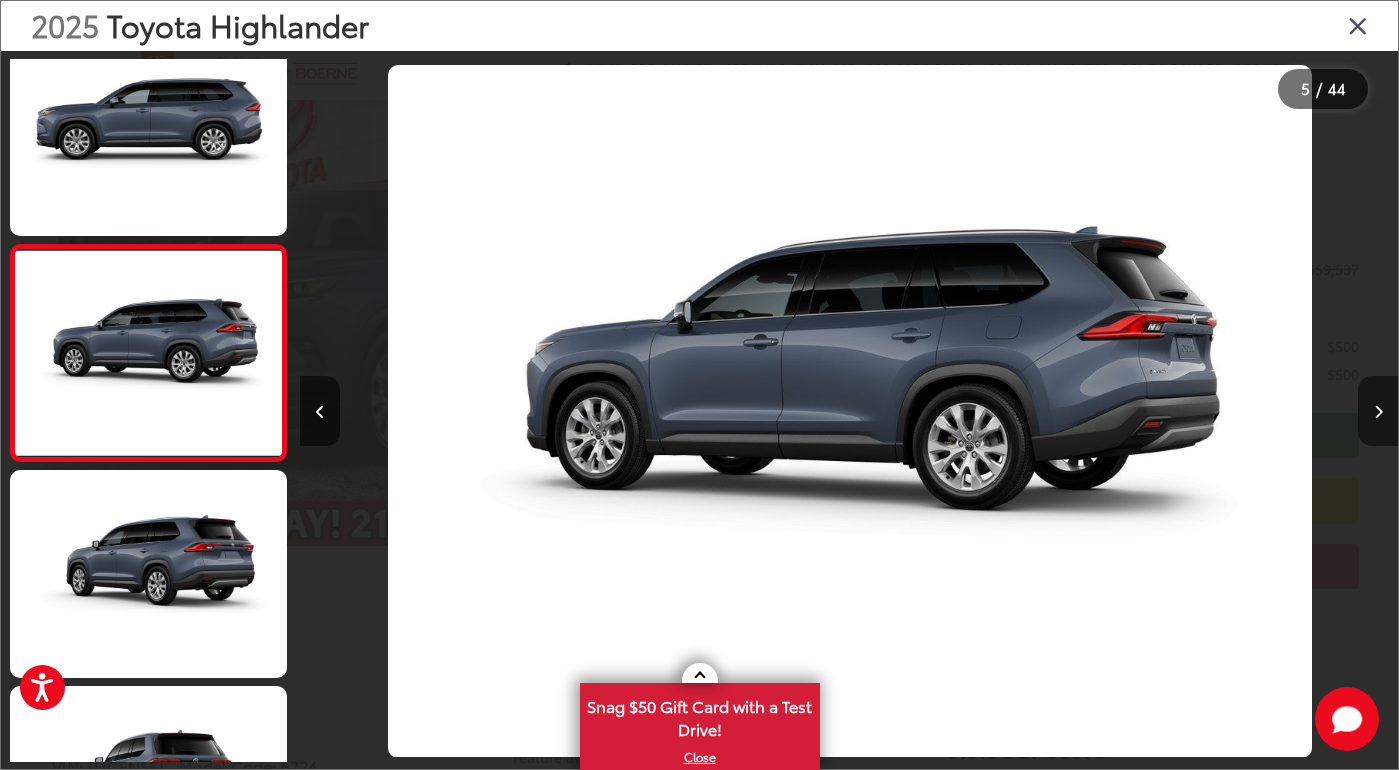 click at bounding box center (1378, 412) 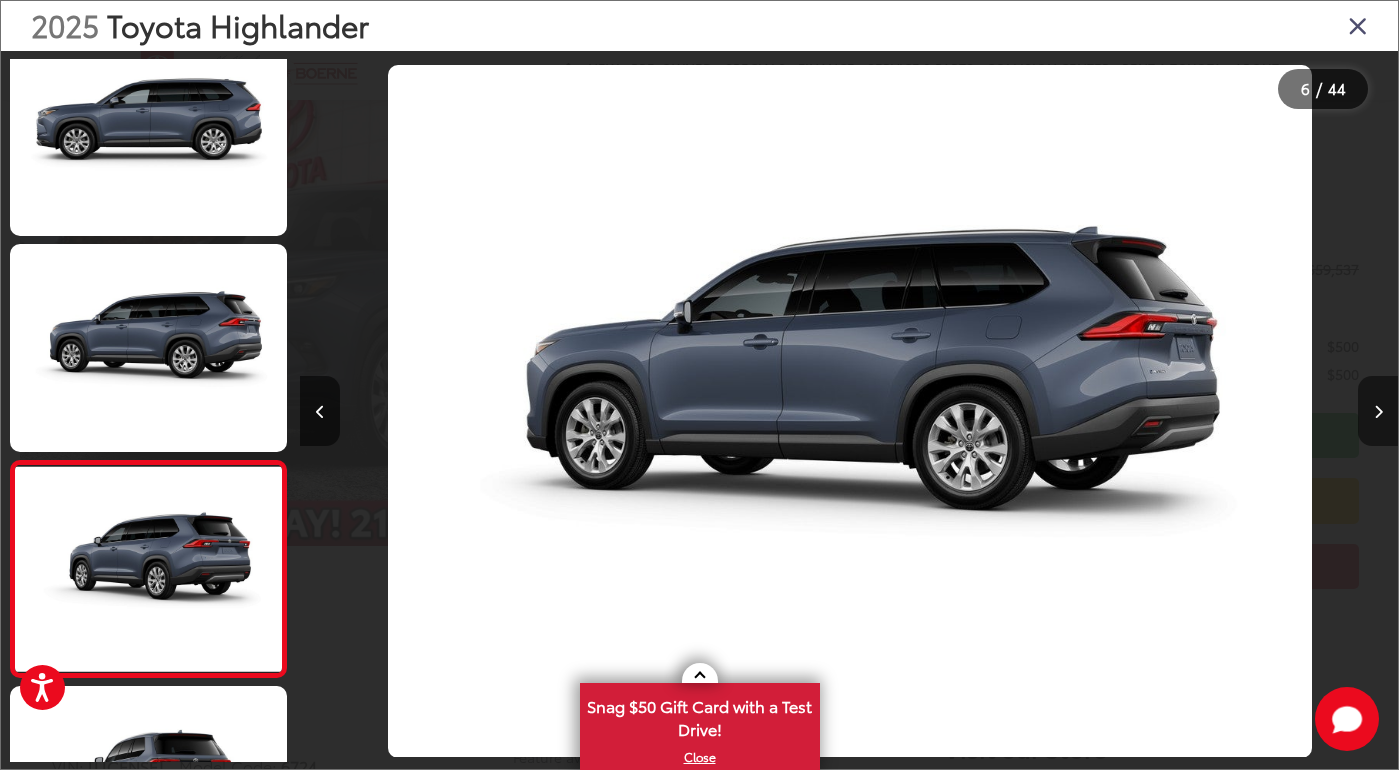 scroll, scrollTop: 0, scrollLeft: 5488, axis: horizontal 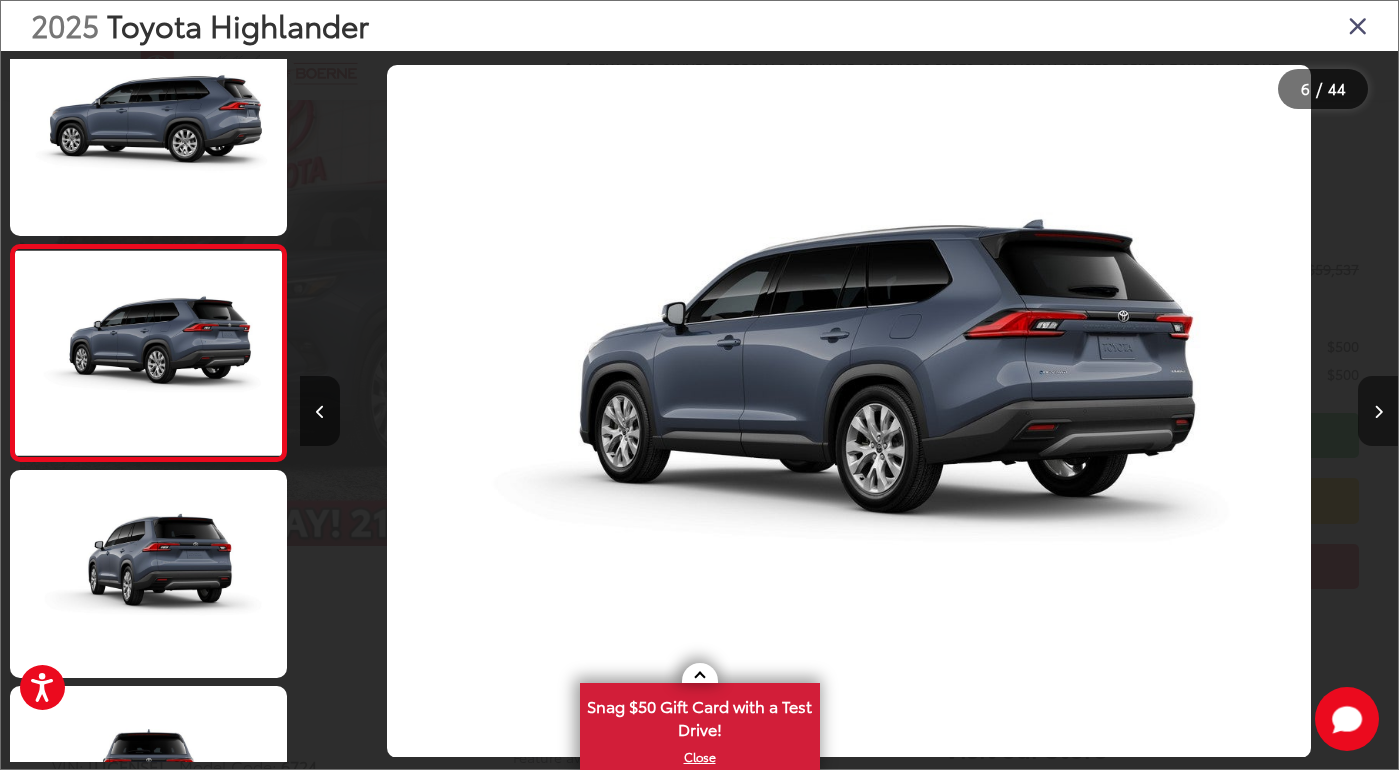 click at bounding box center (1378, 412) 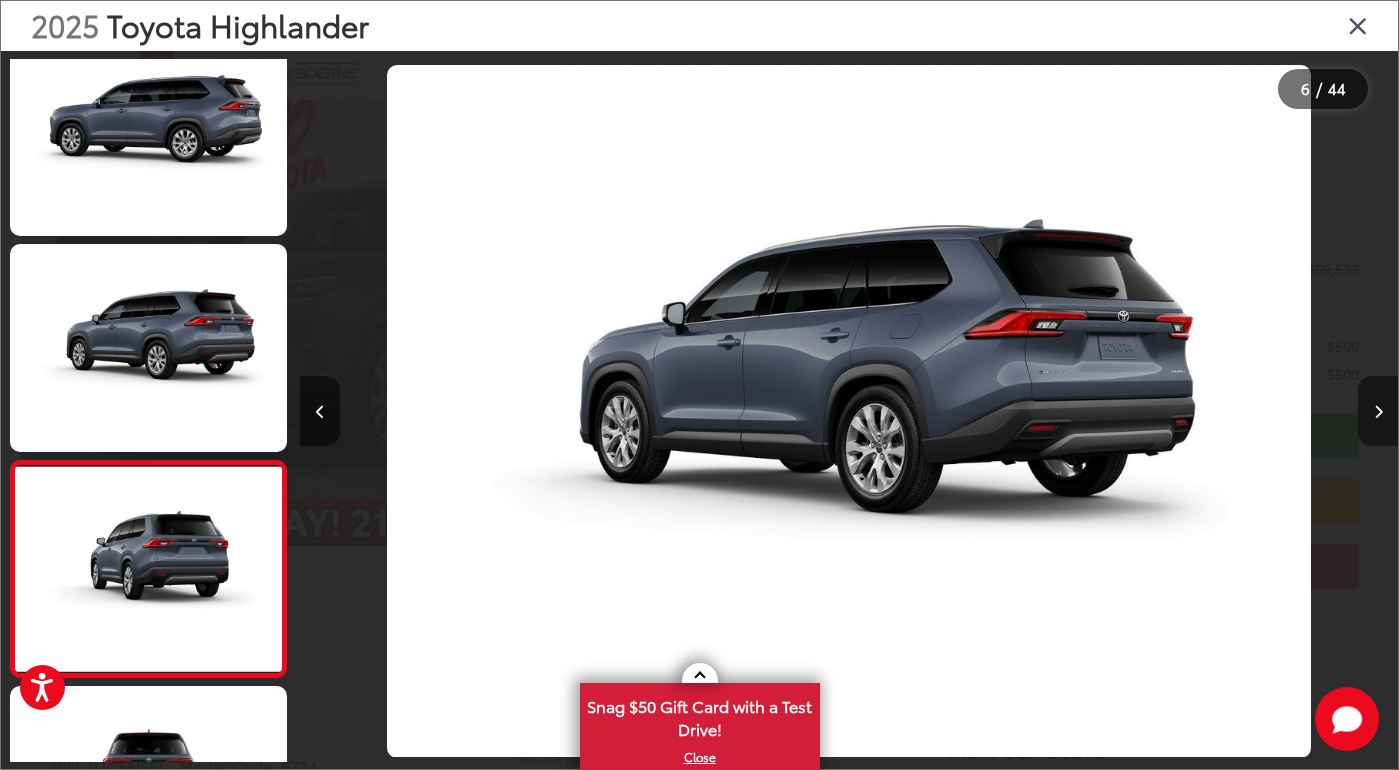 scroll, scrollTop: 0, scrollLeft: 6586, axis: horizontal 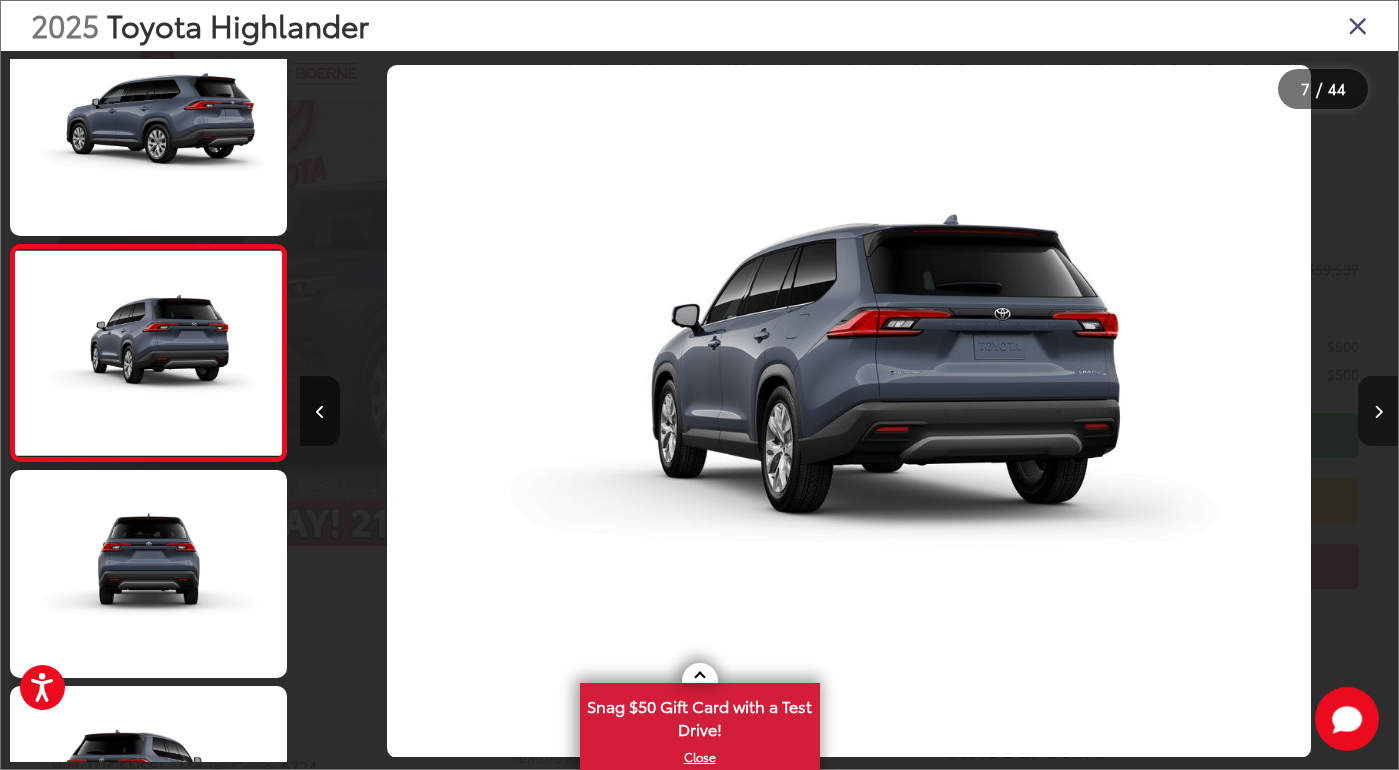 click at bounding box center [1378, 412] 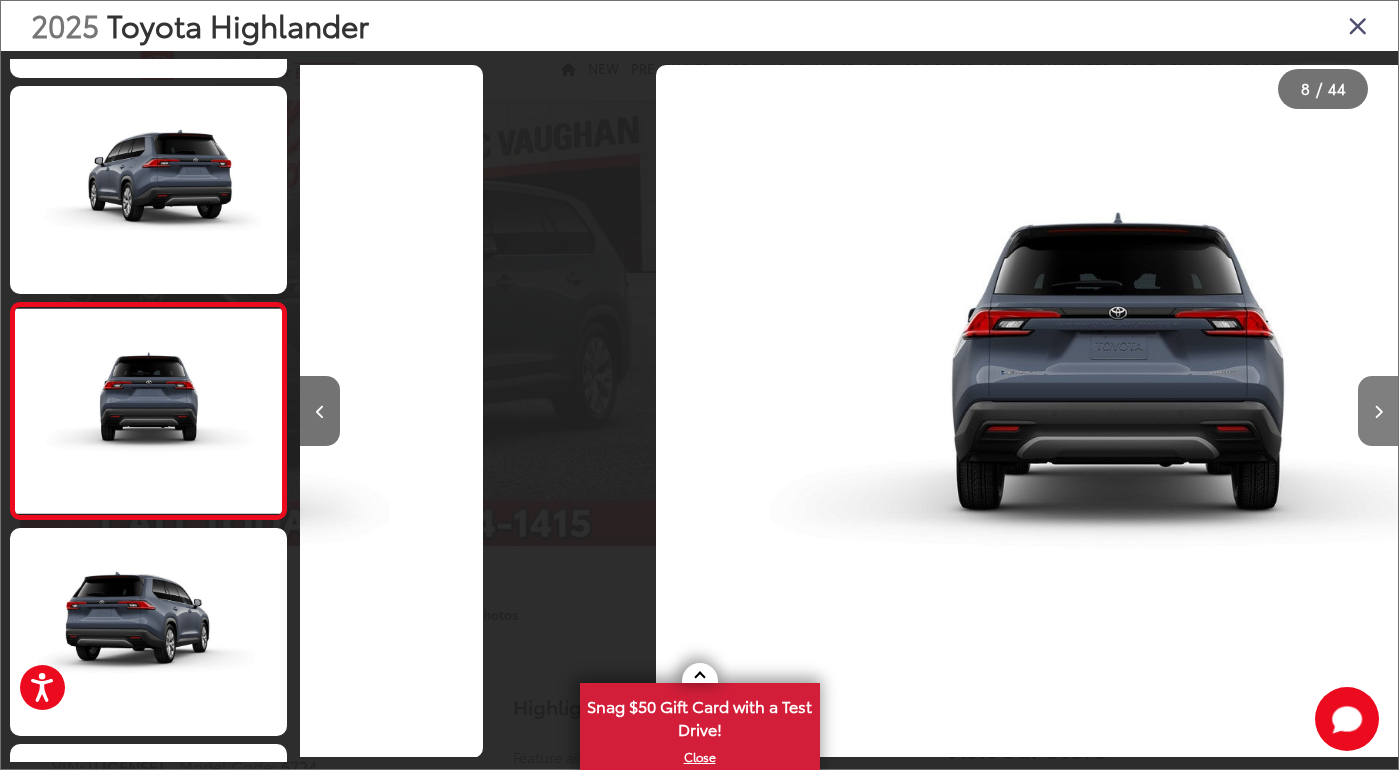 scroll, scrollTop: 0, scrollLeft: 7682, axis: horizontal 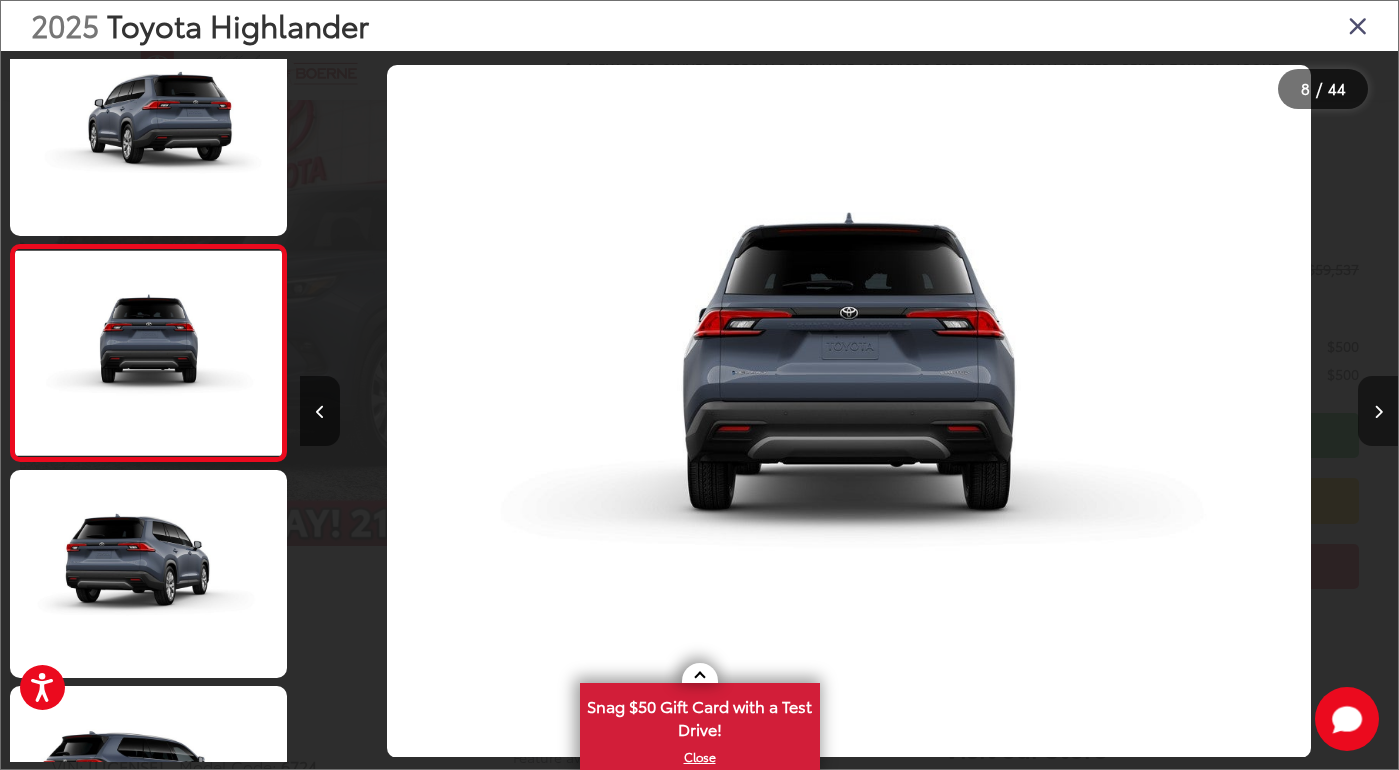 click at bounding box center (1378, 412) 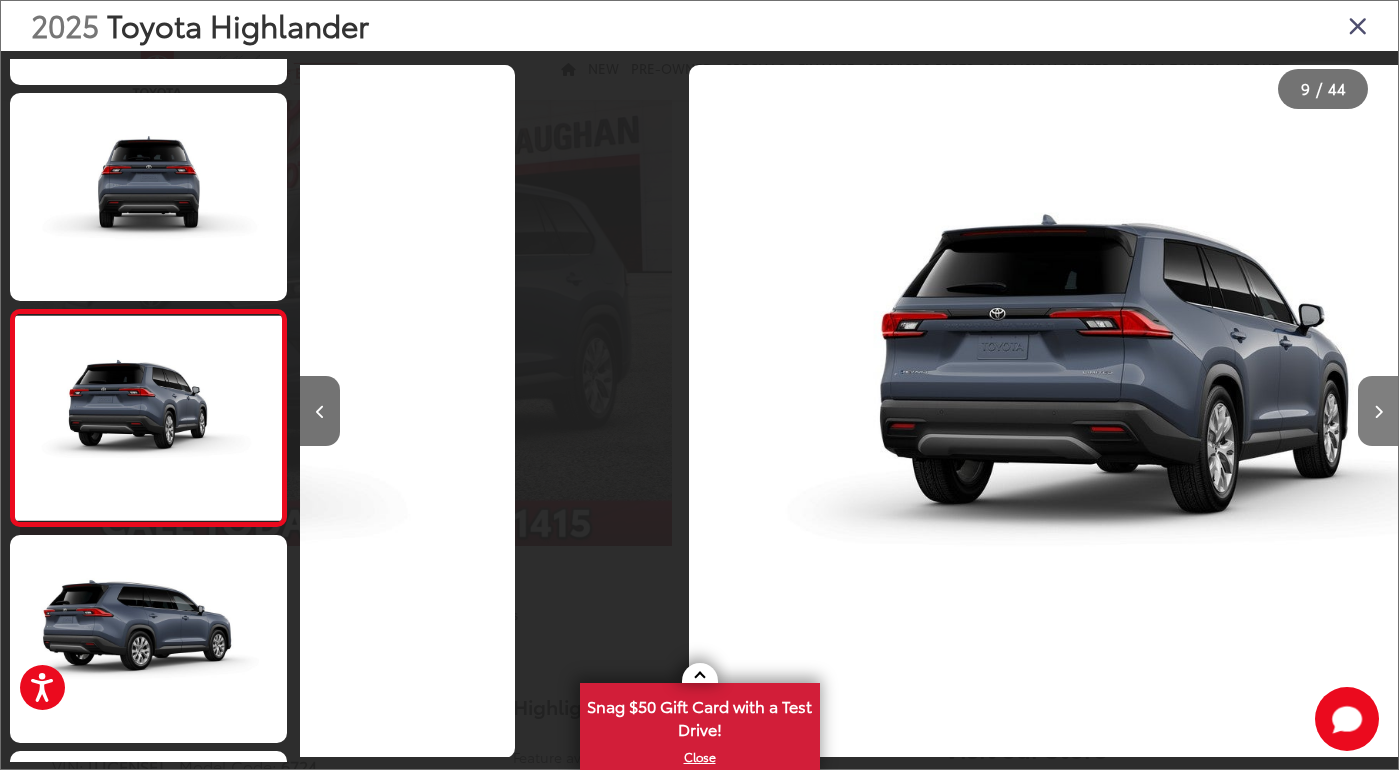 scroll 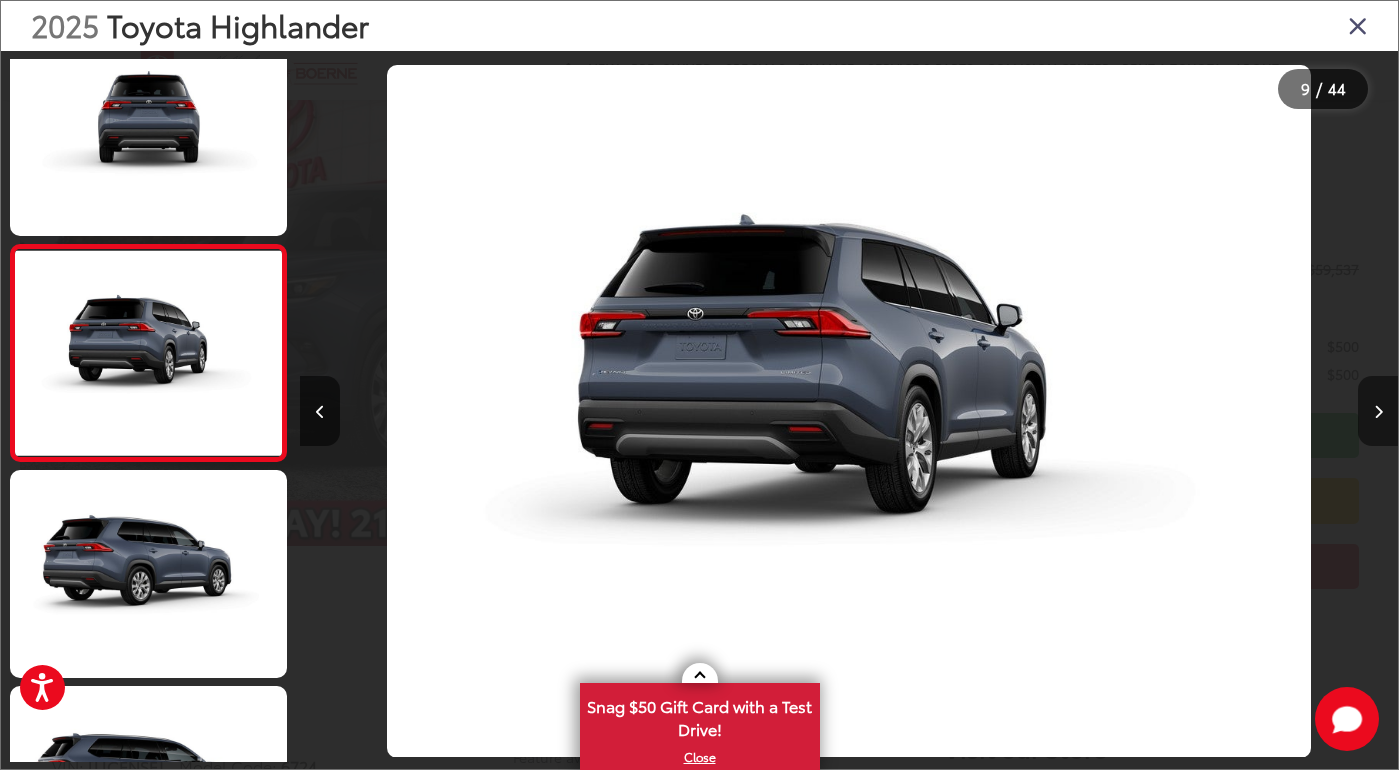 click at bounding box center (1378, 411) 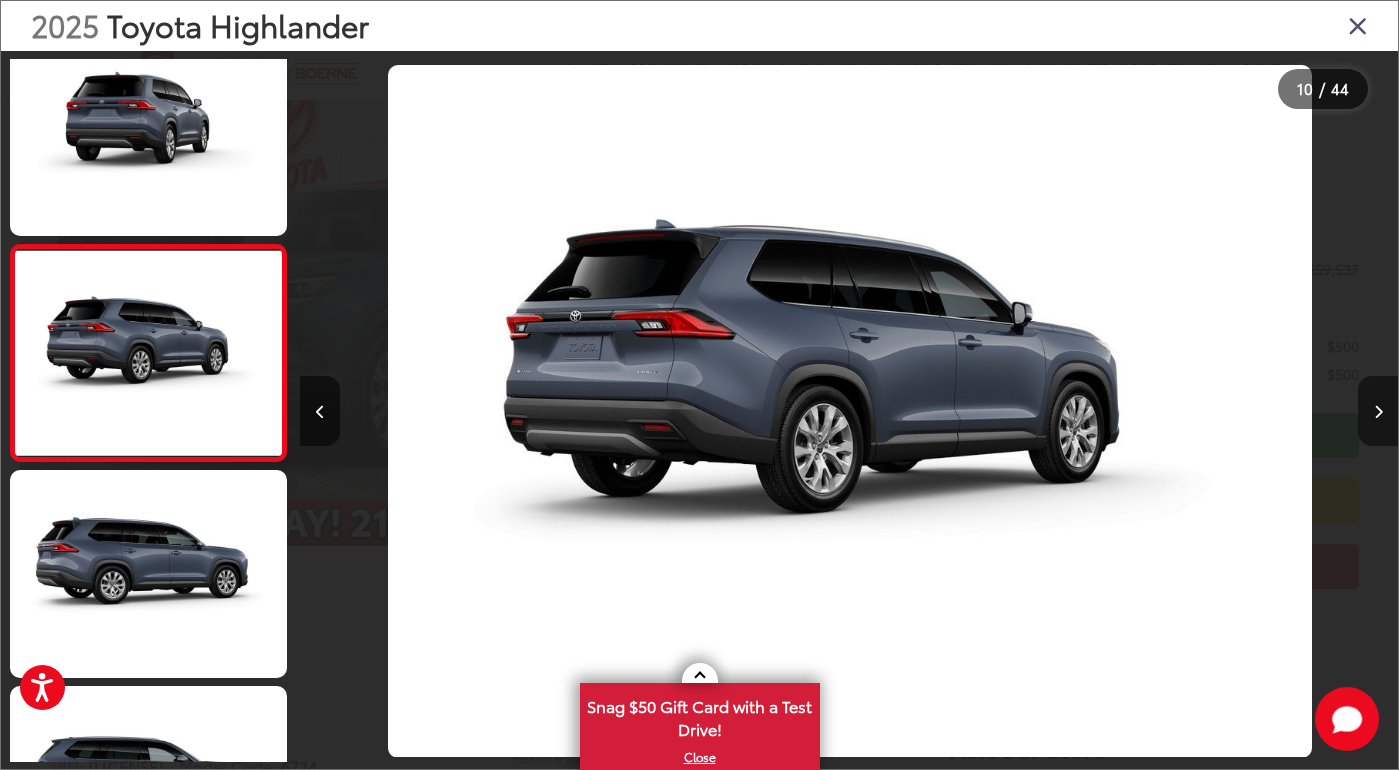 click at bounding box center (1378, 411) 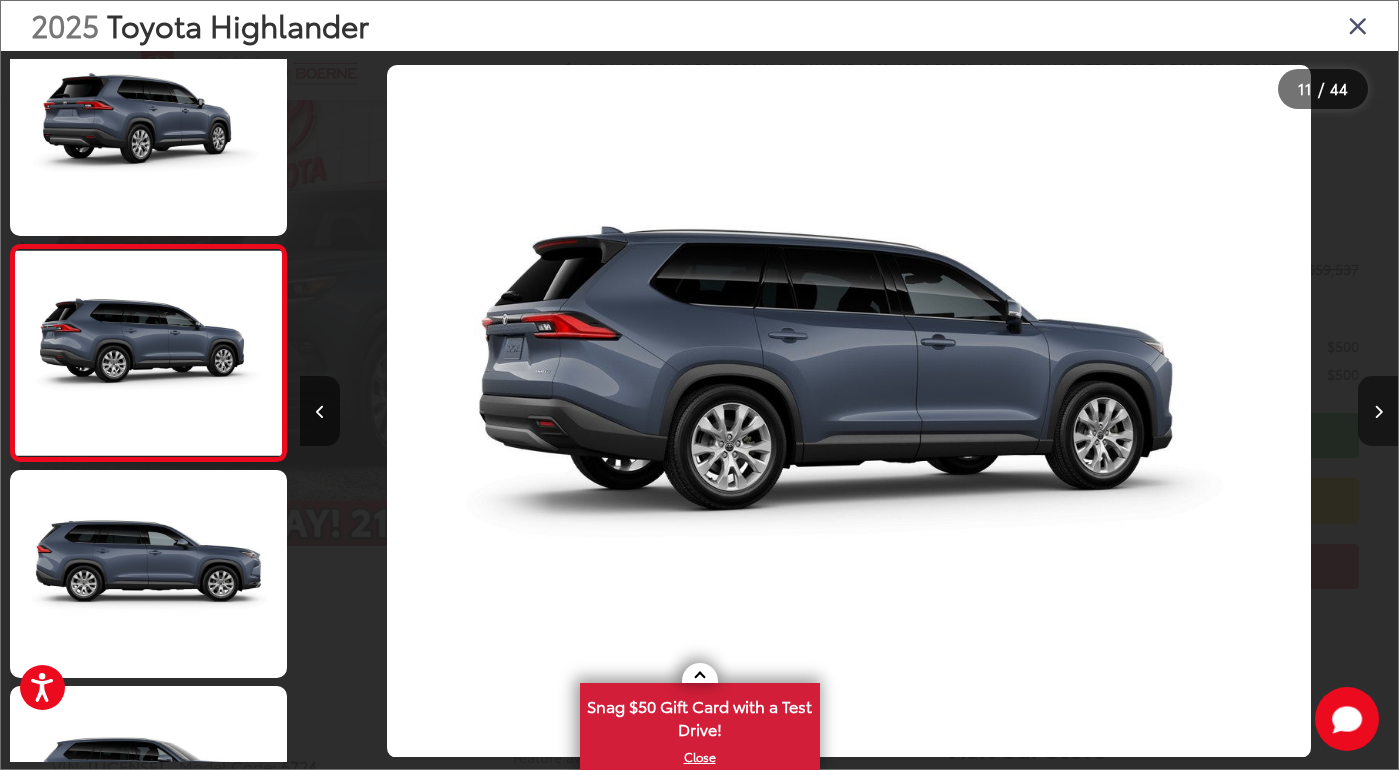 click at bounding box center (1378, 411) 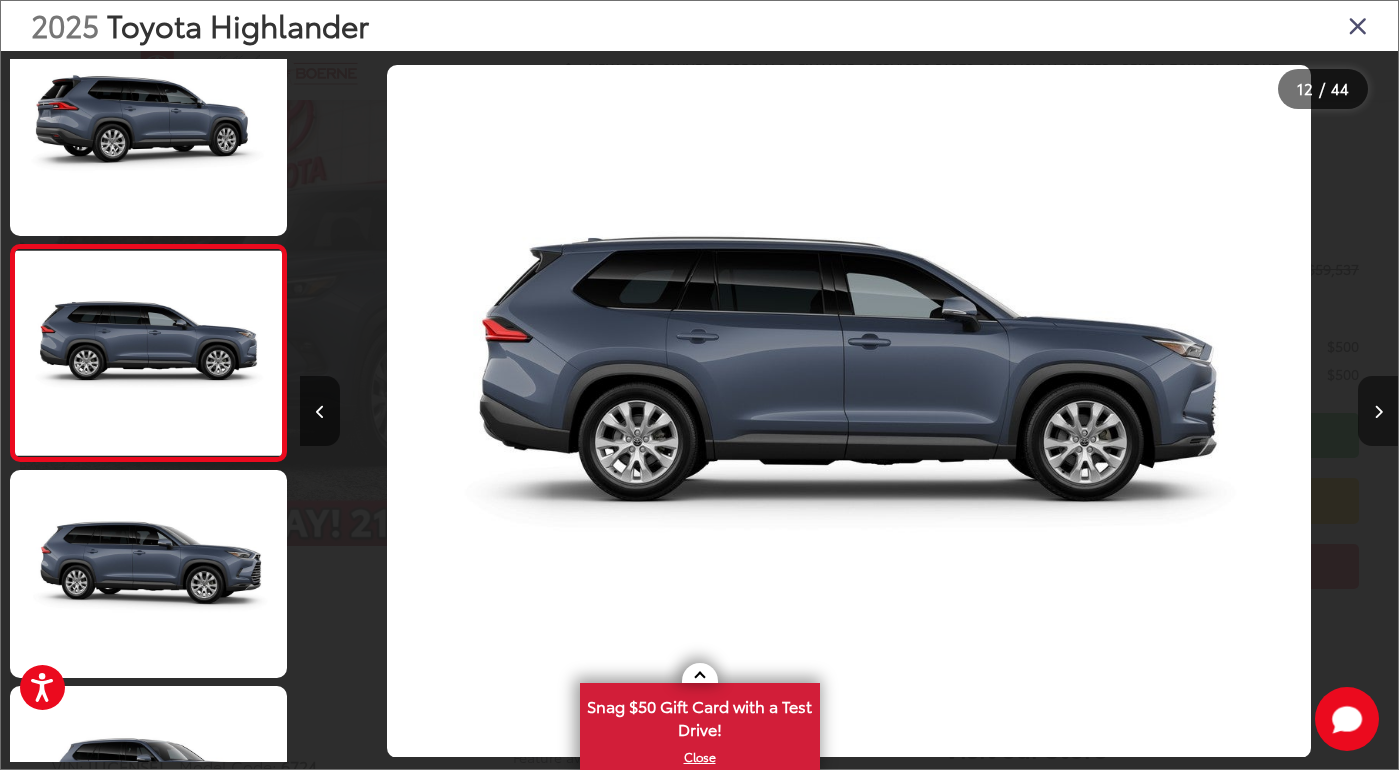 click at bounding box center (1378, 411) 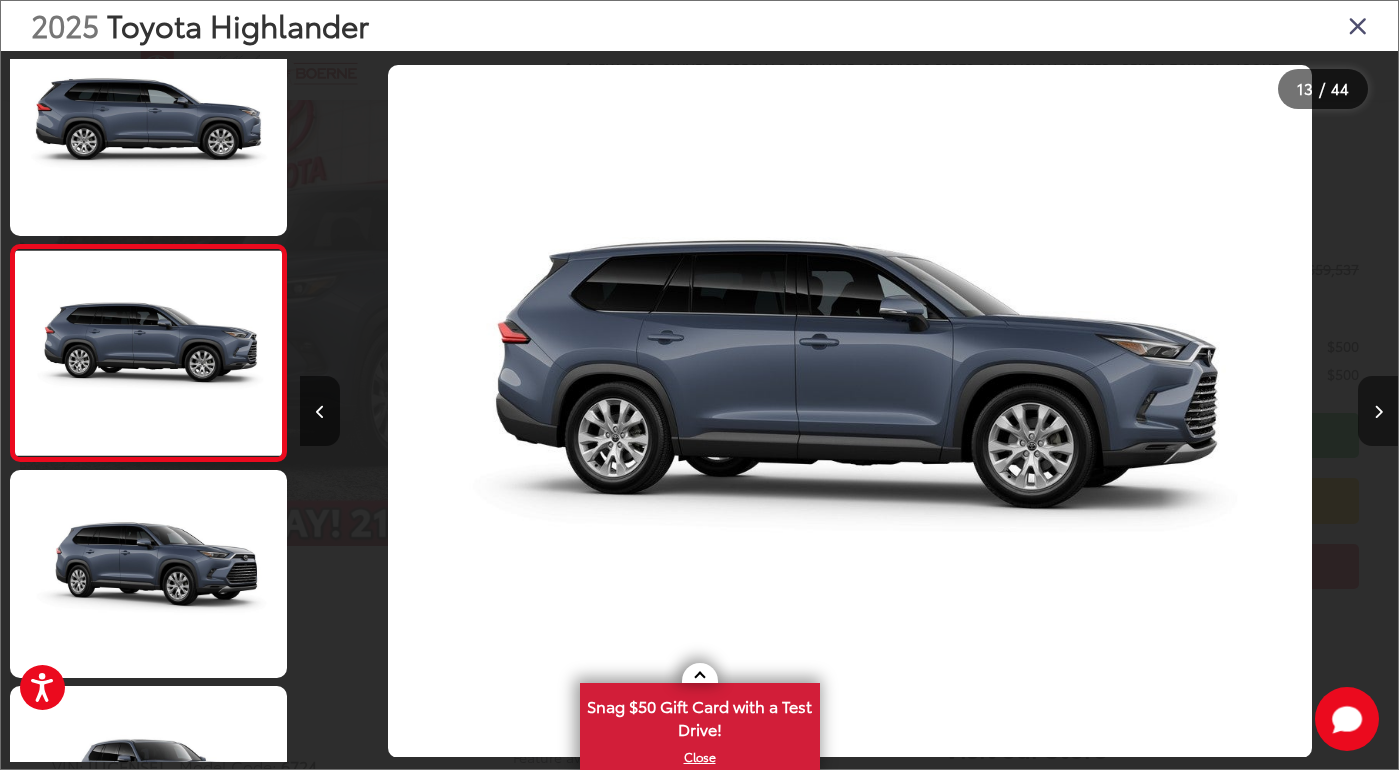 click at bounding box center (1378, 411) 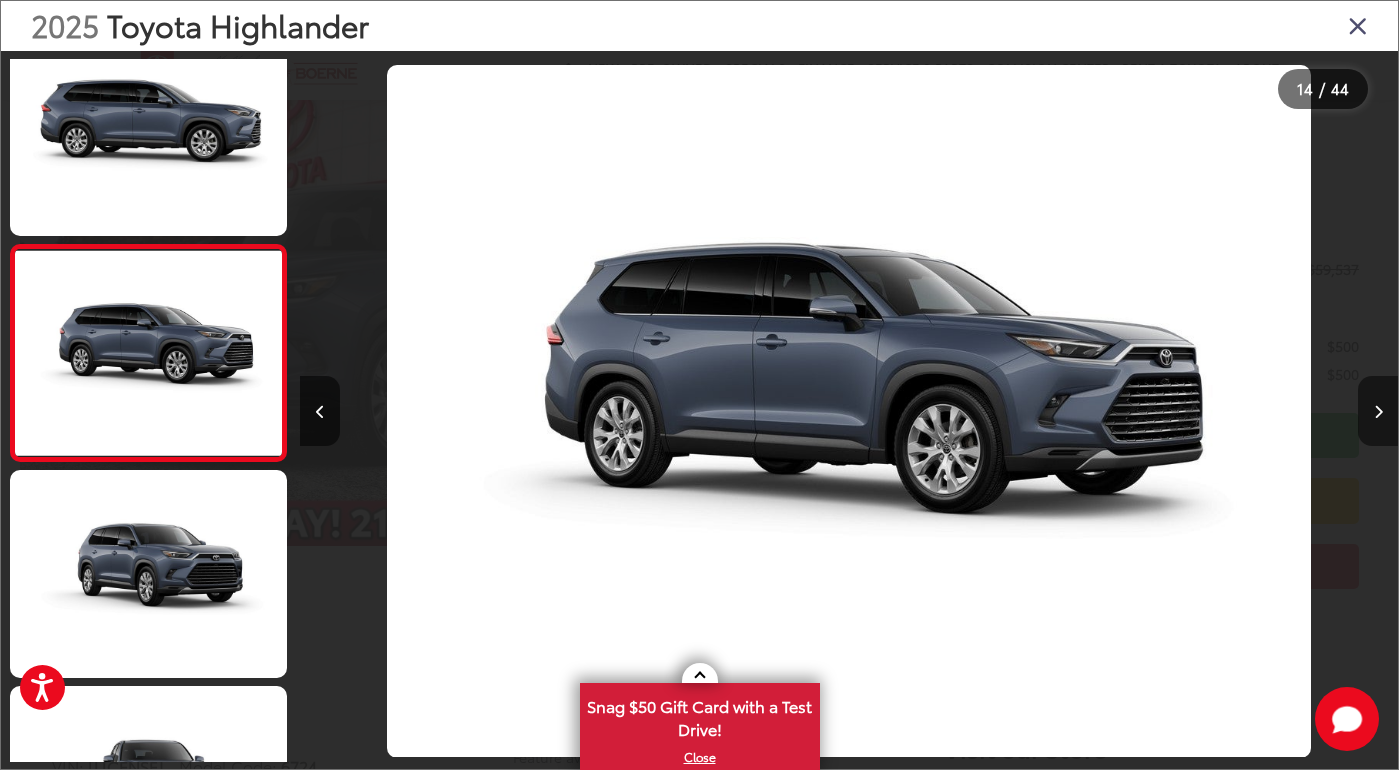 click at bounding box center [1378, 411] 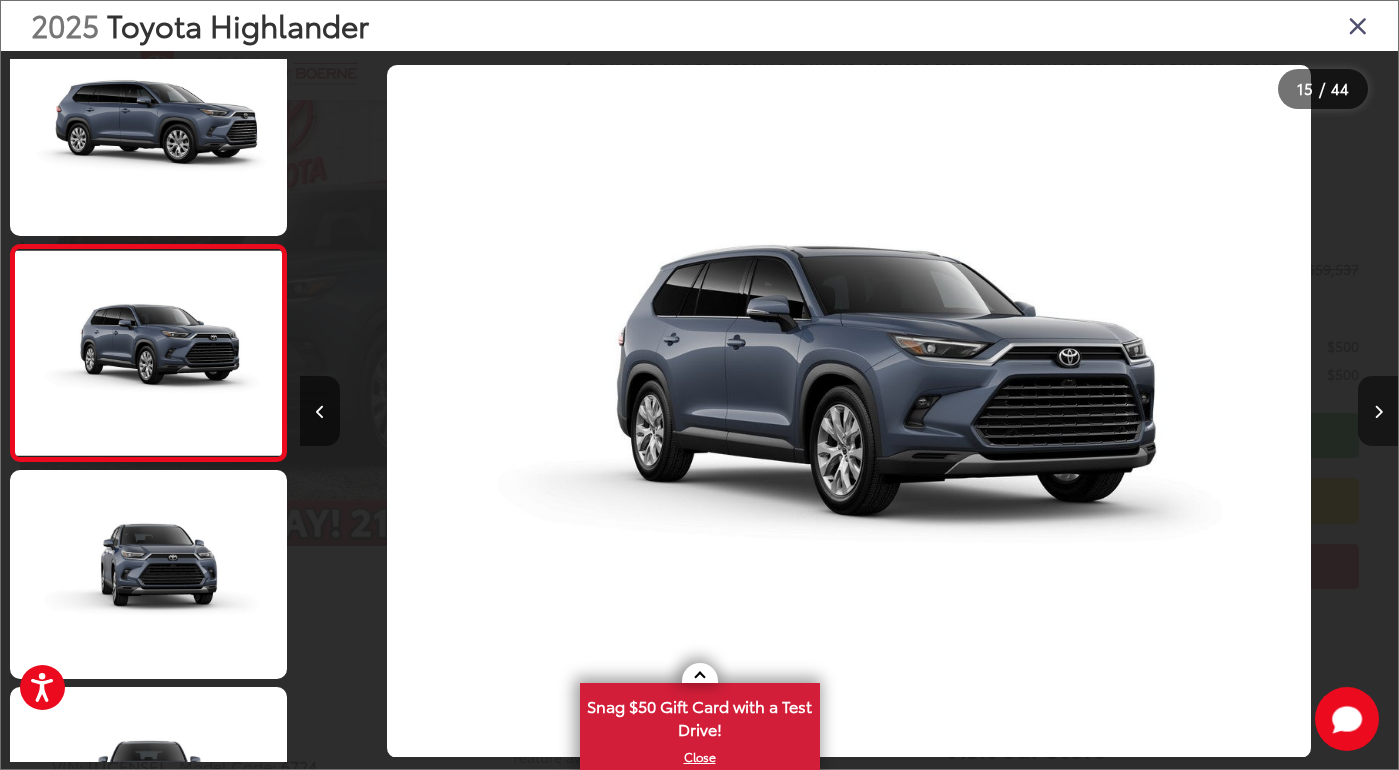 click at bounding box center (1378, 411) 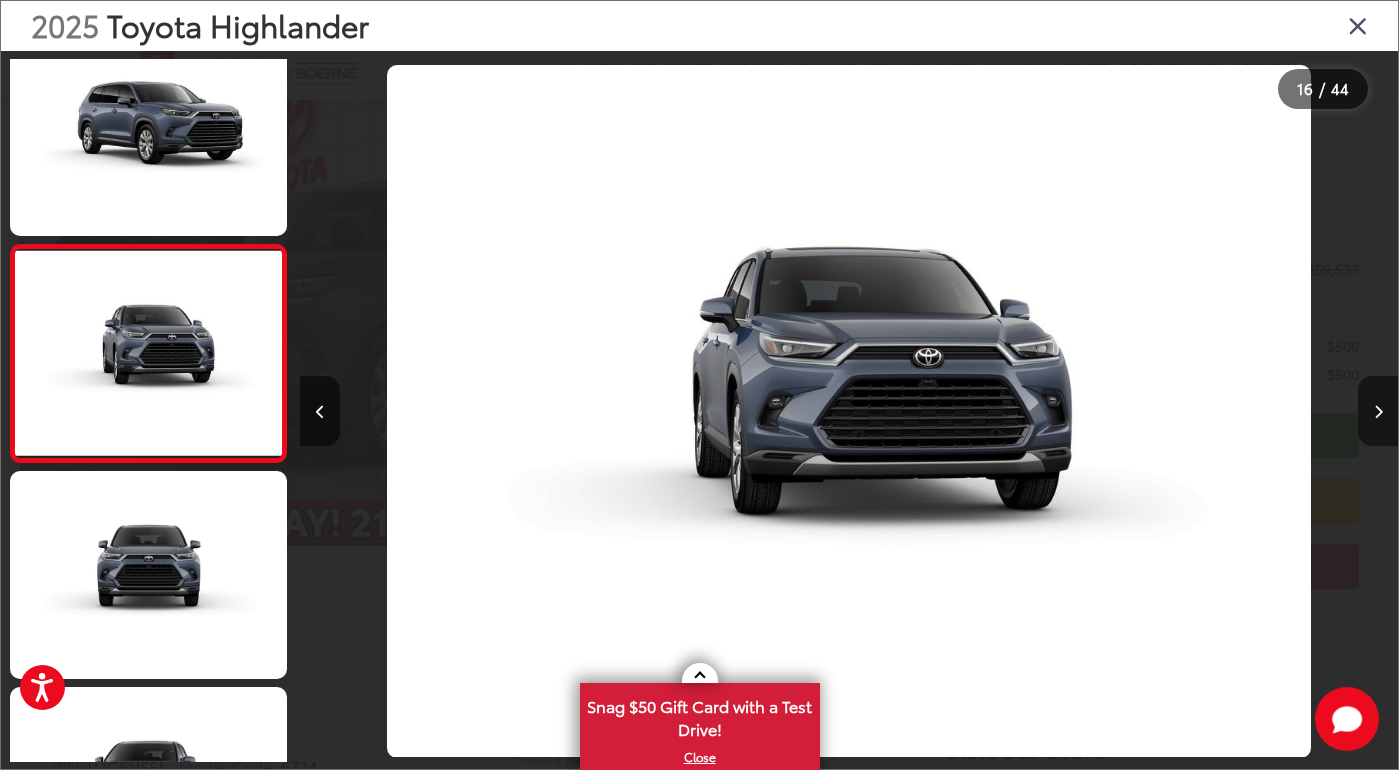 click at bounding box center (1378, 411) 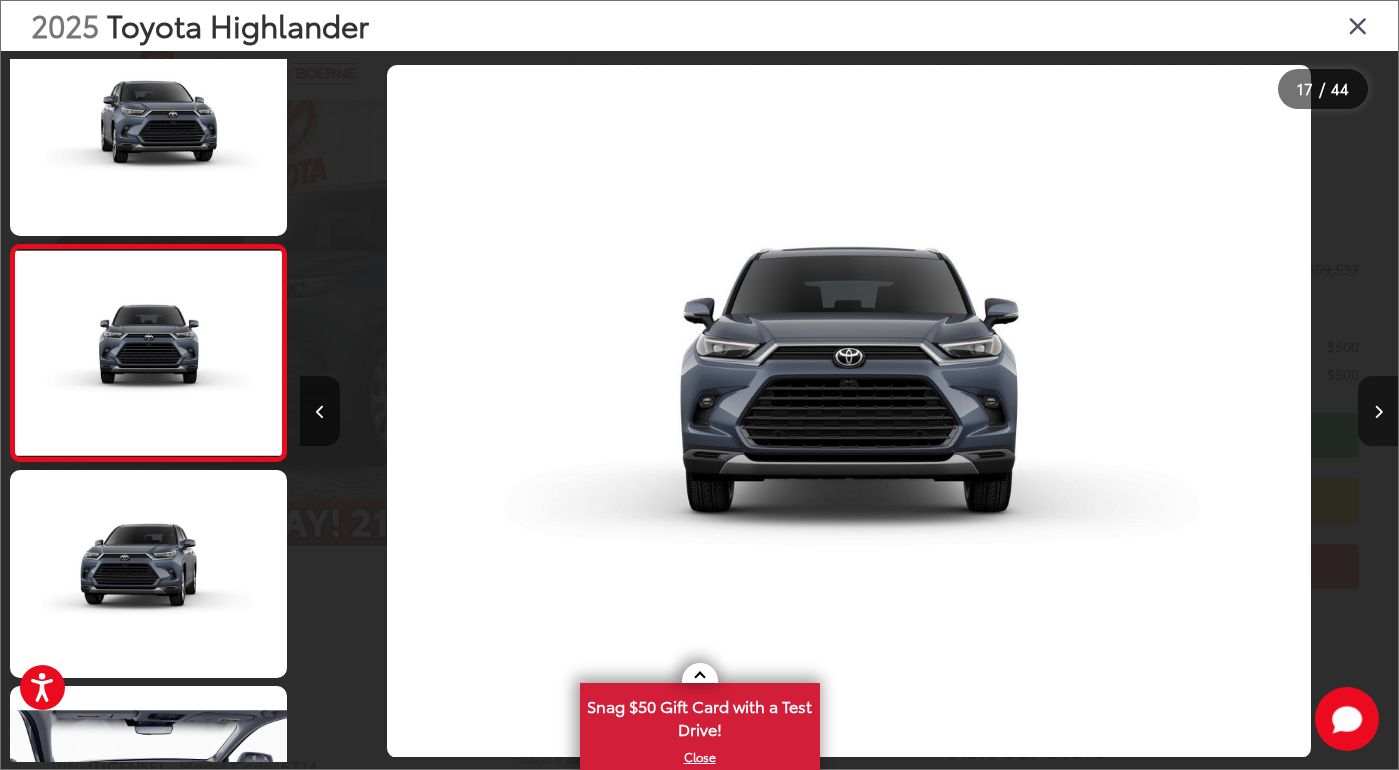 click at bounding box center (1378, 411) 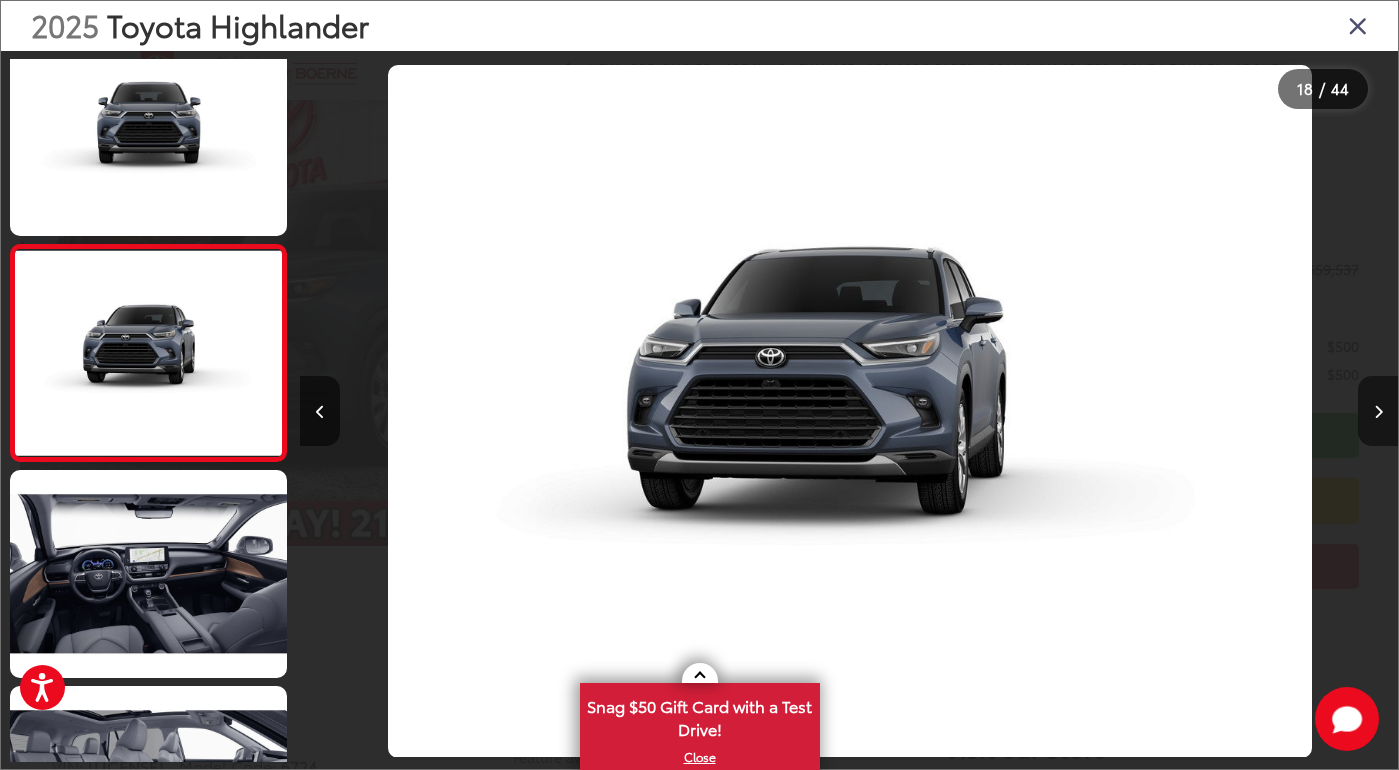 click at bounding box center (1378, 411) 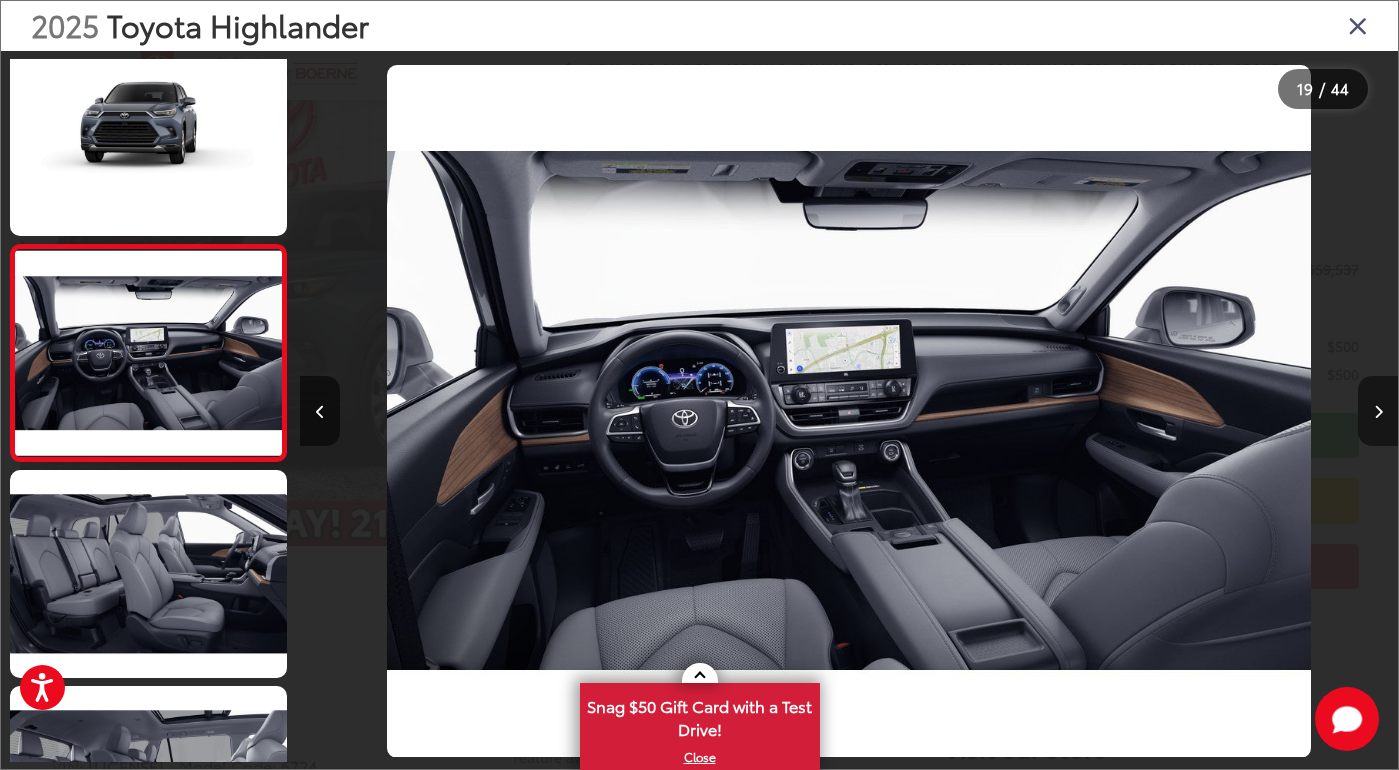 click at bounding box center [1378, 411] 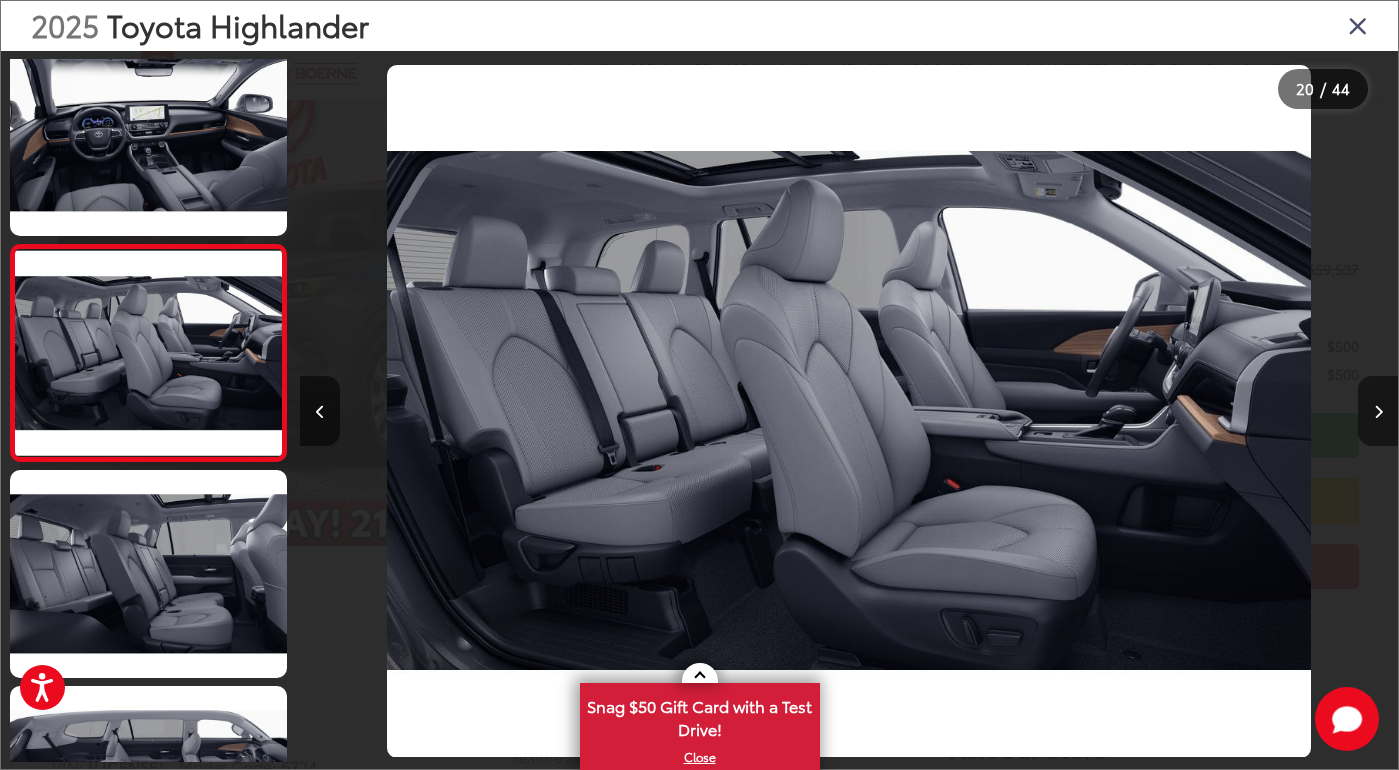 click at bounding box center (1378, 411) 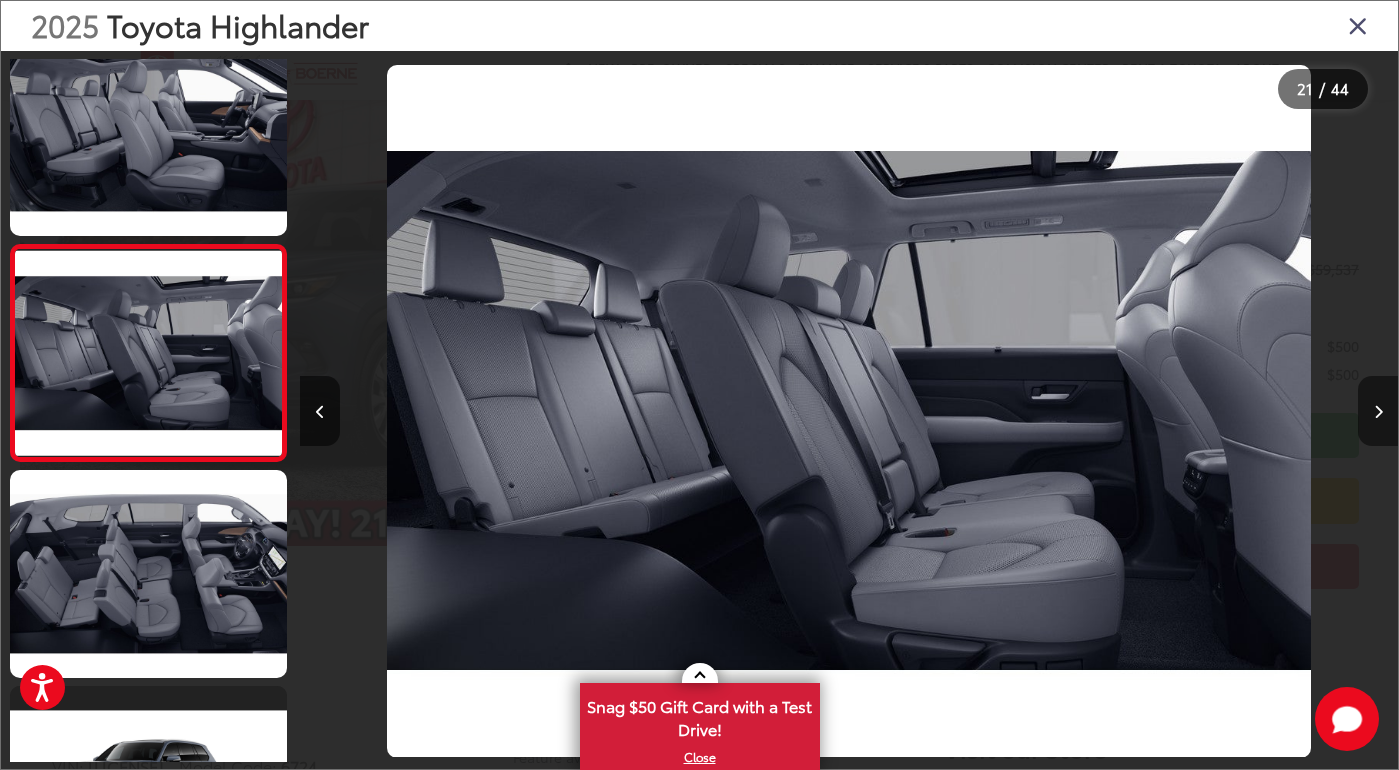 click at bounding box center [1378, 411] 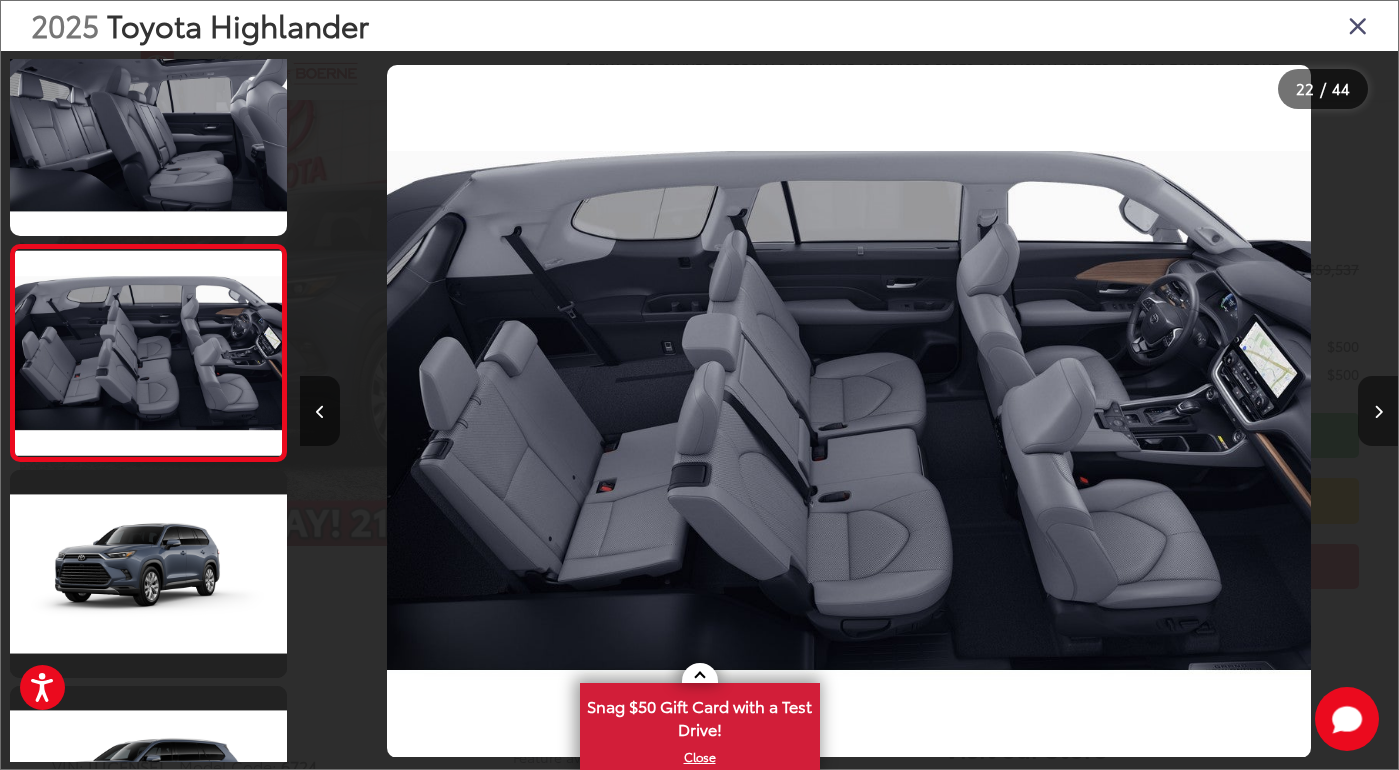click at bounding box center (1378, 411) 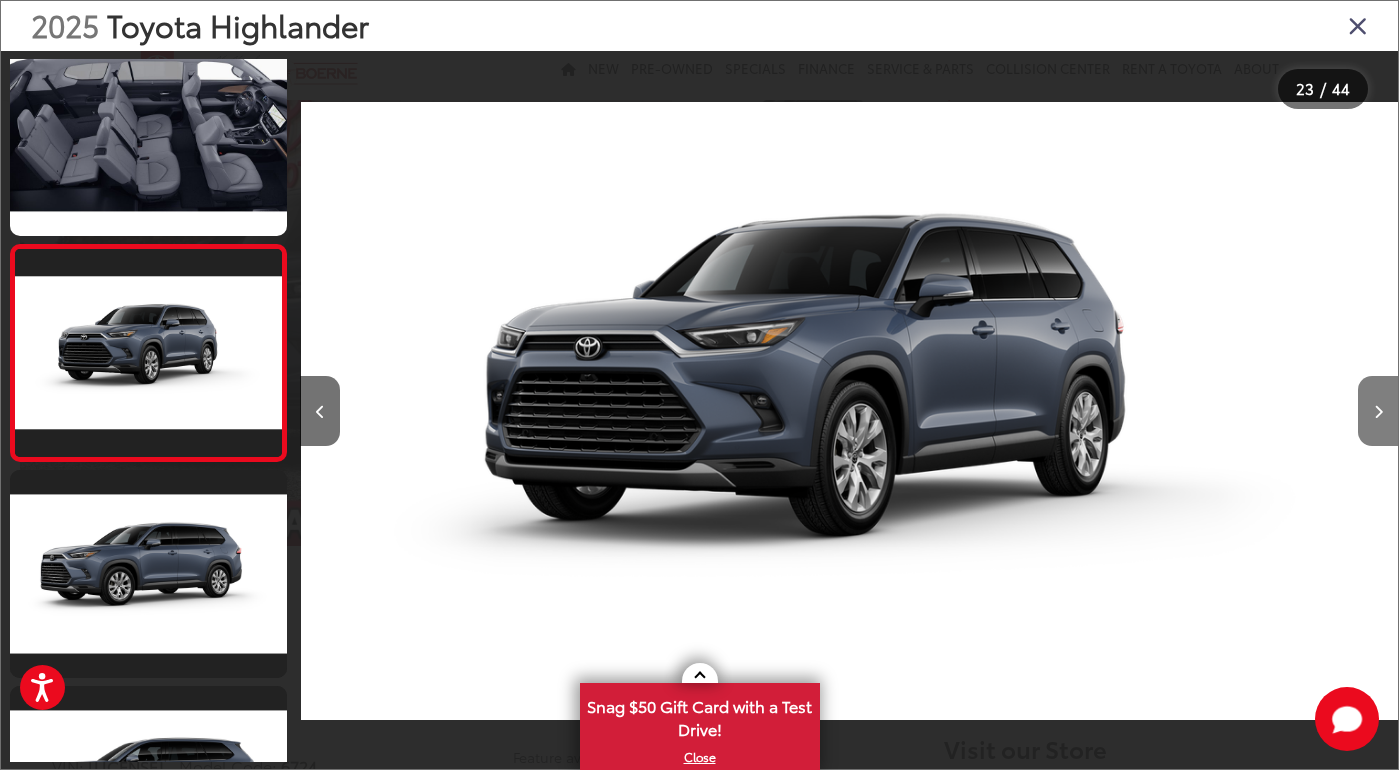 click at bounding box center (1378, 411) 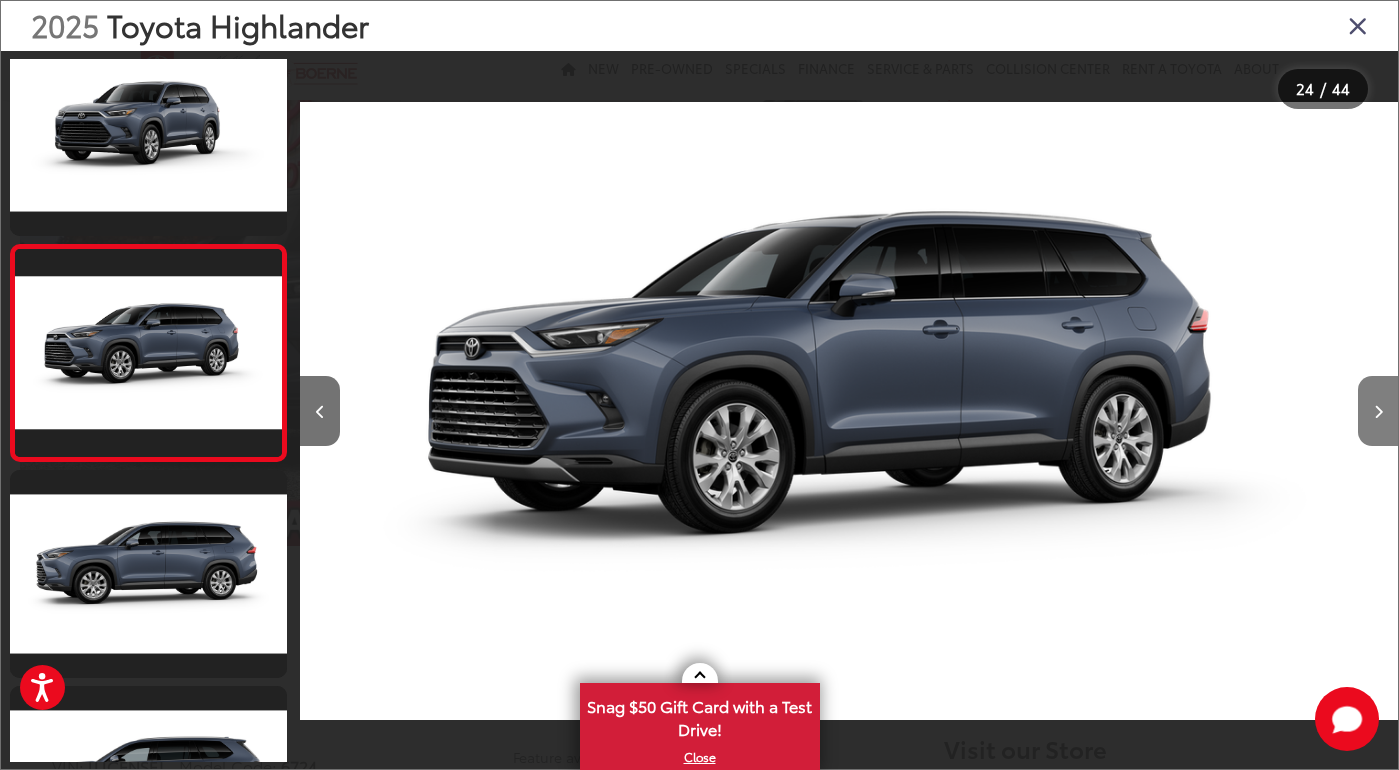 click at bounding box center [1378, 411] 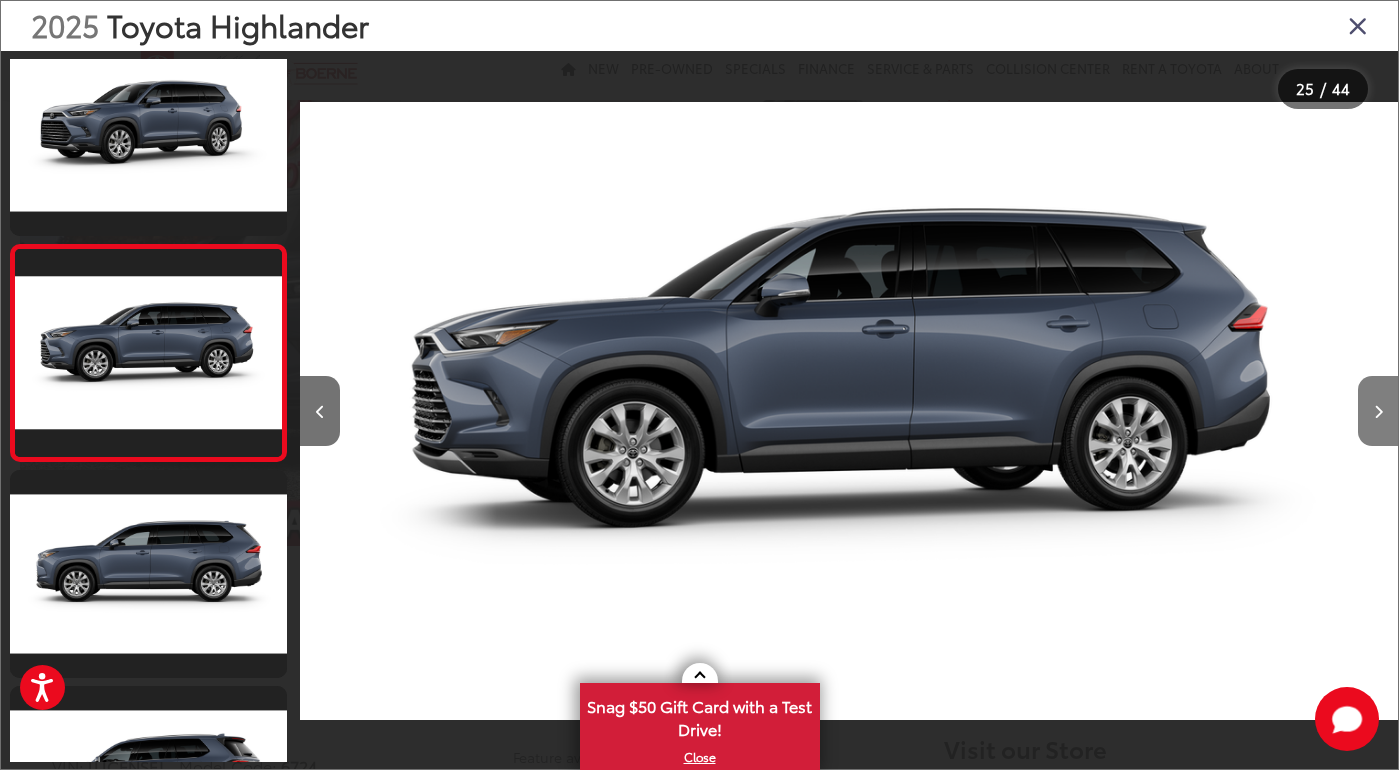 click at bounding box center [1378, 411] 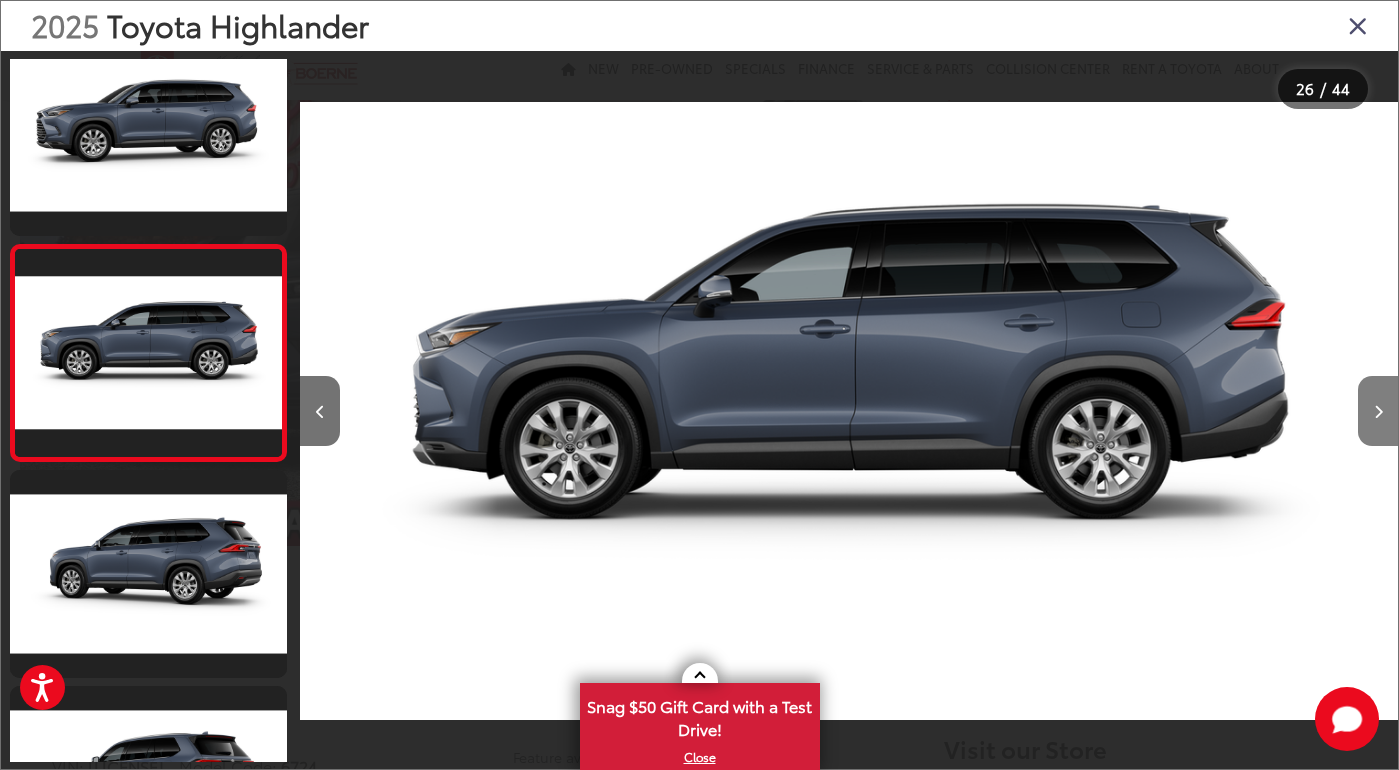 click at bounding box center (1378, 411) 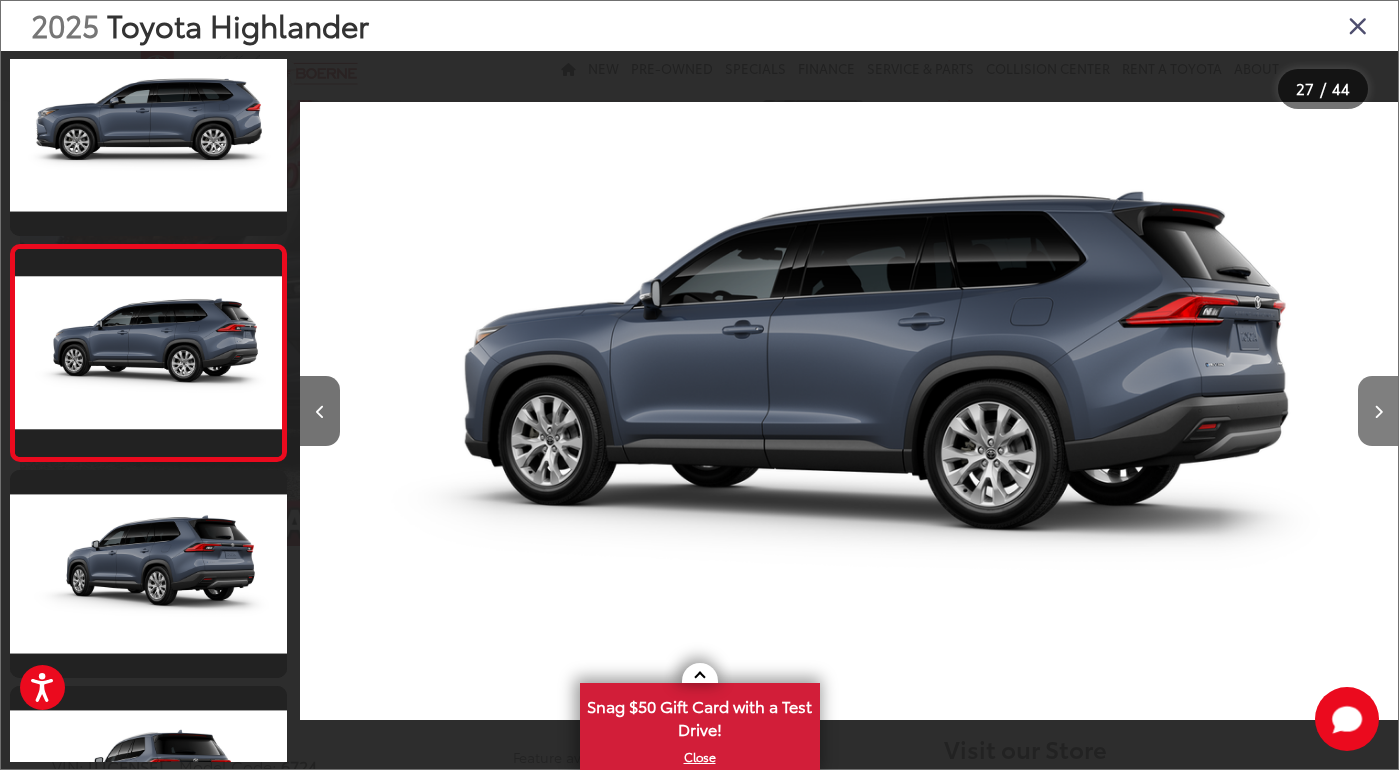 click at bounding box center [1378, 411] 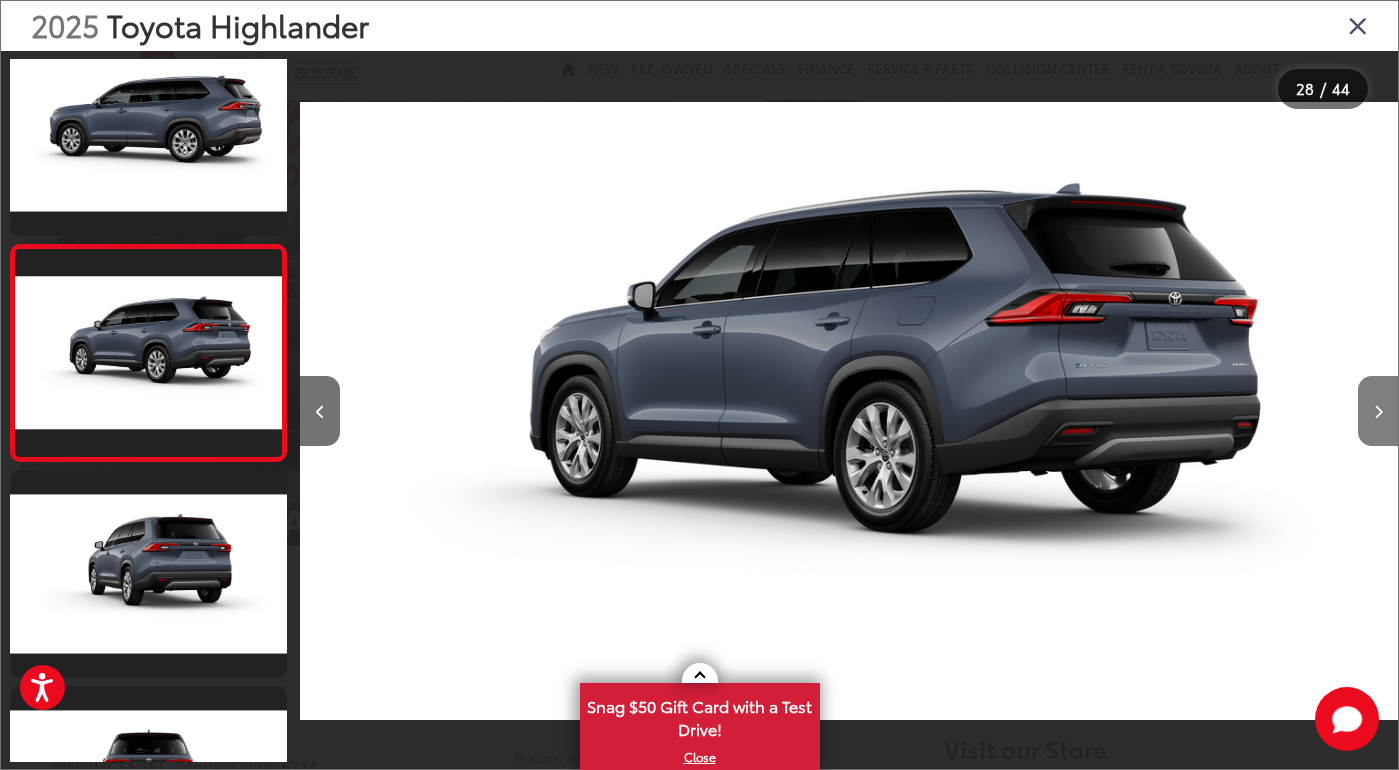 click at bounding box center [1378, 411] 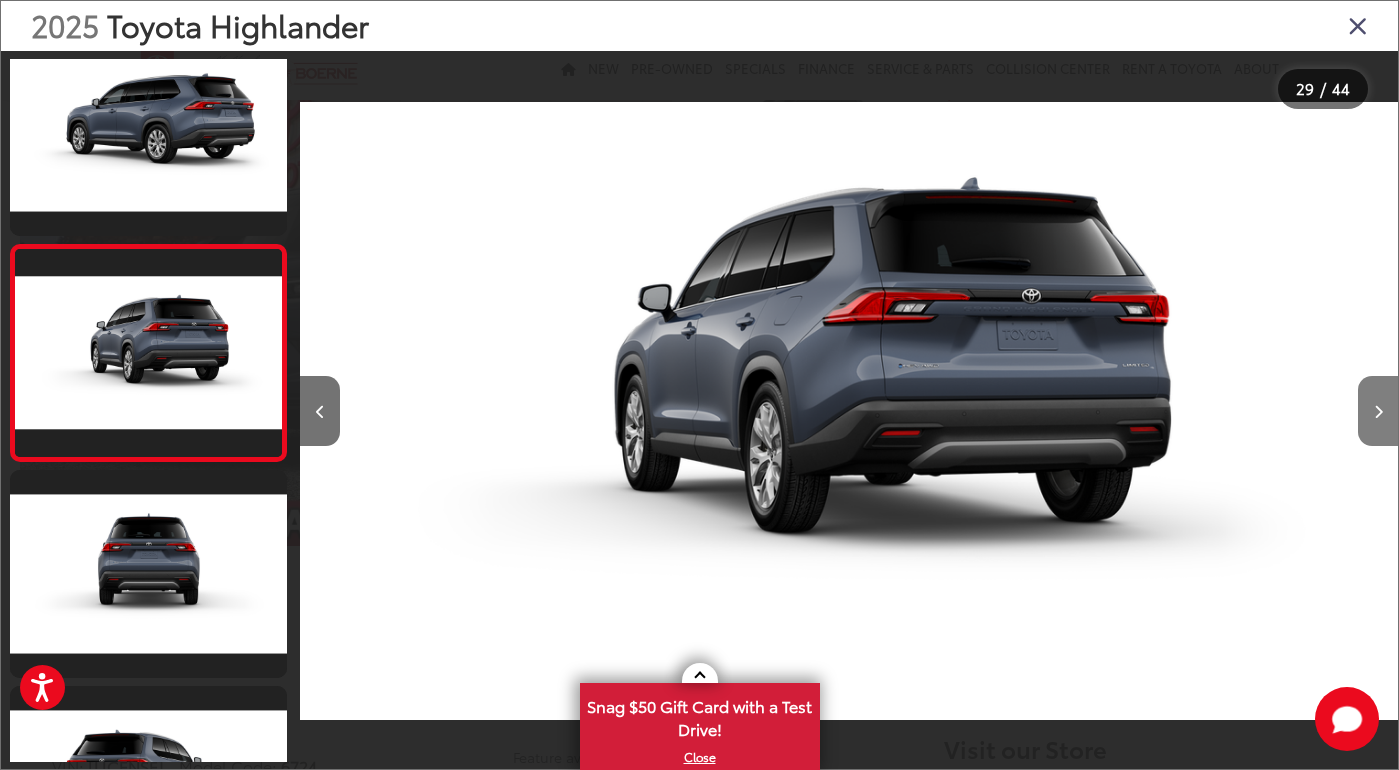 click at bounding box center [1378, 411] 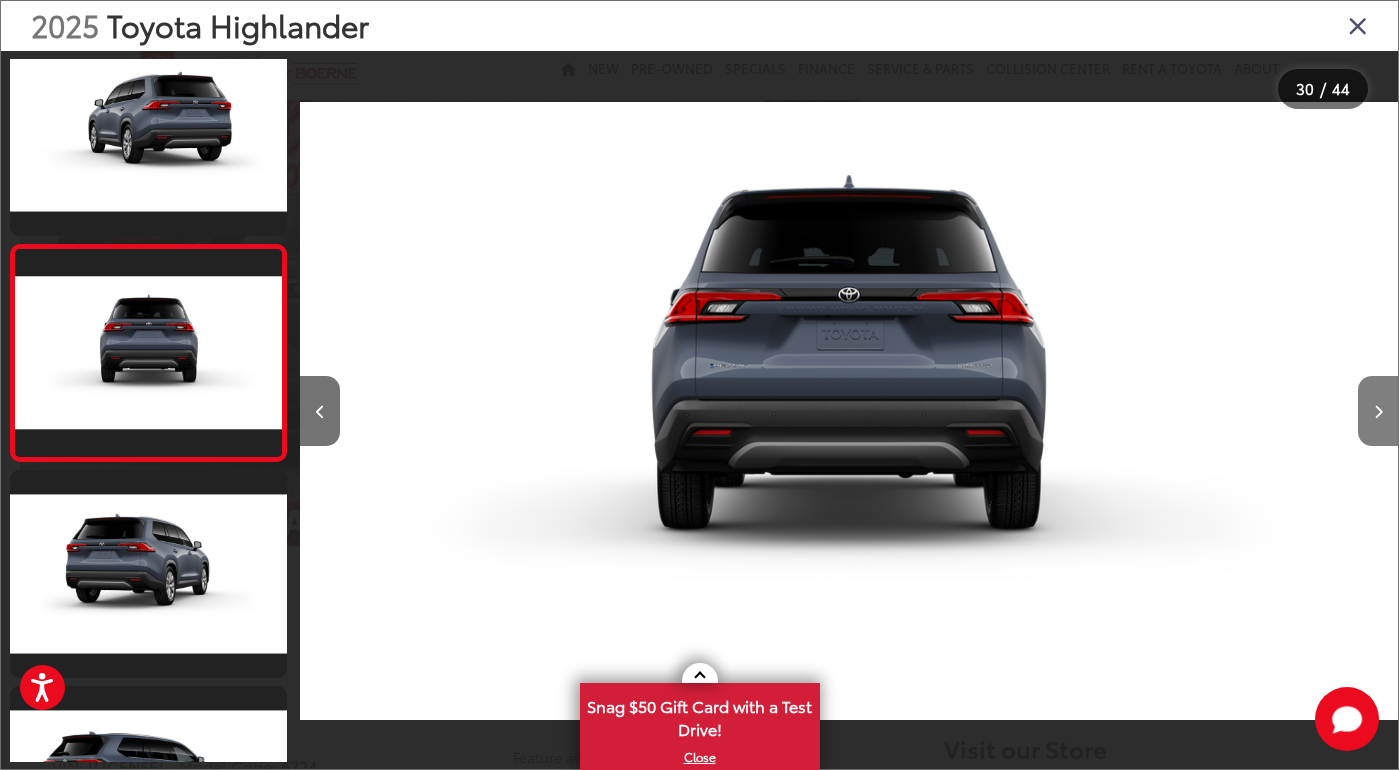 click at bounding box center [1378, 411] 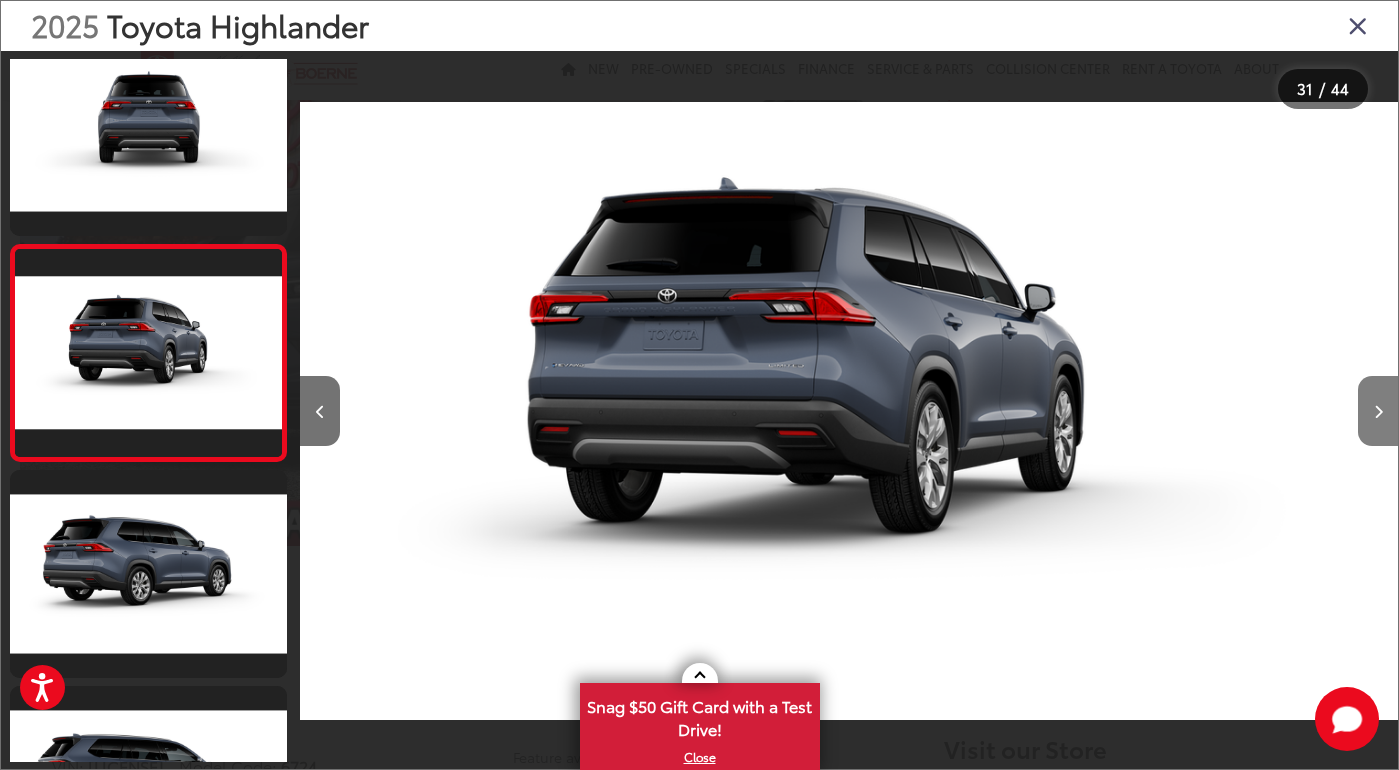 click at bounding box center (1378, 411) 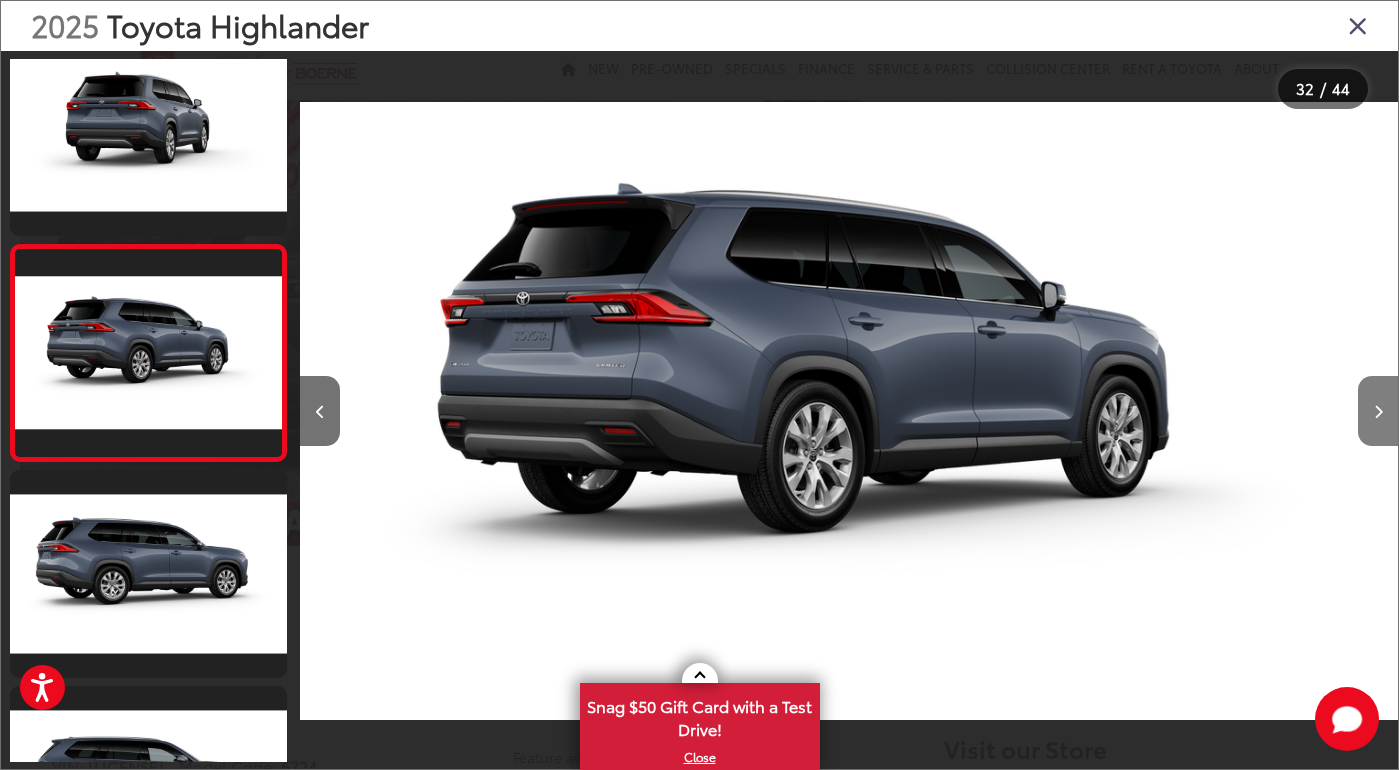 click at bounding box center (1378, 411) 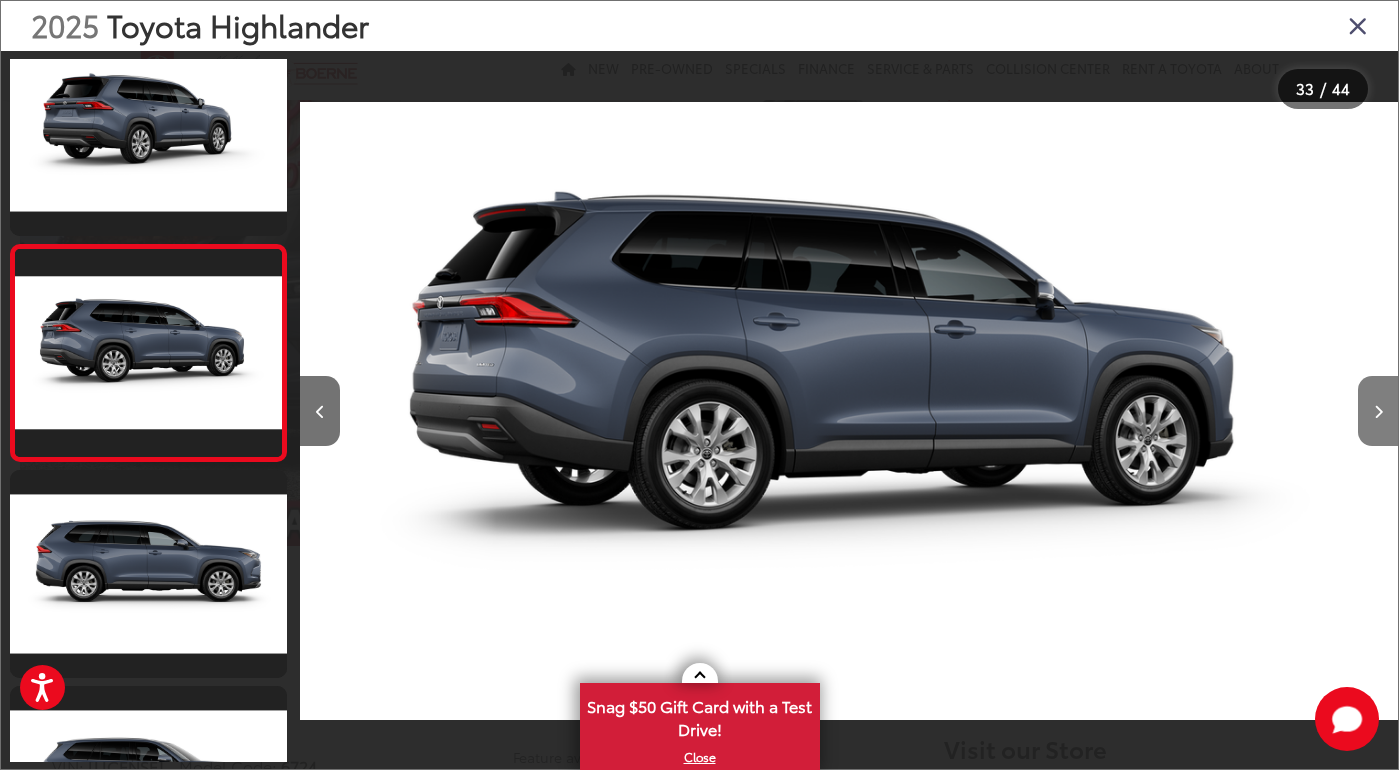 click at bounding box center [1378, 411] 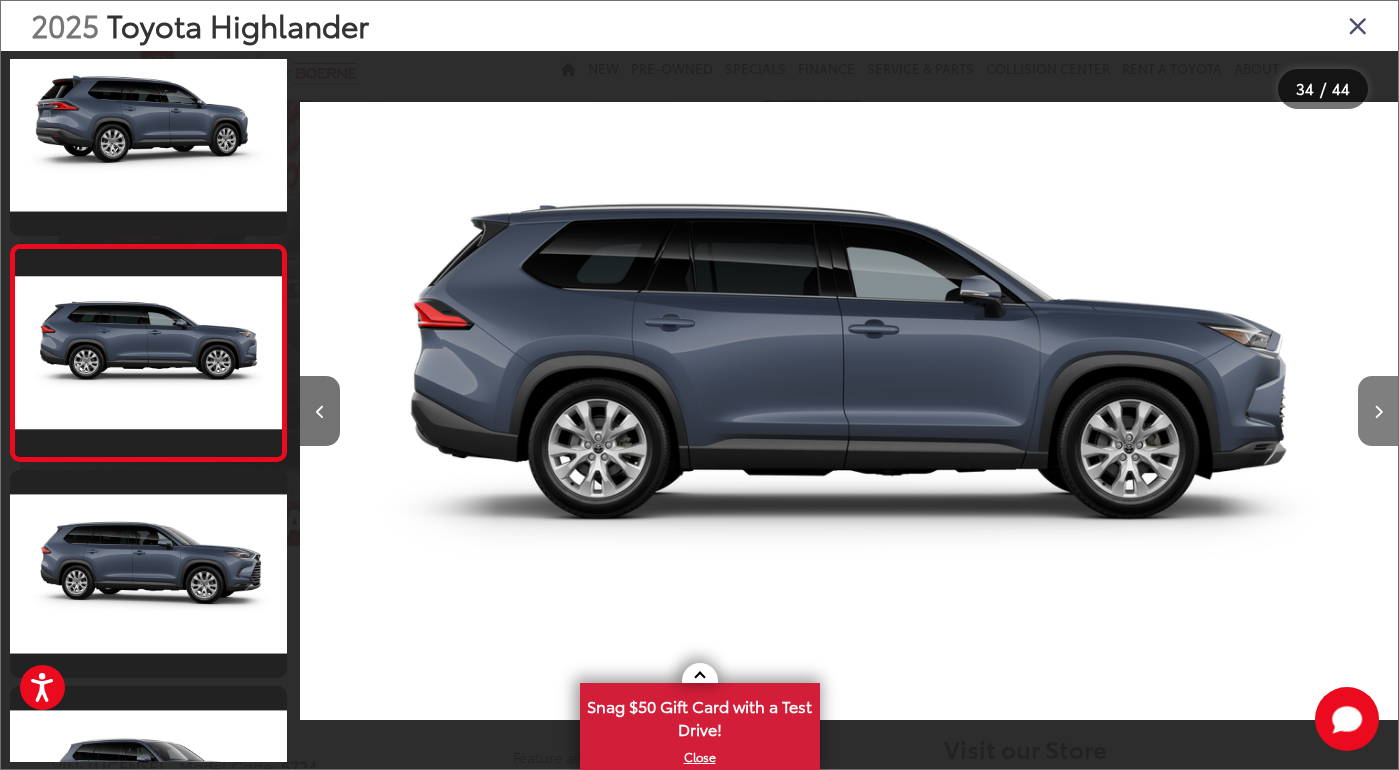 click at bounding box center [1378, 411] 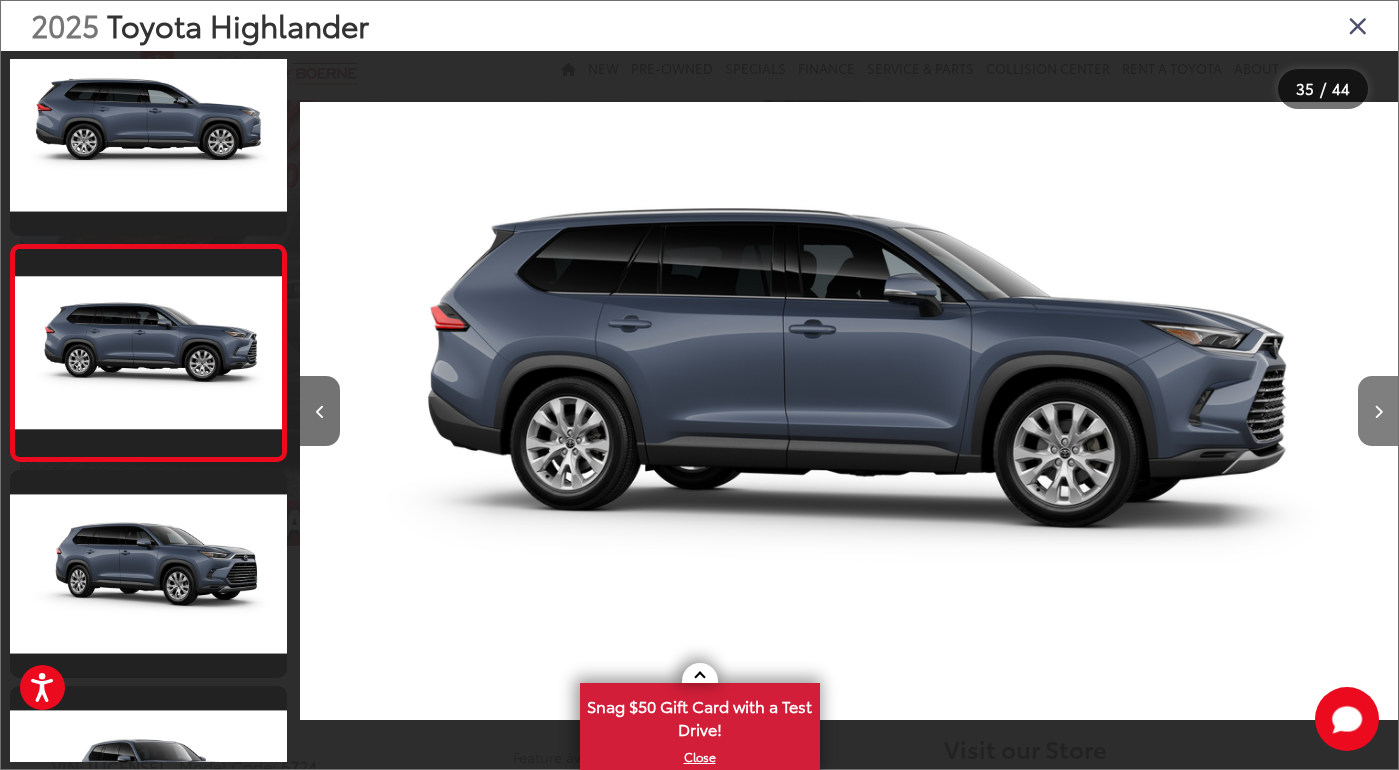 click at bounding box center [1378, 411] 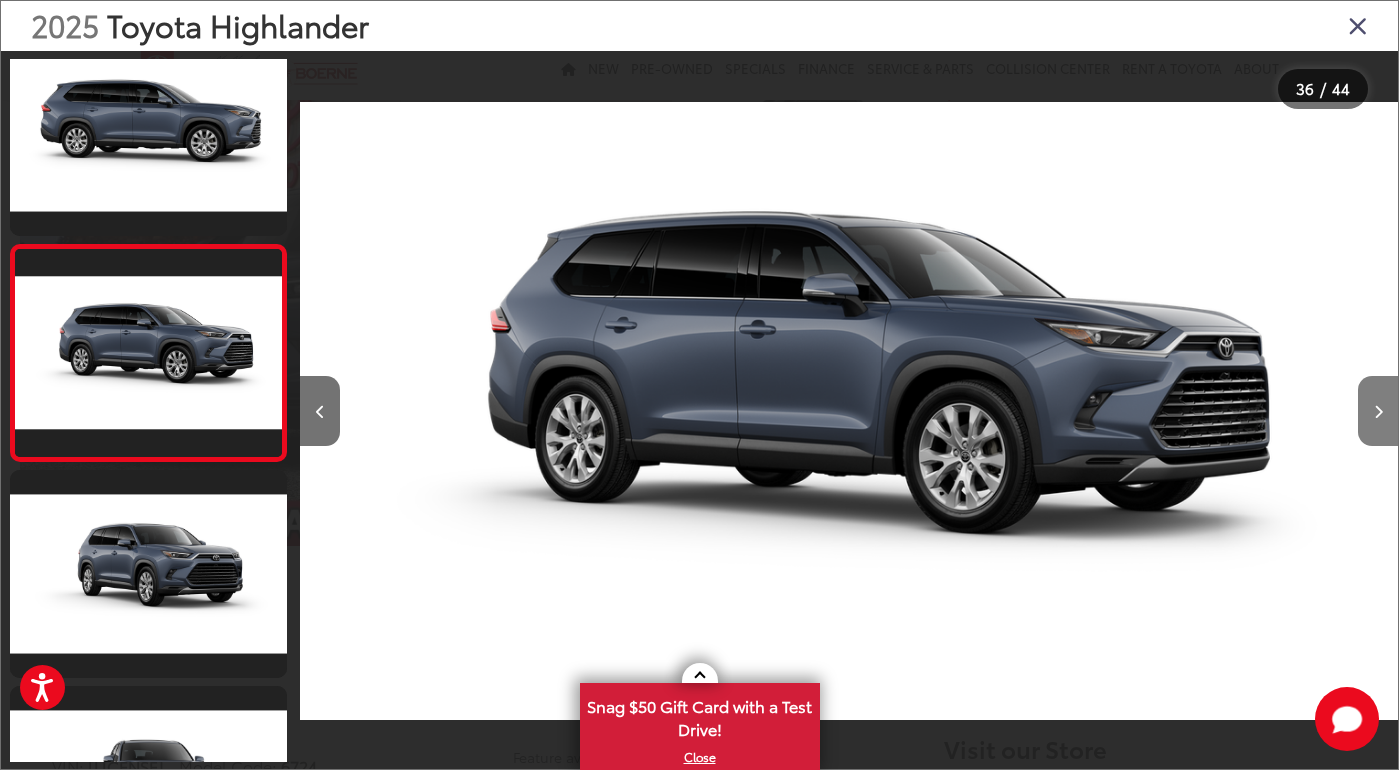 click at bounding box center (1378, 411) 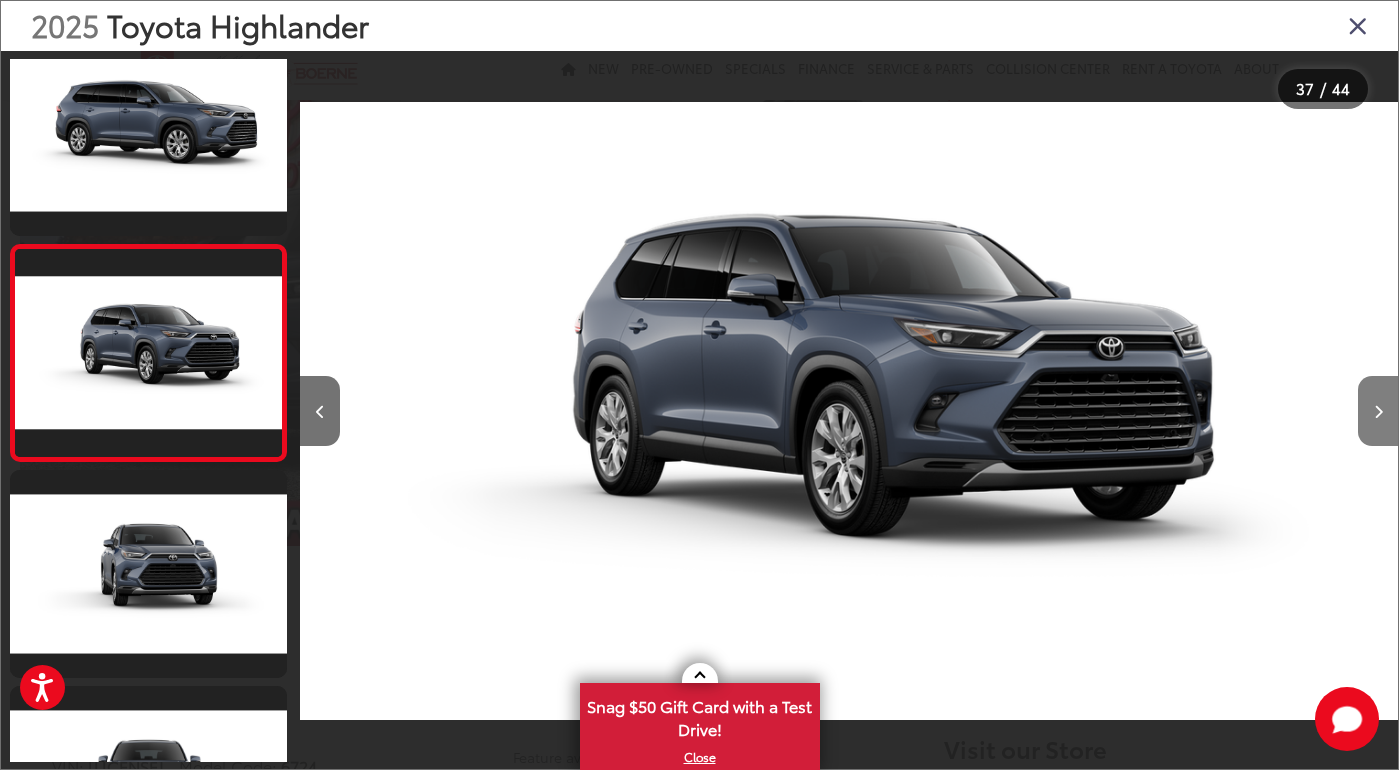 click at bounding box center [1378, 411] 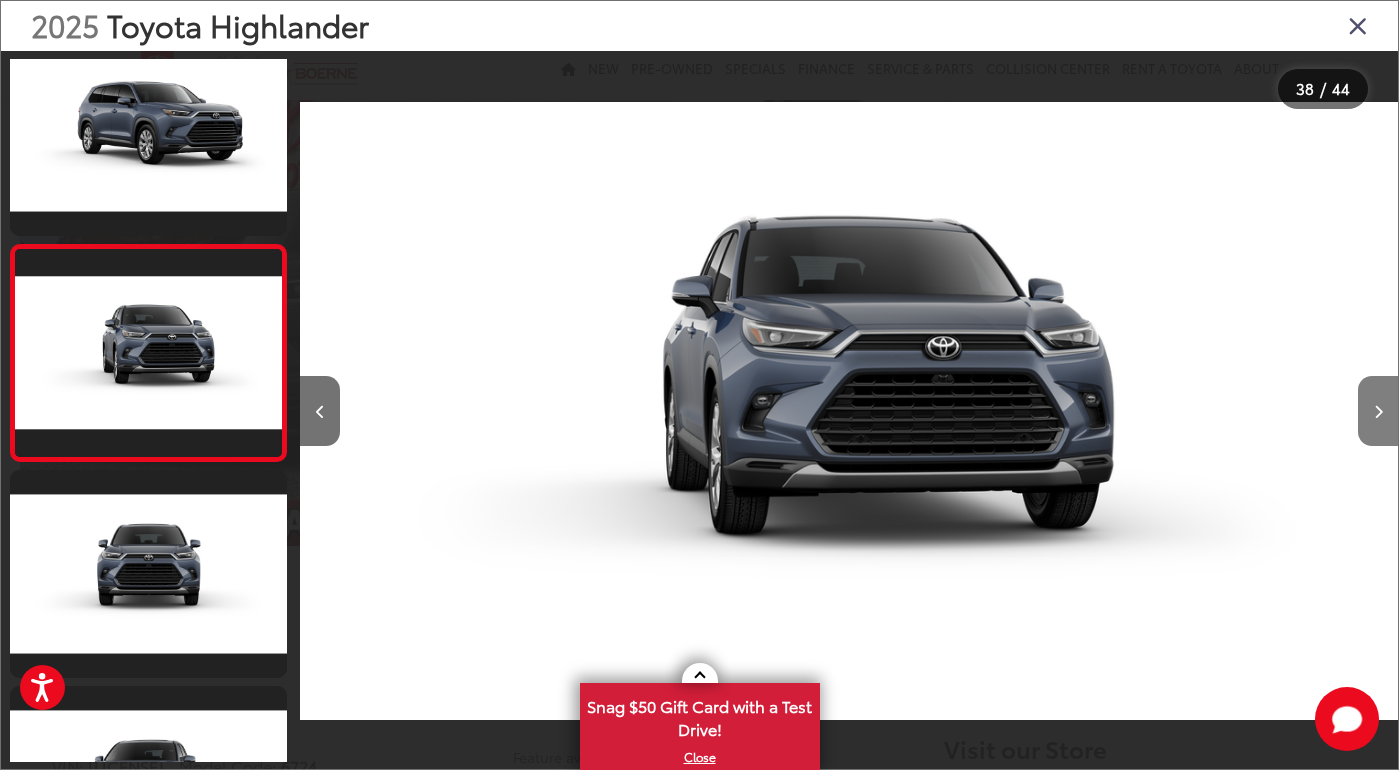 click at bounding box center (1378, 411) 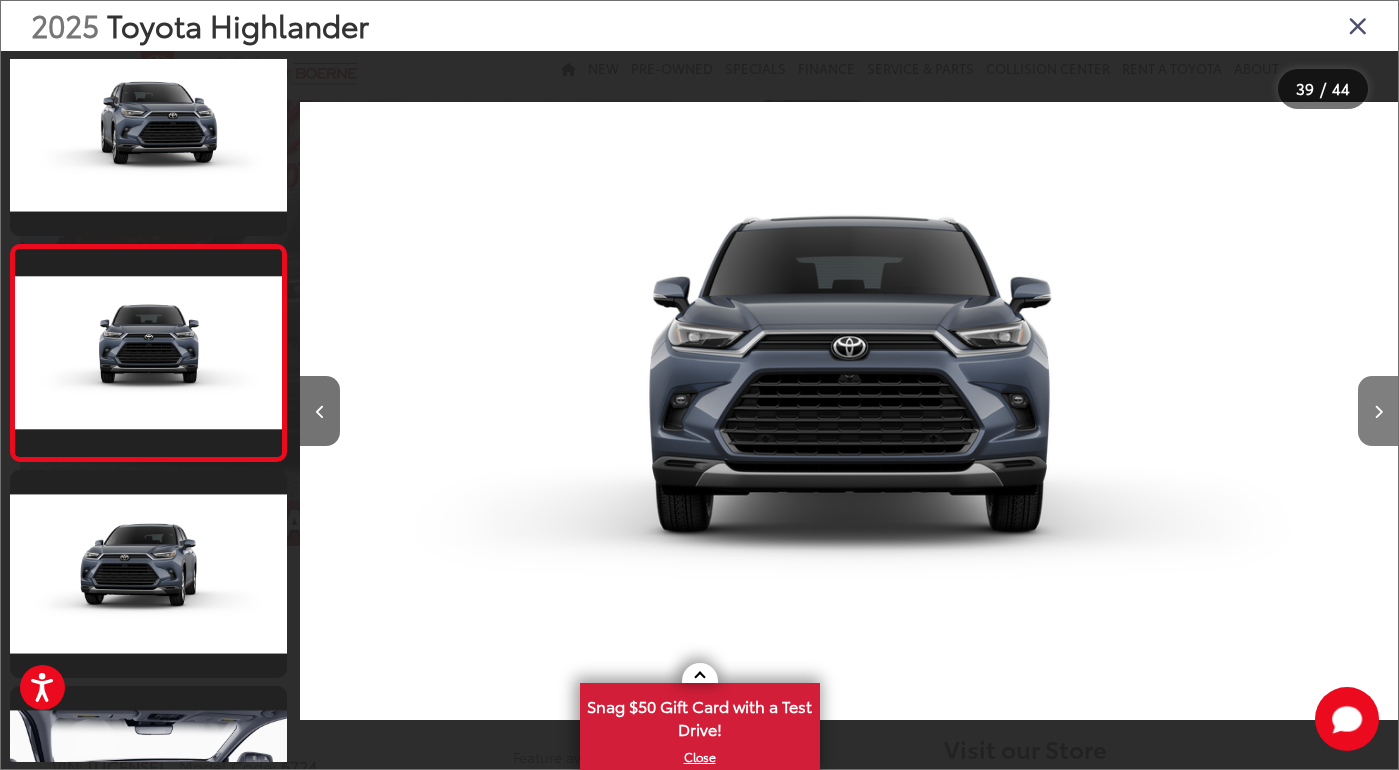 click at bounding box center [1378, 411] 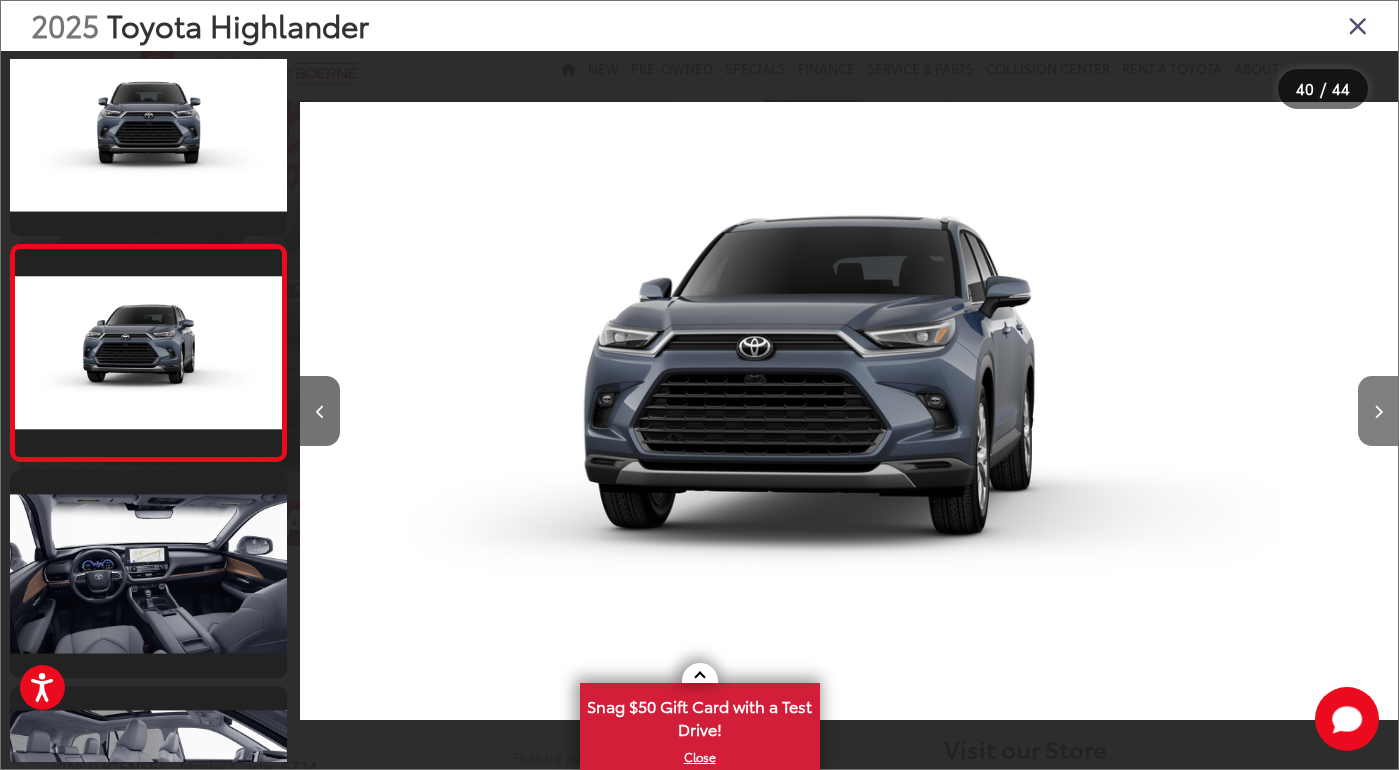 click at bounding box center (1378, 411) 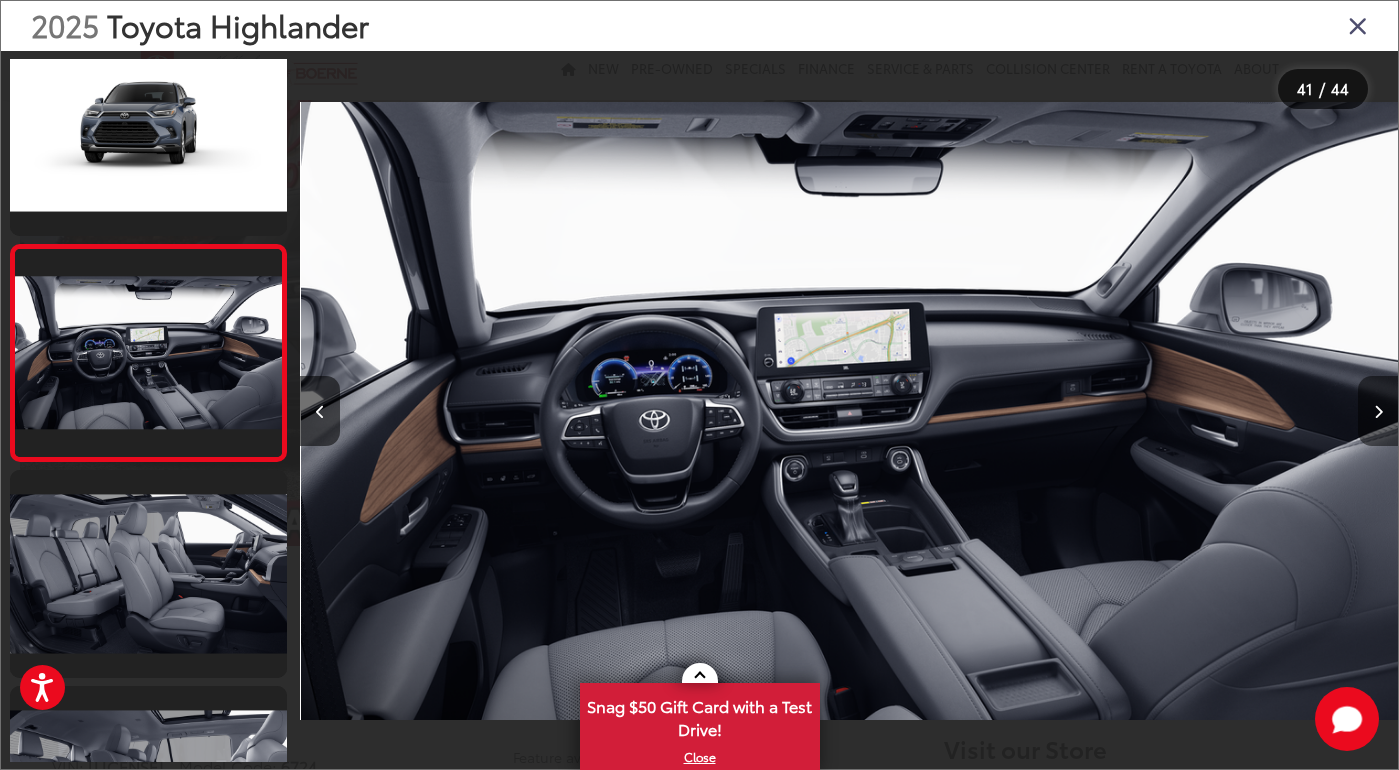 click at bounding box center [1378, 411] 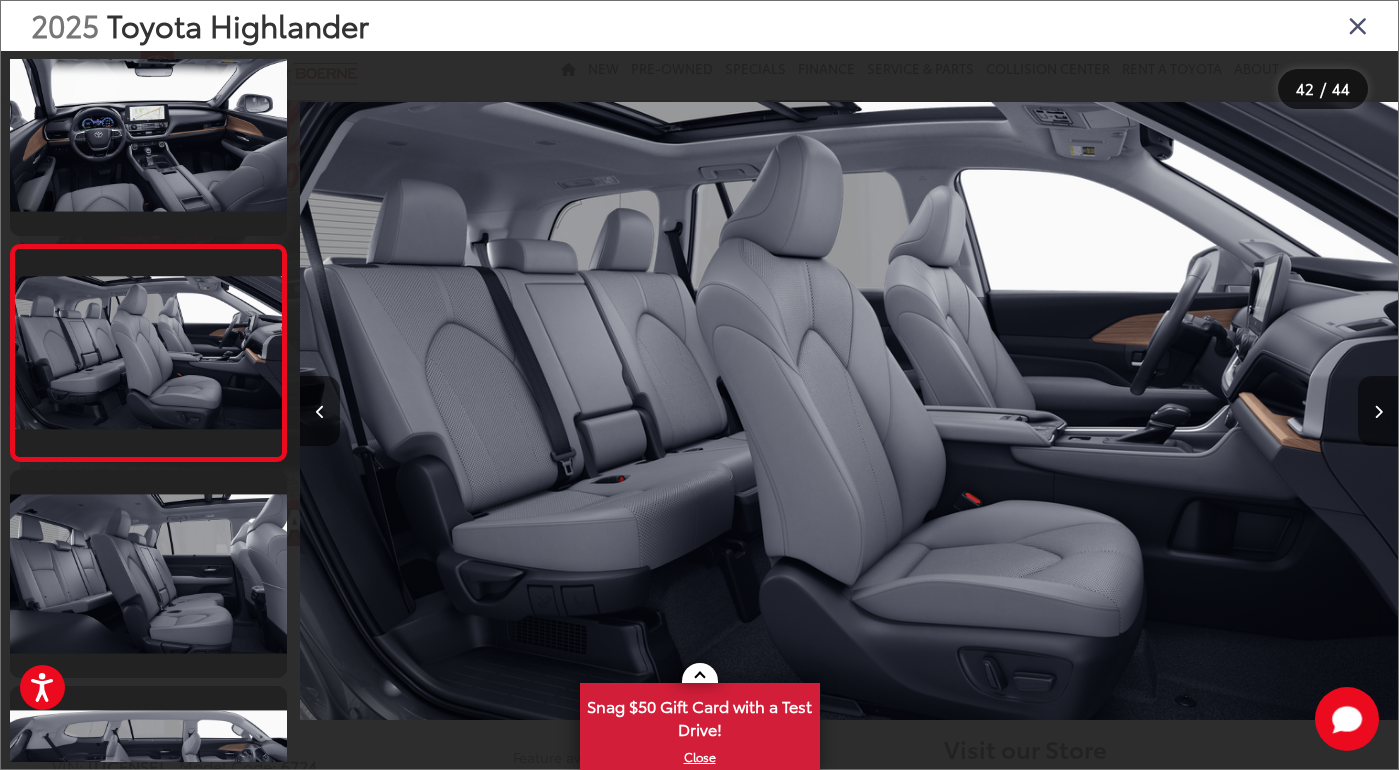 click at bounding box center (1378, 412) 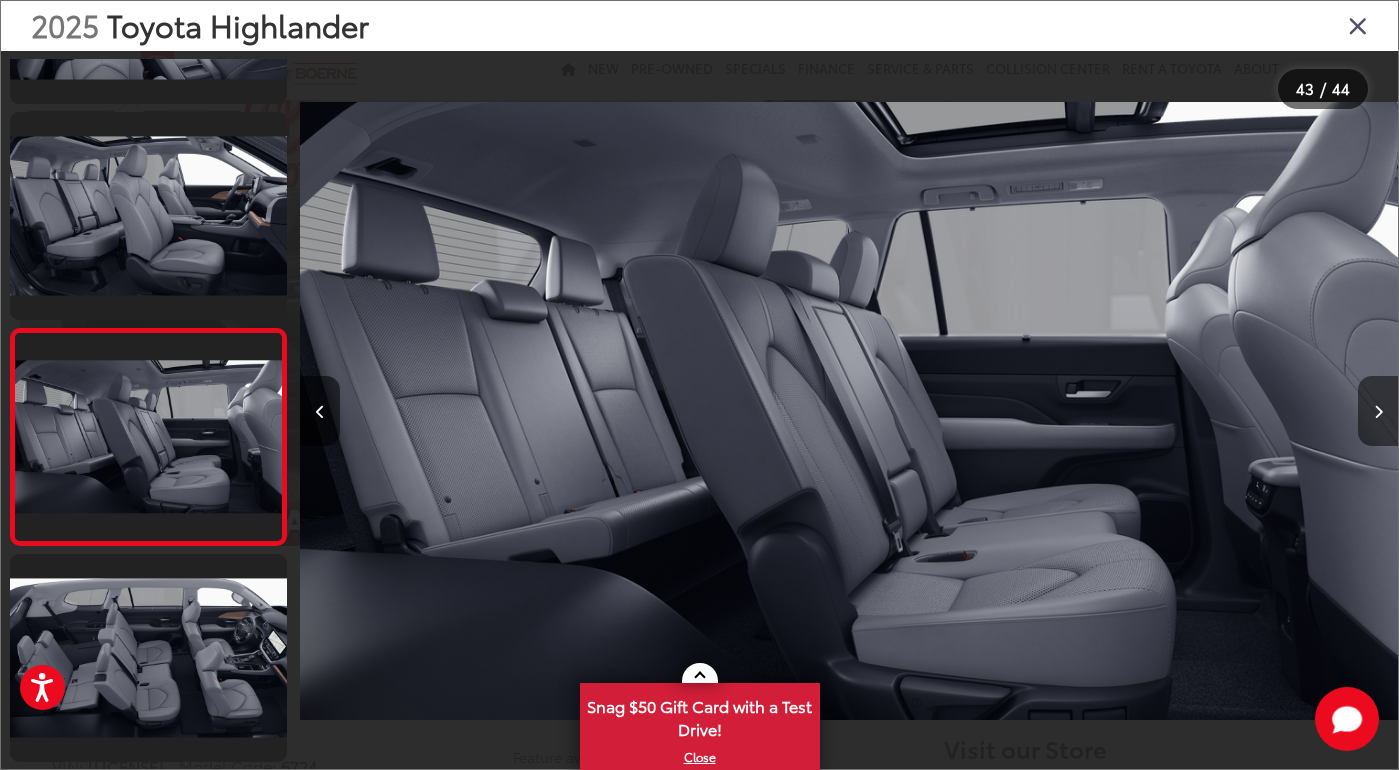 click at bounding box center [1378, 412] 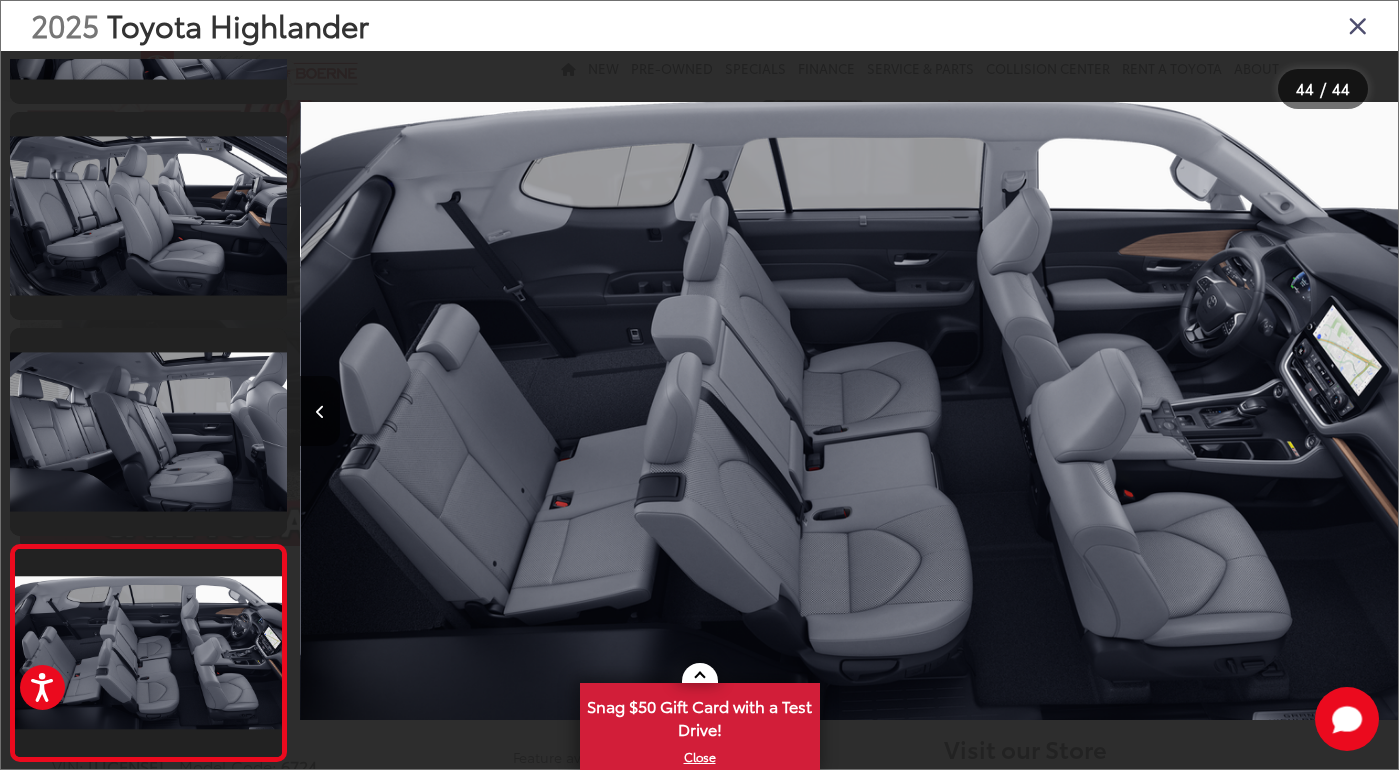 click at bounding box center [1358, 25] 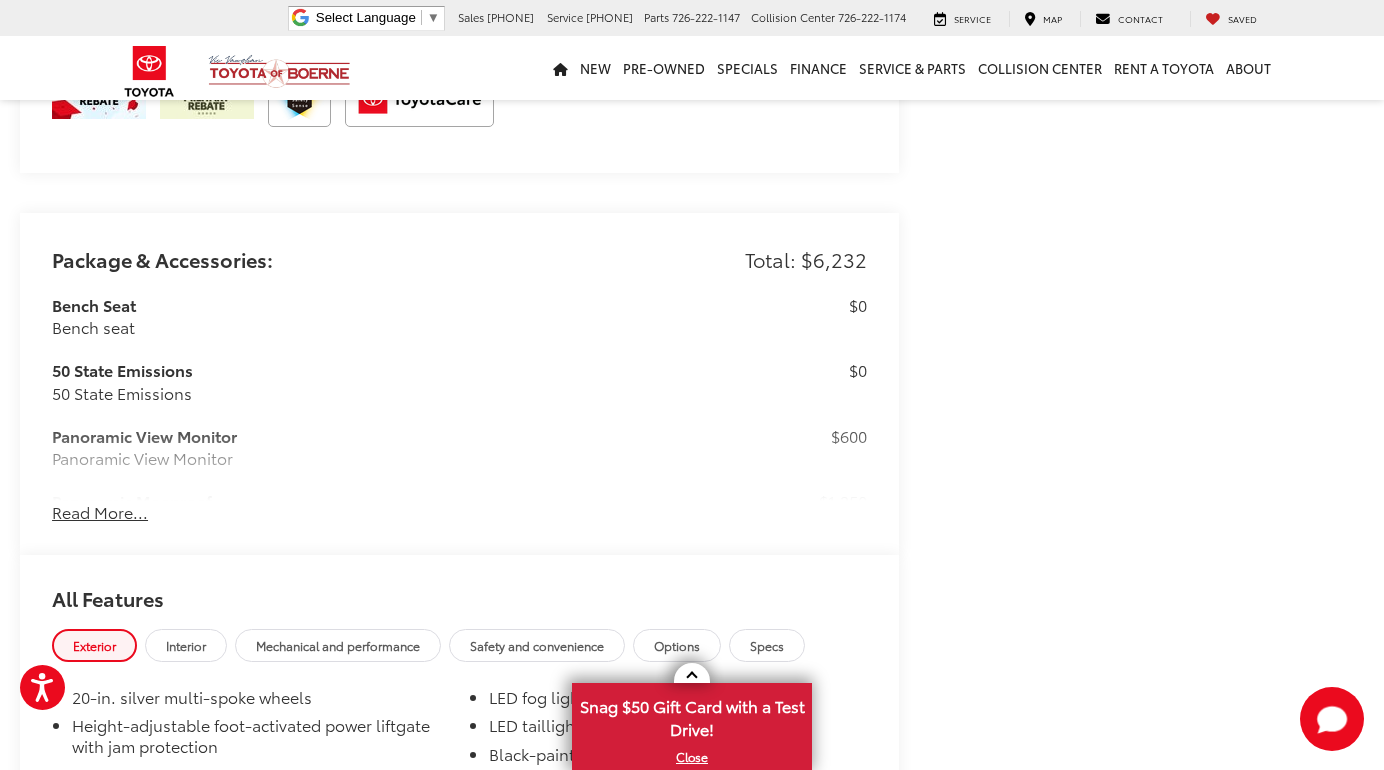 click on "Read More..." at bounding box center [100, 512] 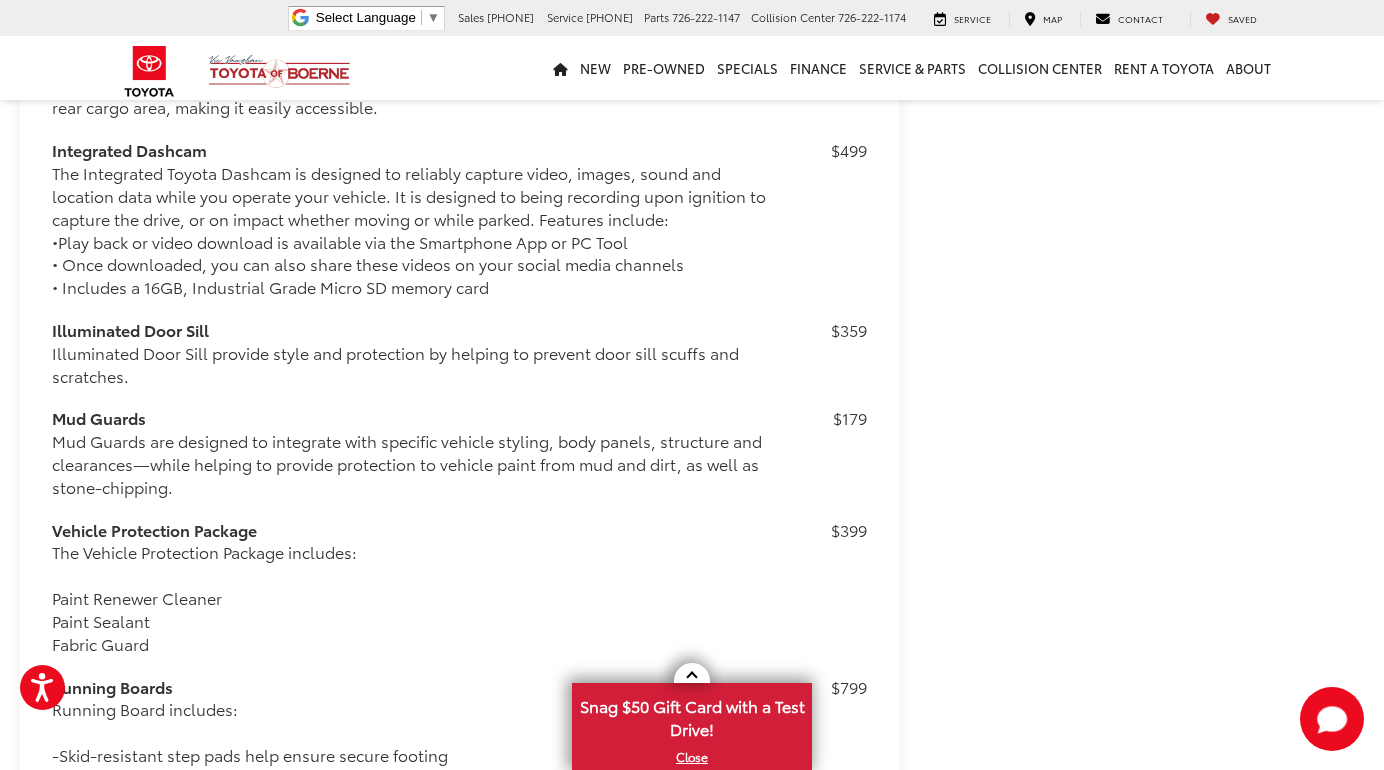 scroll, scrollTop: 2796, scrollLeft: 0, axis: vertical 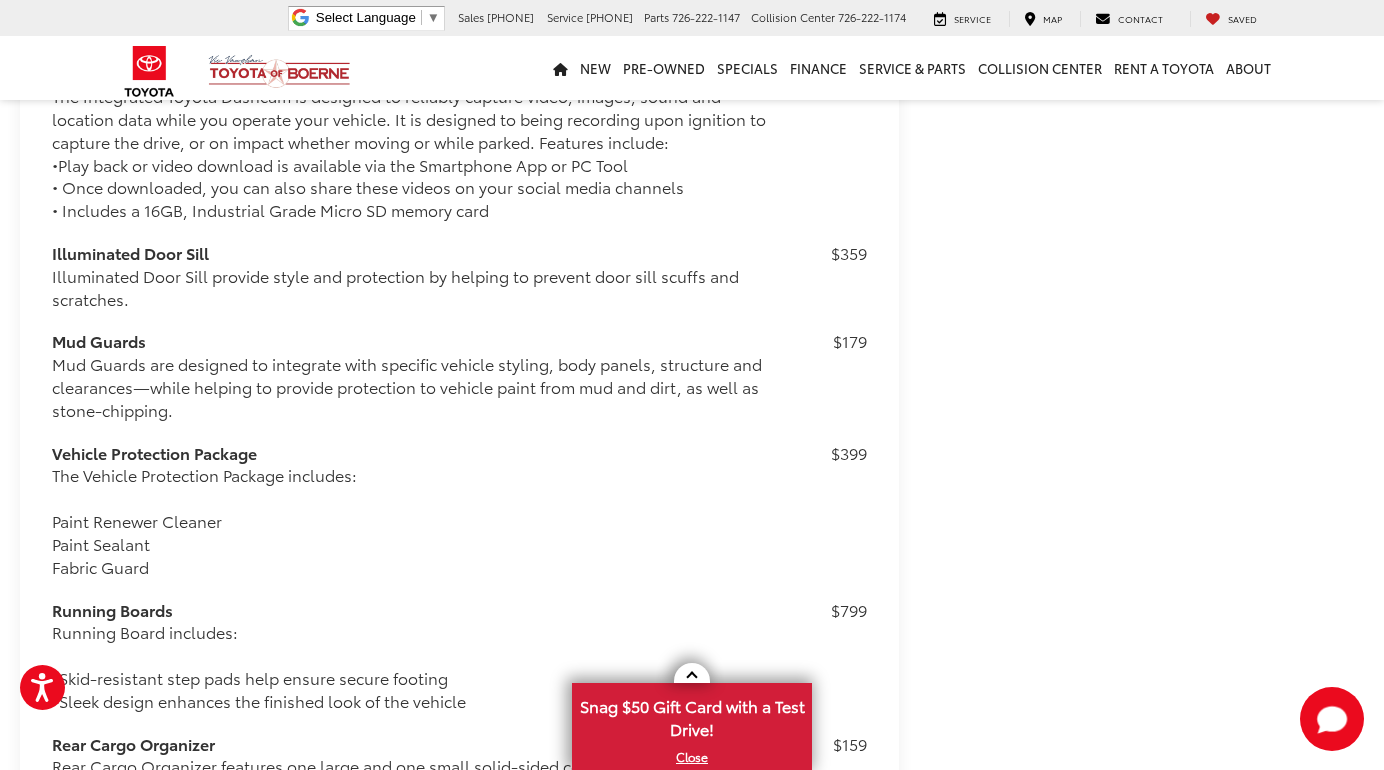 drag, startPoint x: 1382, startPoint y: 402, endPoint x: 1388, endPoint y: 422, distance: 20.880613 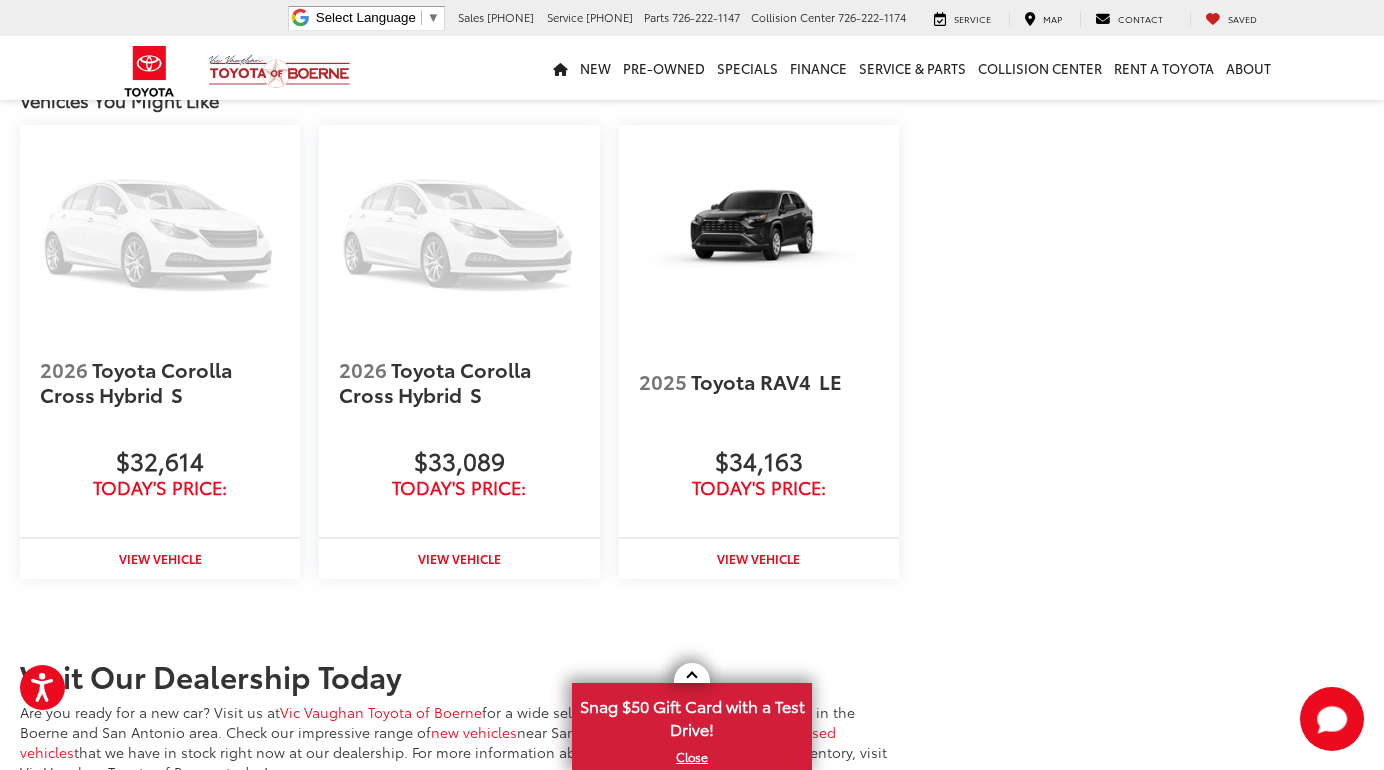 scroll, scrollTop: 4709, scrollLeft: 0, axis: vertical 